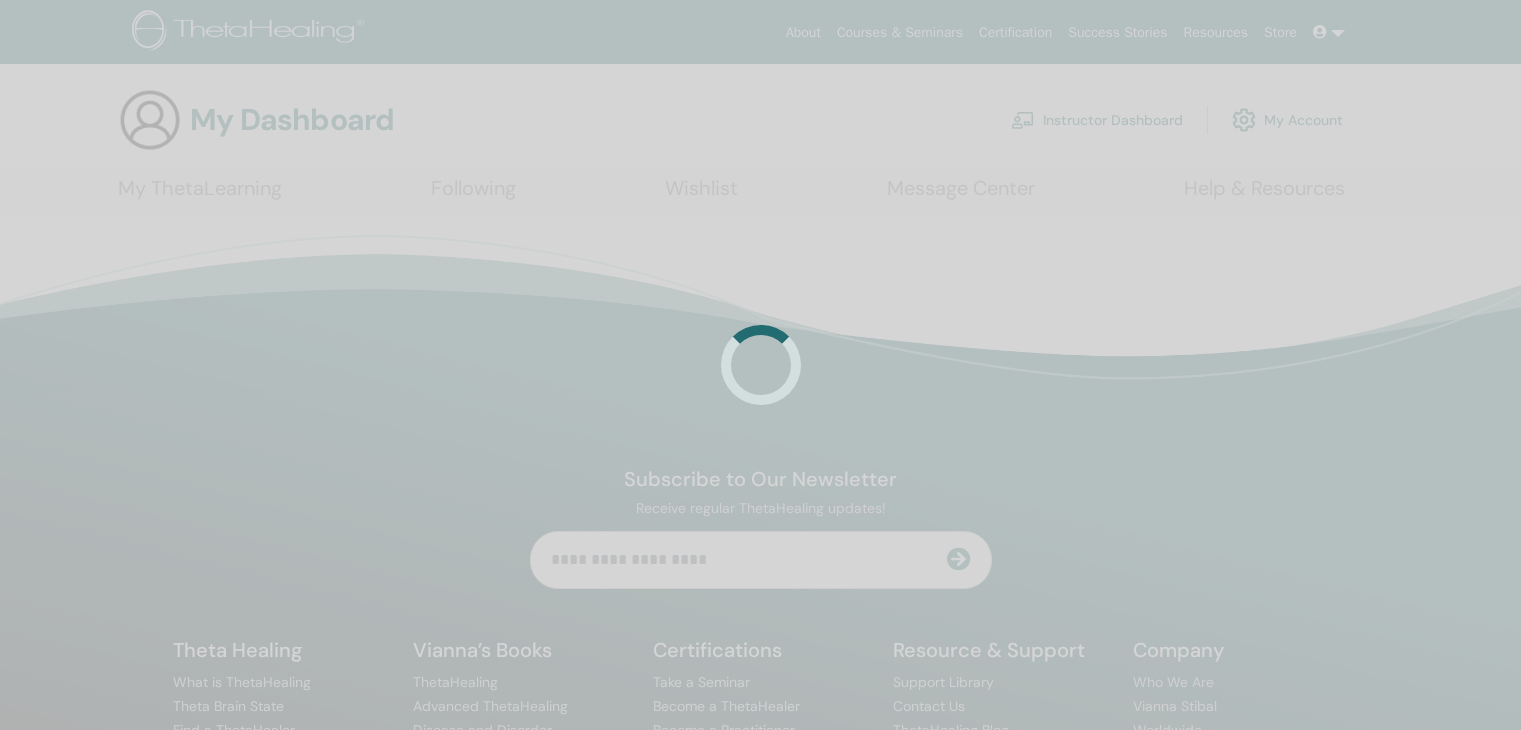 scroll, scrollTop: 0, scrollLeft: 0, axis: both 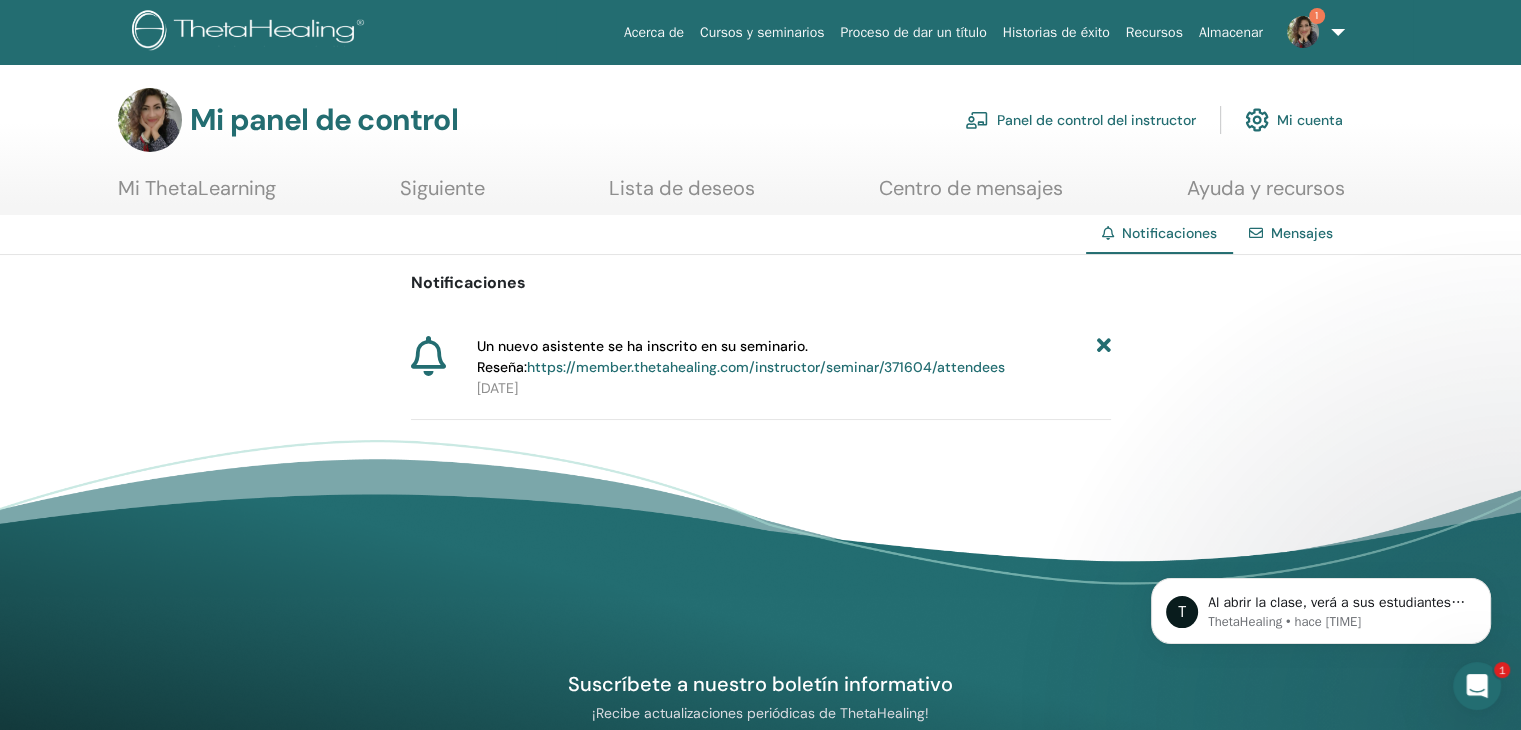click on "https://member.thetahealing.com/instructor/seminar/371604/attendees" at bounding box center [766, 367] 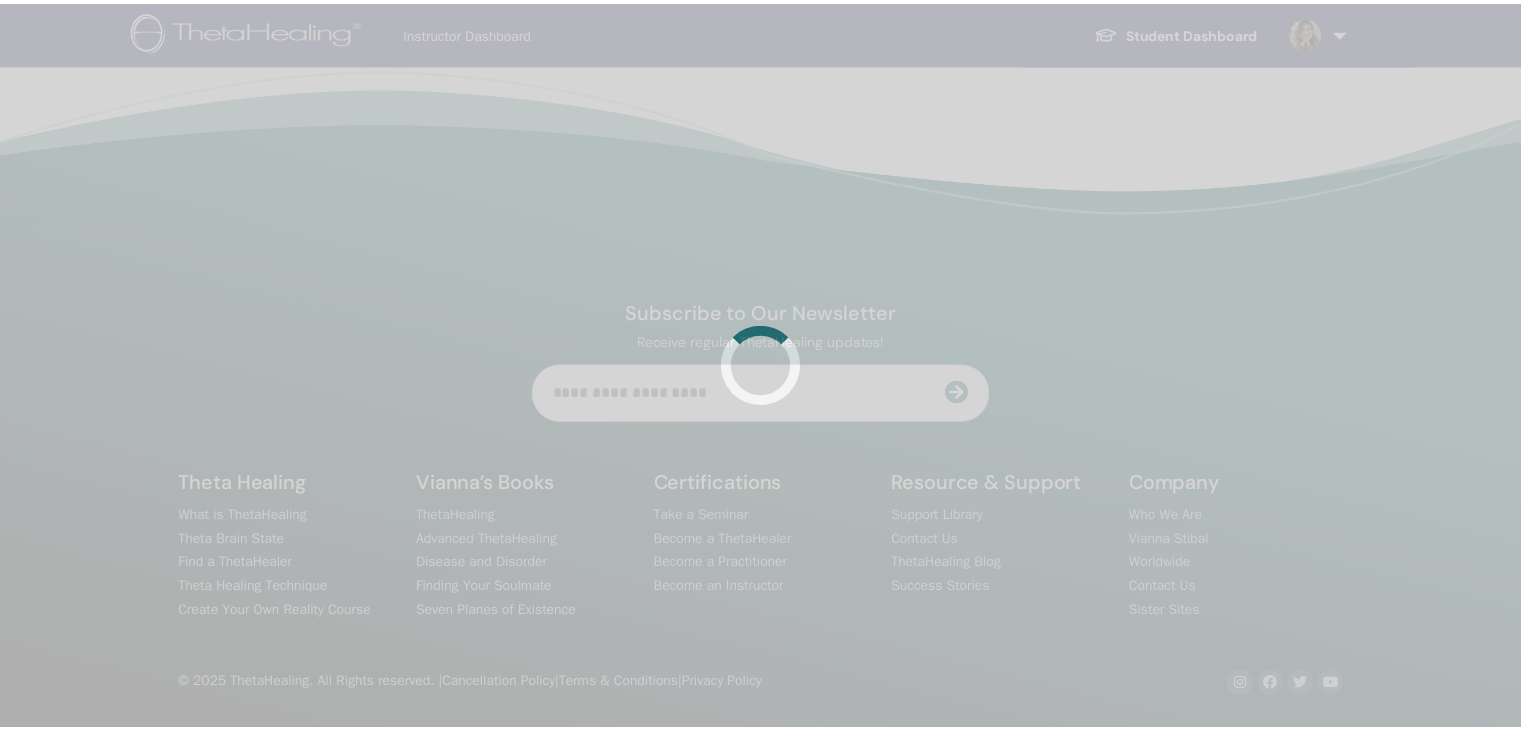 scroll, scrollTop: 0, scrollLeft: 0, axis: both 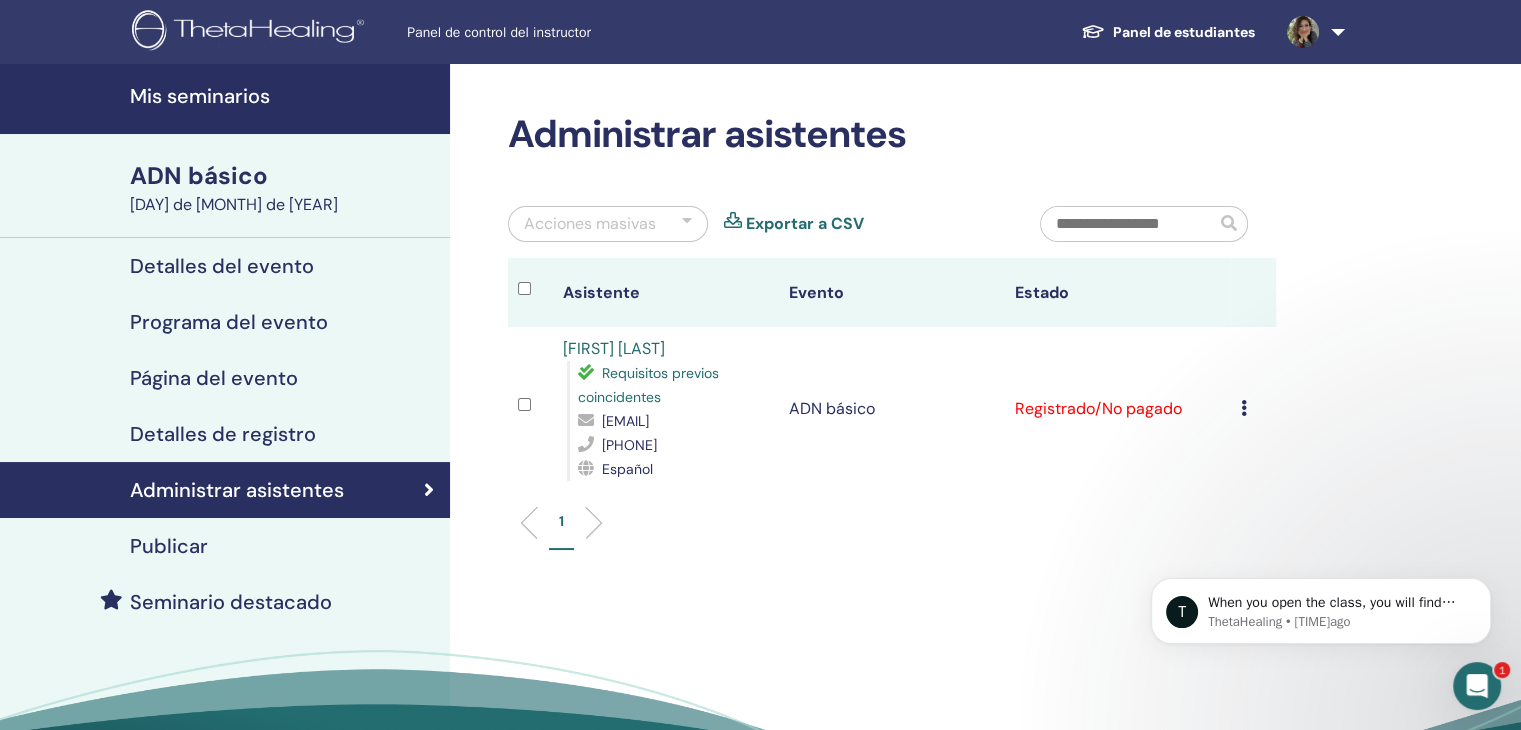 click at bounding box center (1244, 408) 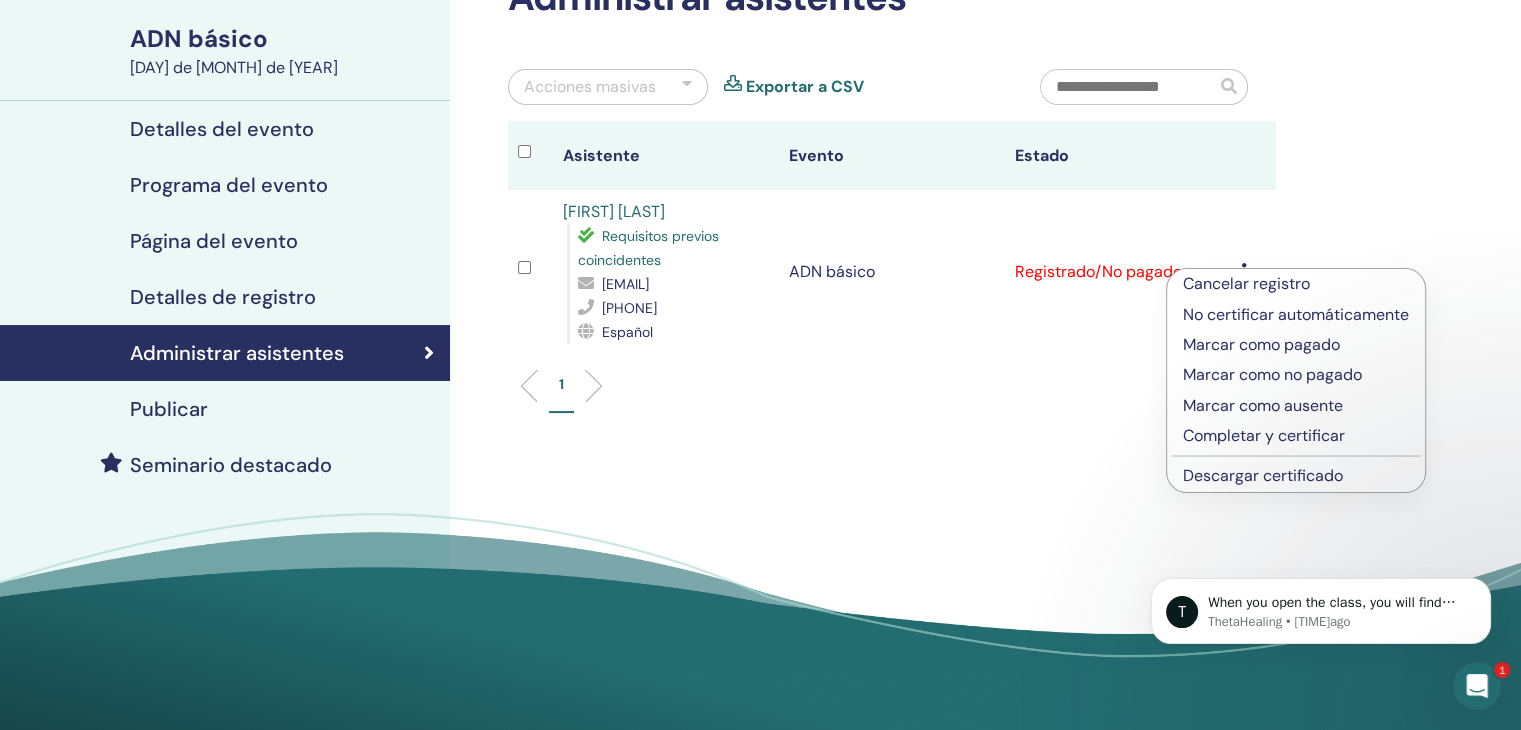 scroll, scrollTop: 139, scrollLeft: 0, axis: vertical 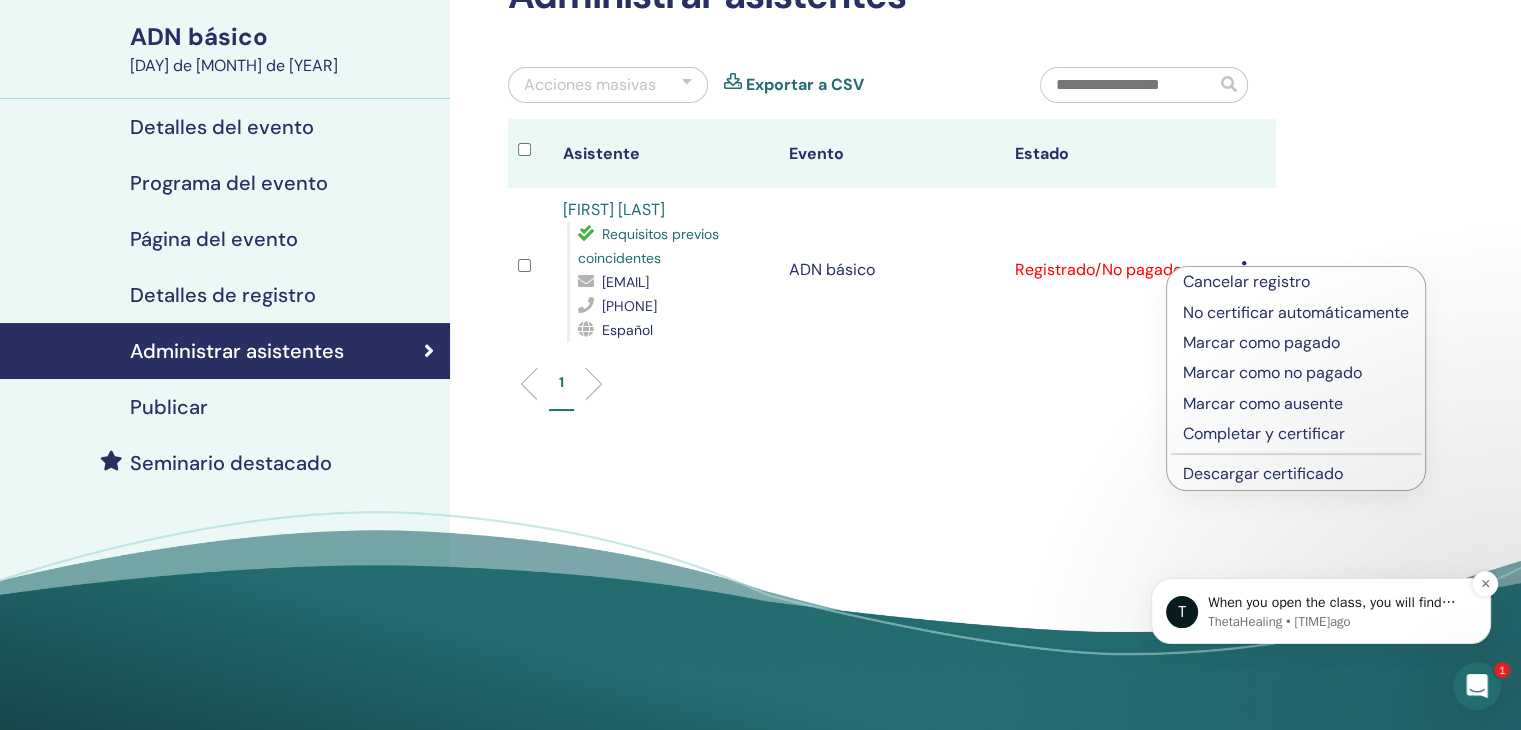 click on "When you open the class, you will find your students listed under Manage Attendees. It appears you have one student registered for your event." at bounding box center (1337, 603) 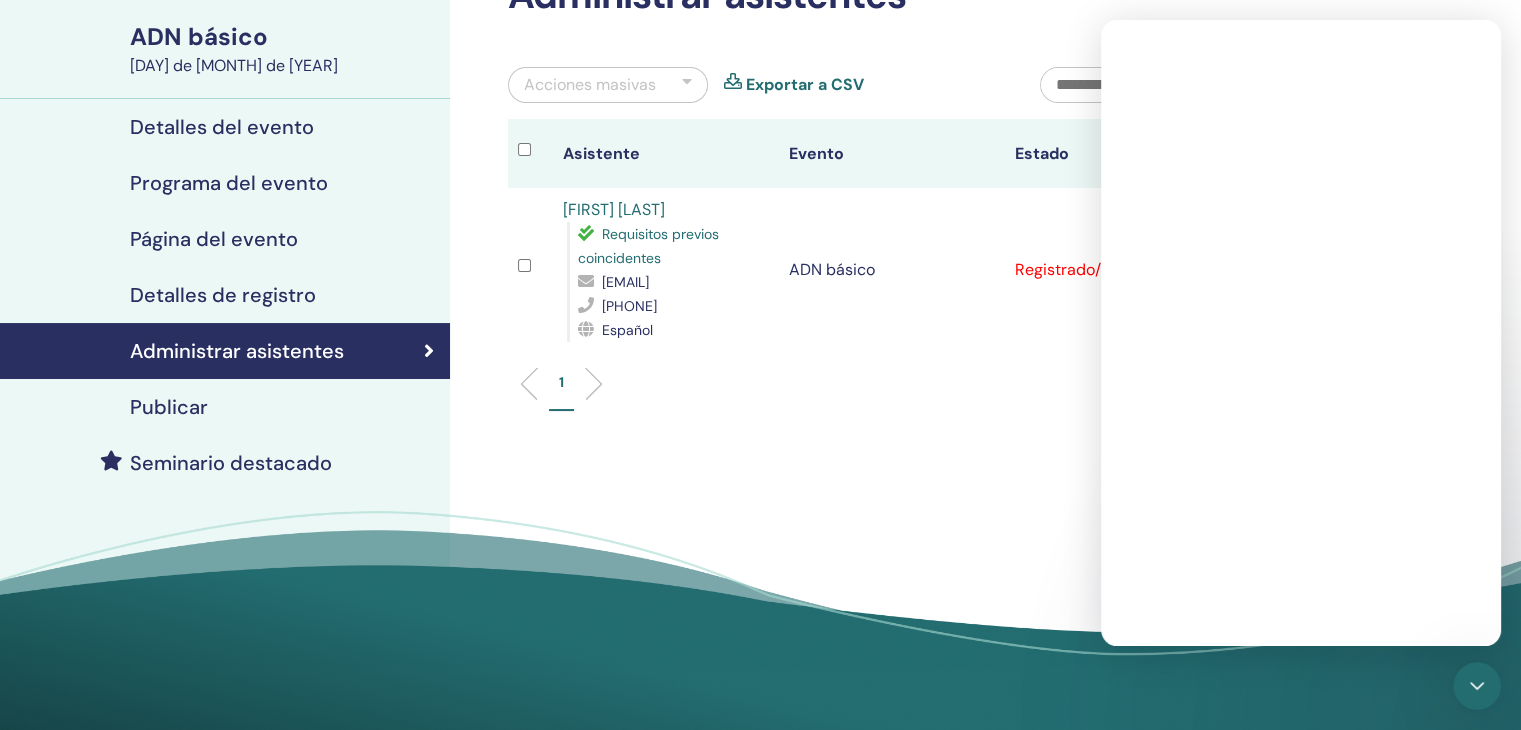 scroll, scrollTop: 0, scrollLeft: 0, axis: both 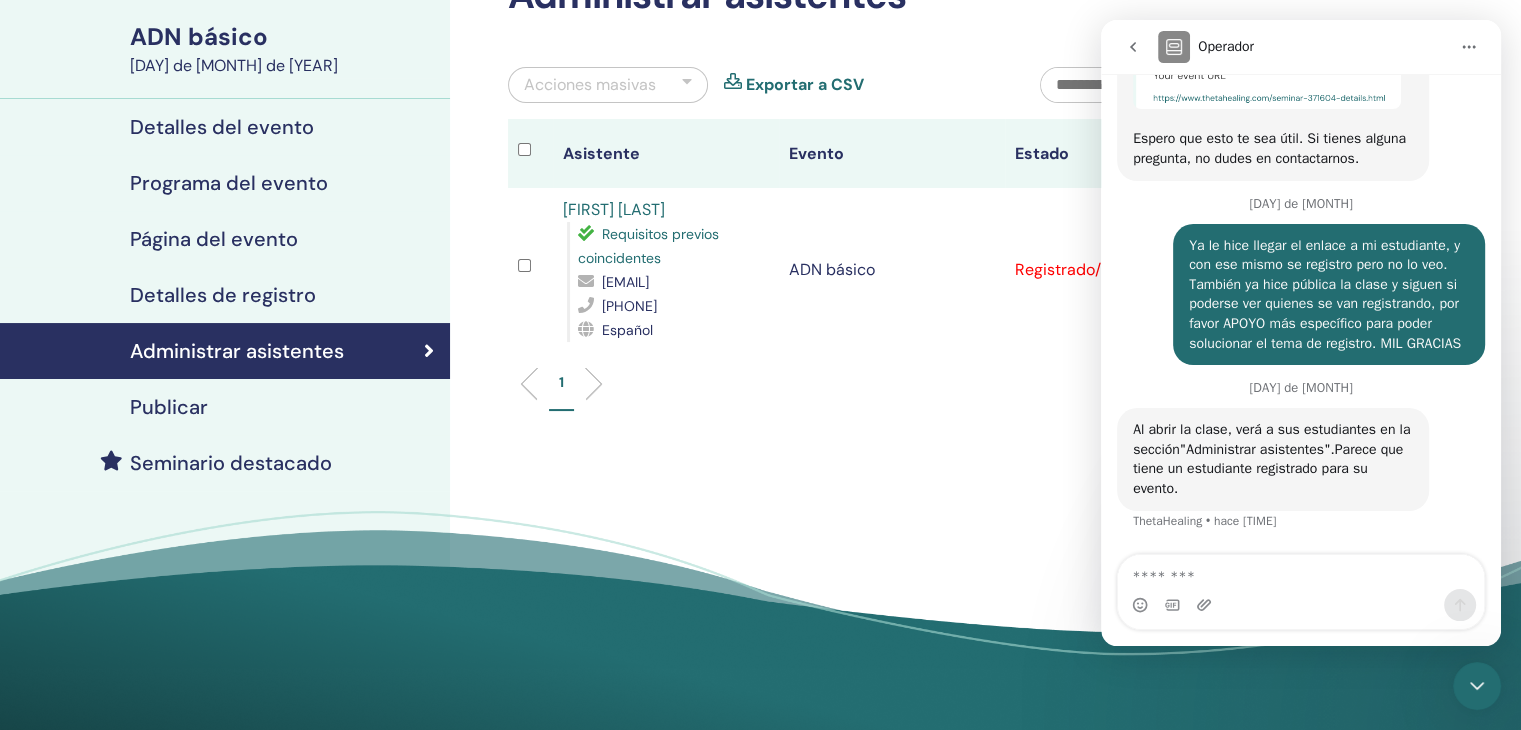 drag, startPoint x: 1496, startPoint y: 166, endPoint x: 2628, endPoint y: 528, distance: 1188.473 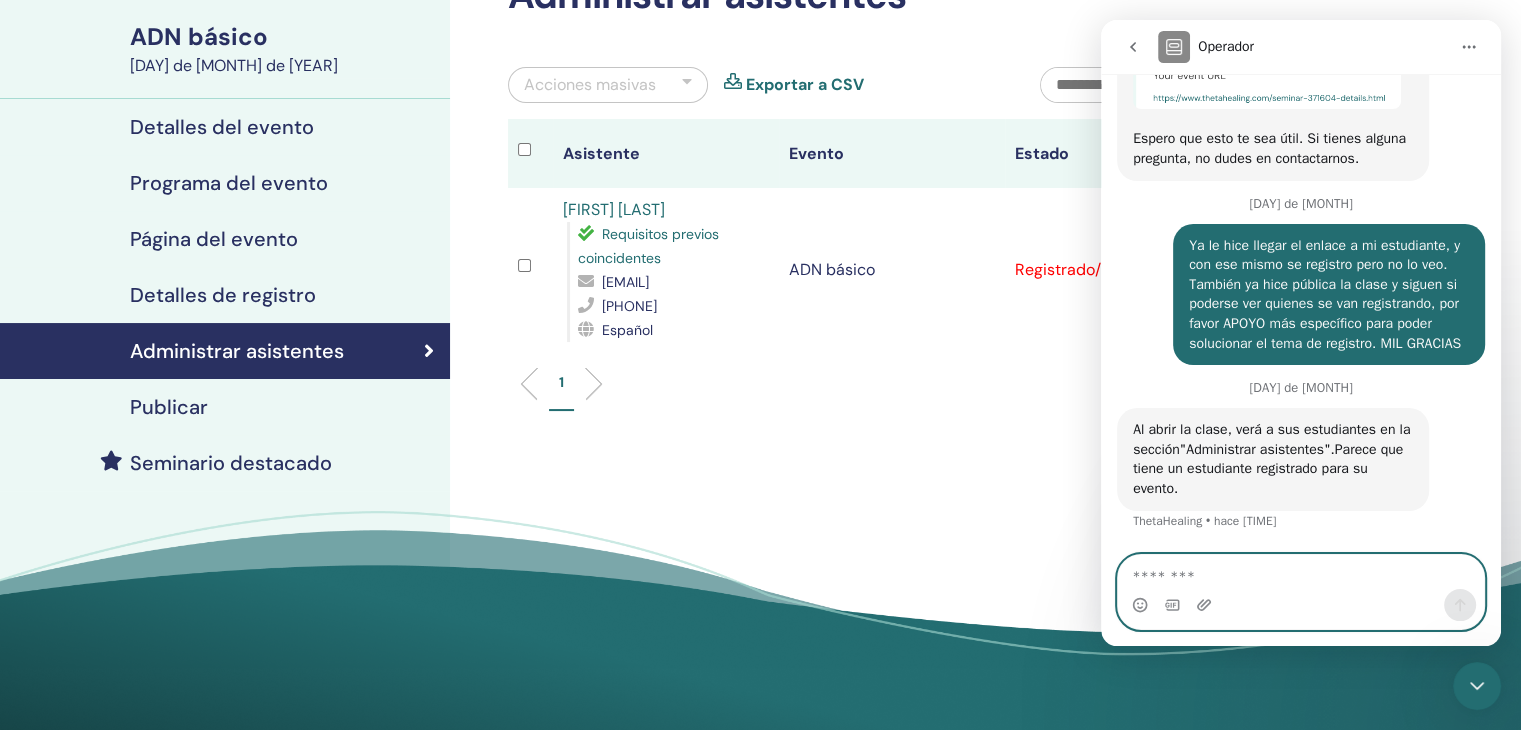 click at bounding box center [1301, 572] 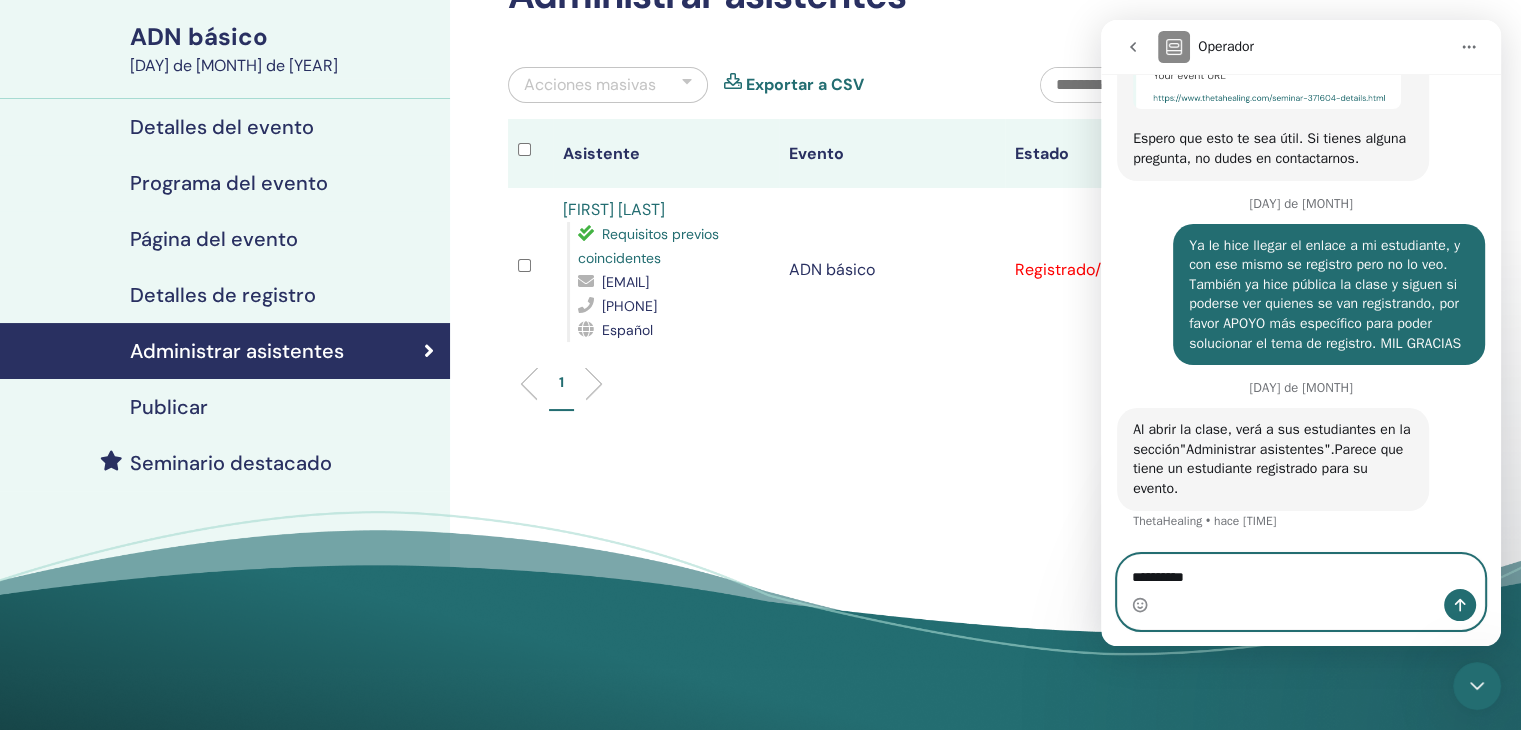 click on "**********" at bounding box center (1301, 572) 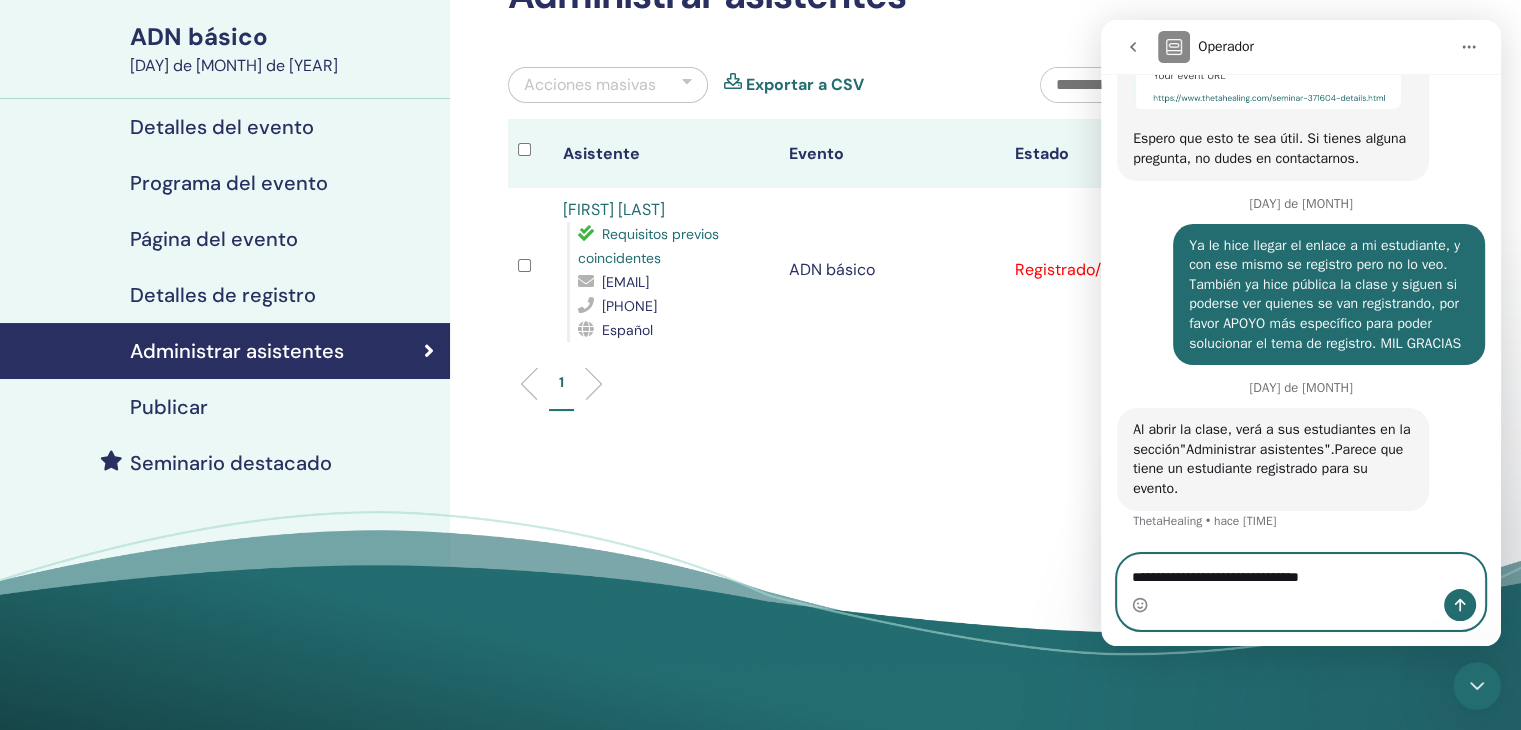 type on "**********" 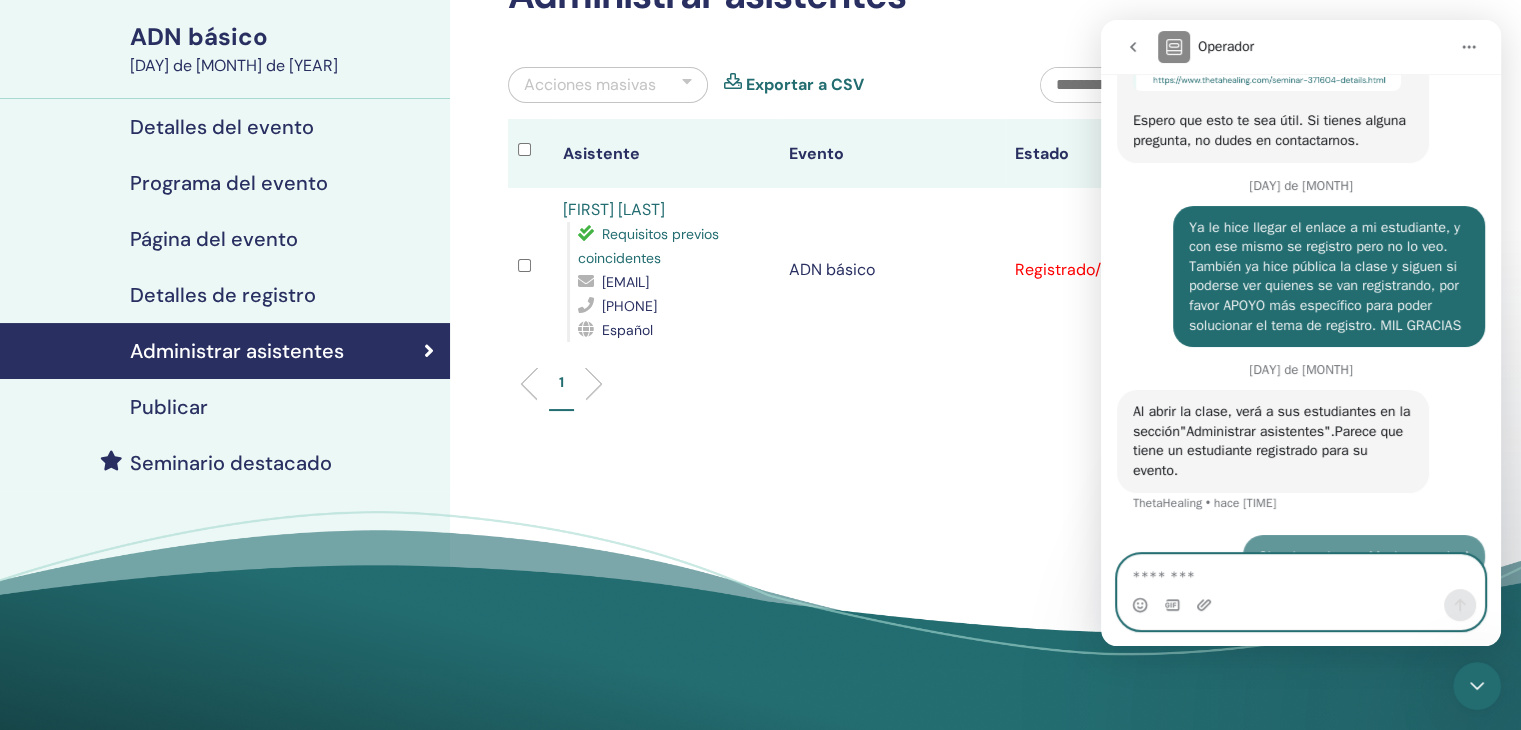 scroll, scrollTop: 2100, scrollLeft: 0, axis: vertical 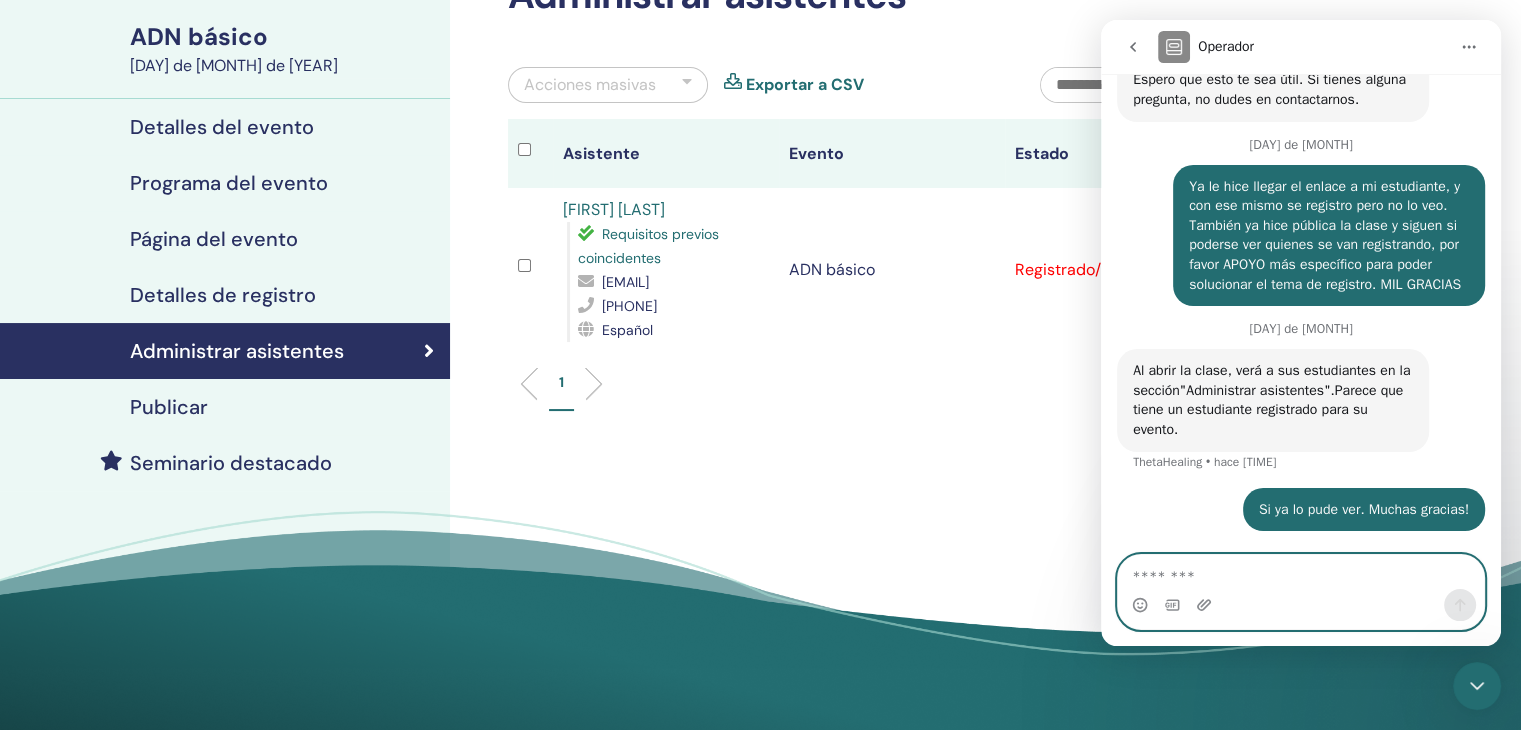 type 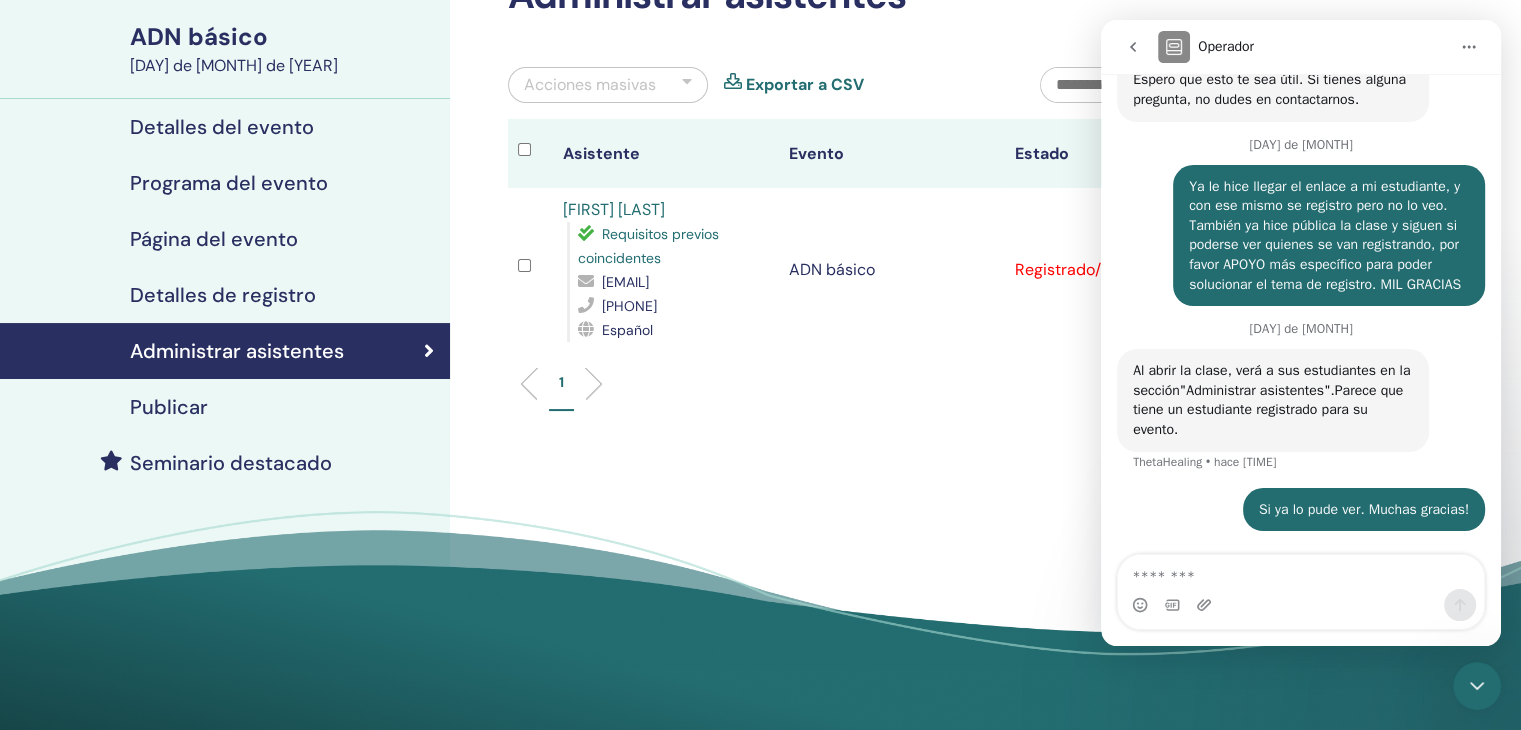 click 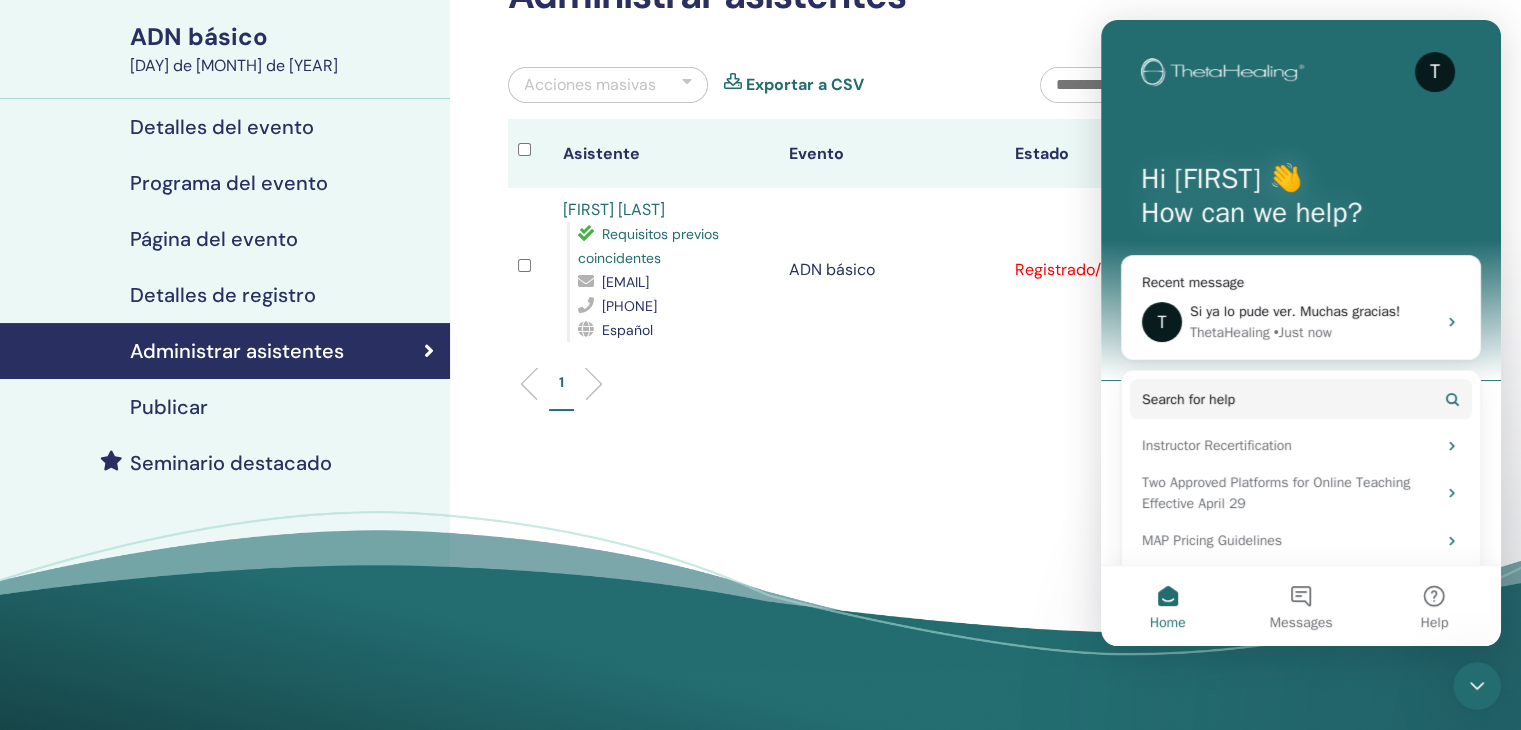 scroll, scrollTop: 0, scrollLeft: 0, axis: both 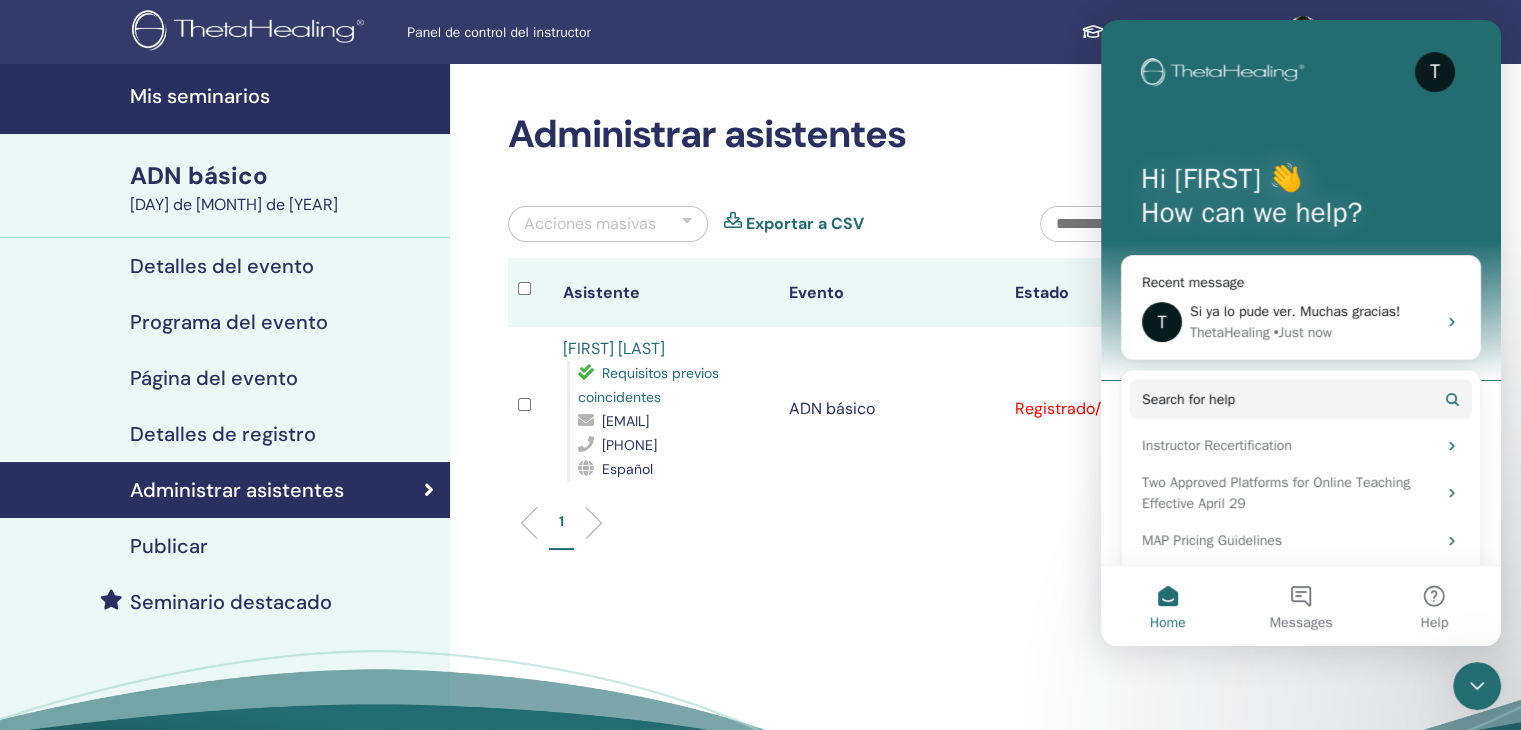 click on "Administrar asistentes Acciones masivas Exportar a CSV Asistente Evento Estado Rosario Molina Ibarra Requisitos previos coincidentes rosario.m77@gmail.com 5591991642 Español ADN básico Registrado/No pagado Cancelar registro No certificar automáticamente Marcar como pagado Marcar como no pagado Marcar como ausente Completar y certificar Descargar certificado 1" at bounding box center [957, 457] 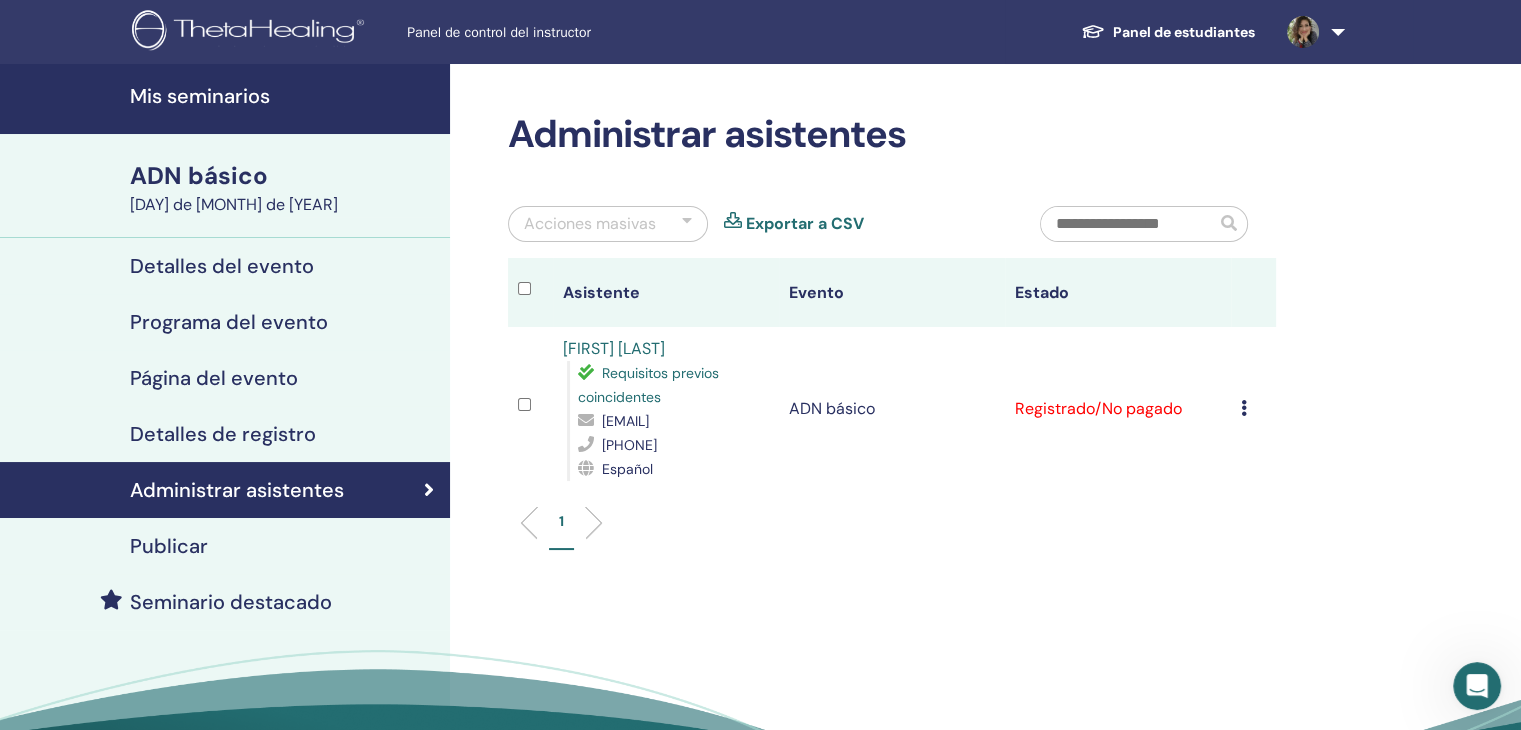 scroll, scrollTop: 0, scrollLeft: 0, axis: both 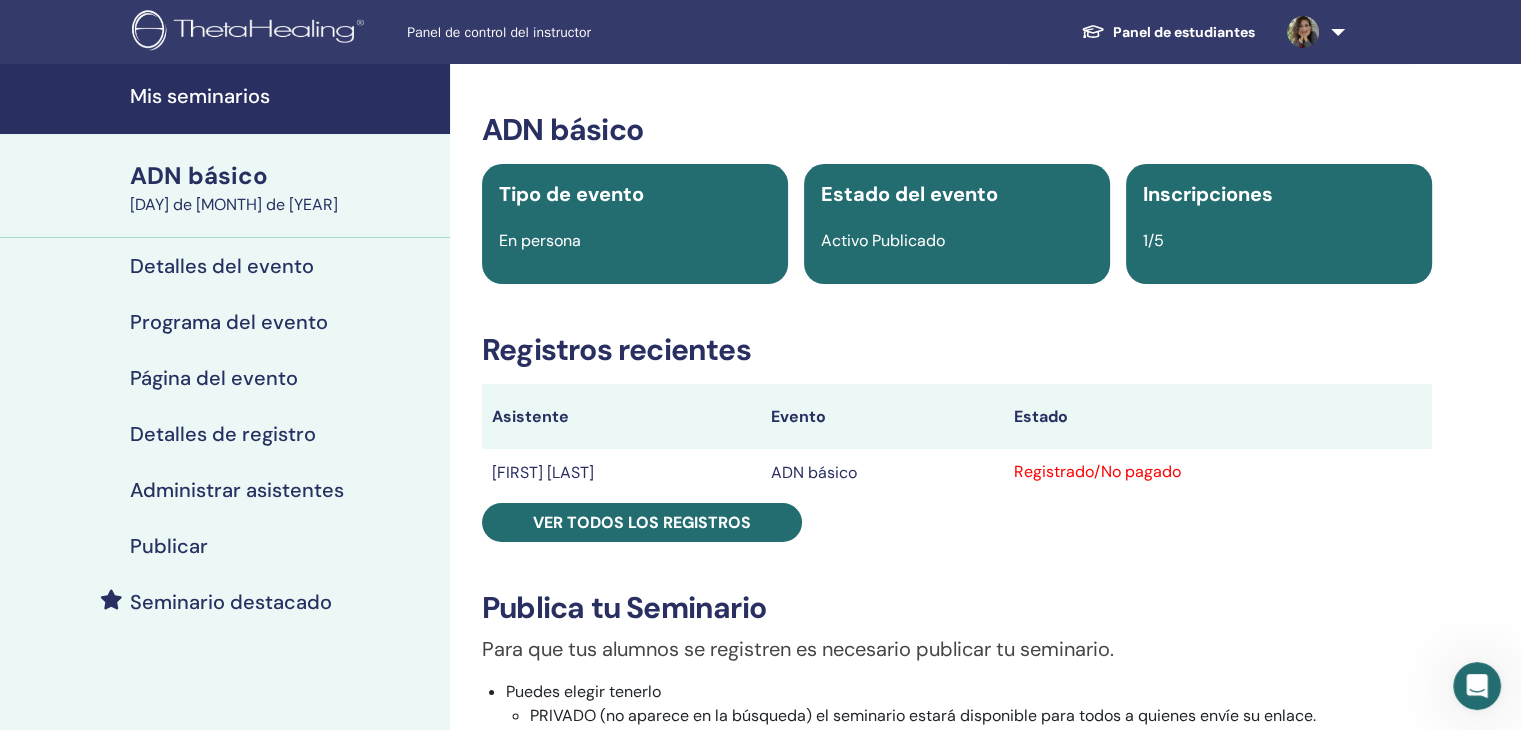 click at bounding box center [1303, 32] 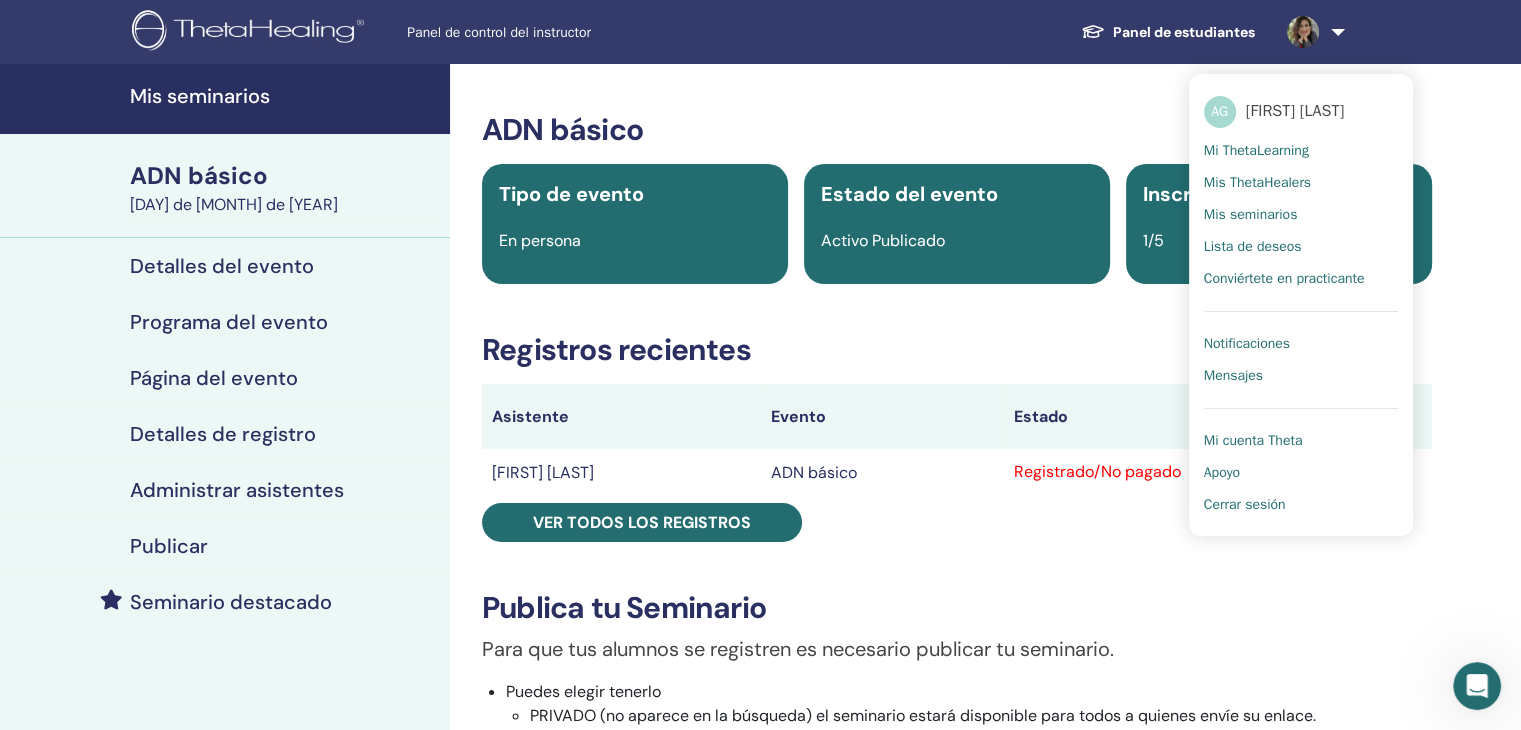 click on "ADN básico" at bounding box center (199, 175) 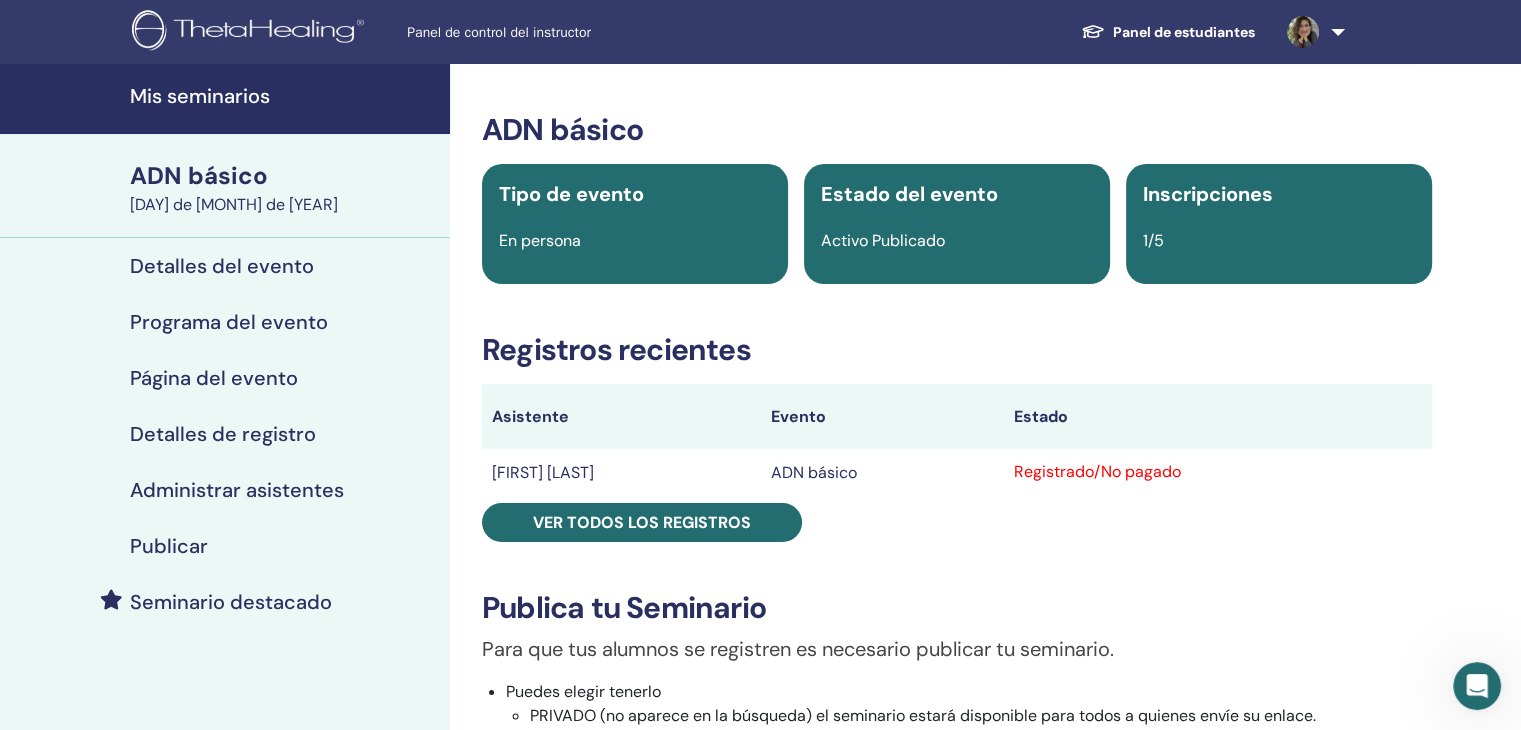 click on "Estado del evento Activo Publicado" at bounding box center (957, 224) 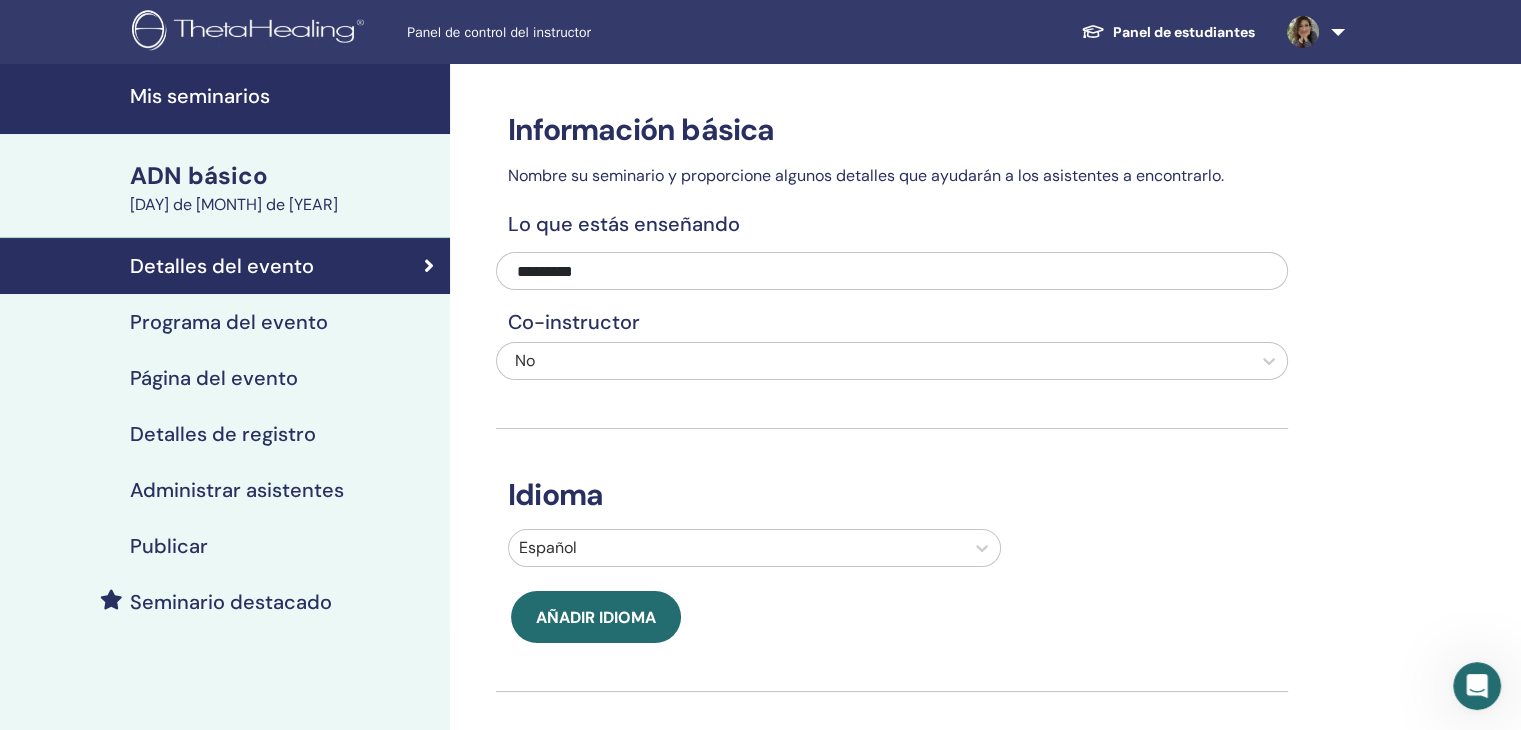 click on "Página del evento" at bounding box center [214, 378] 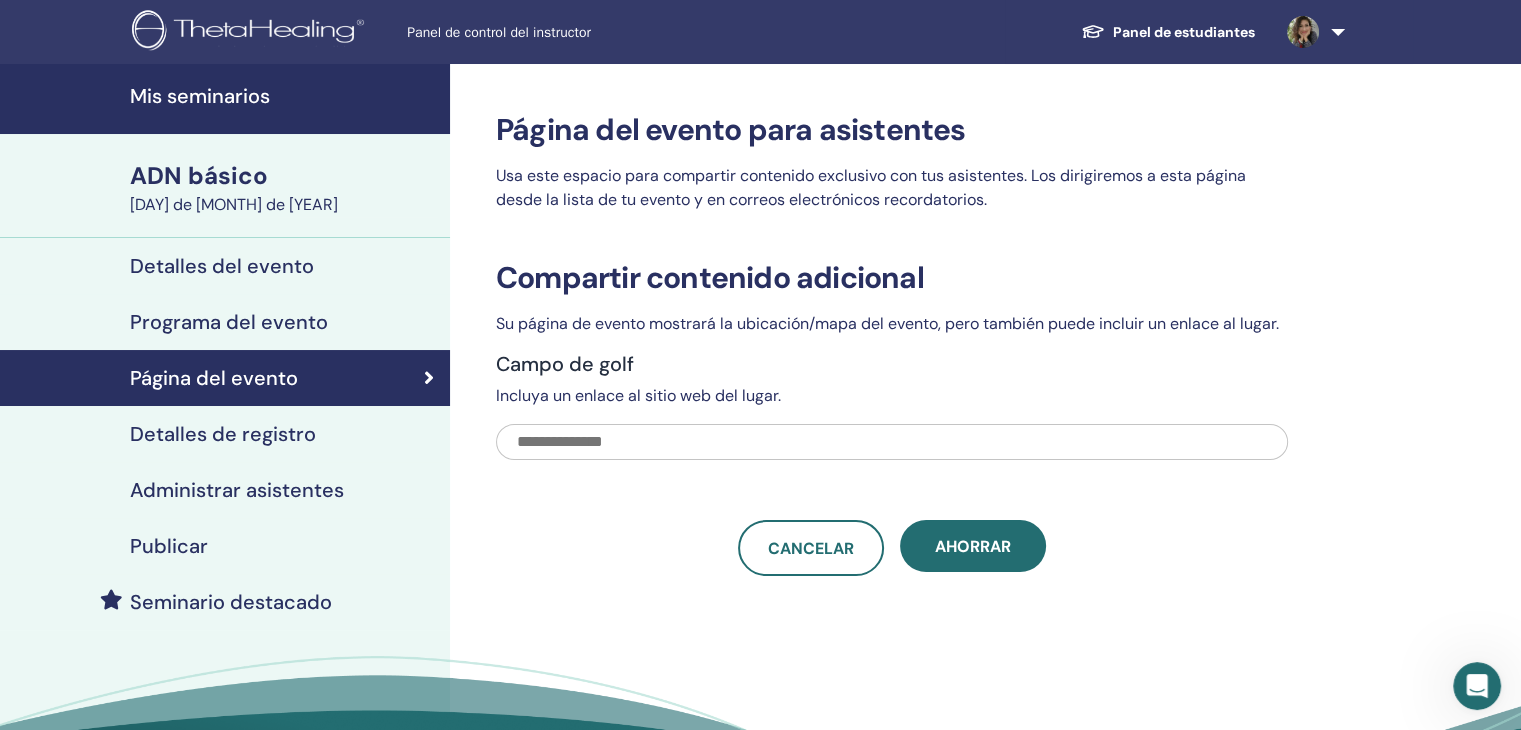 click on "Detalles de registro" at bounding box center [223, 434] 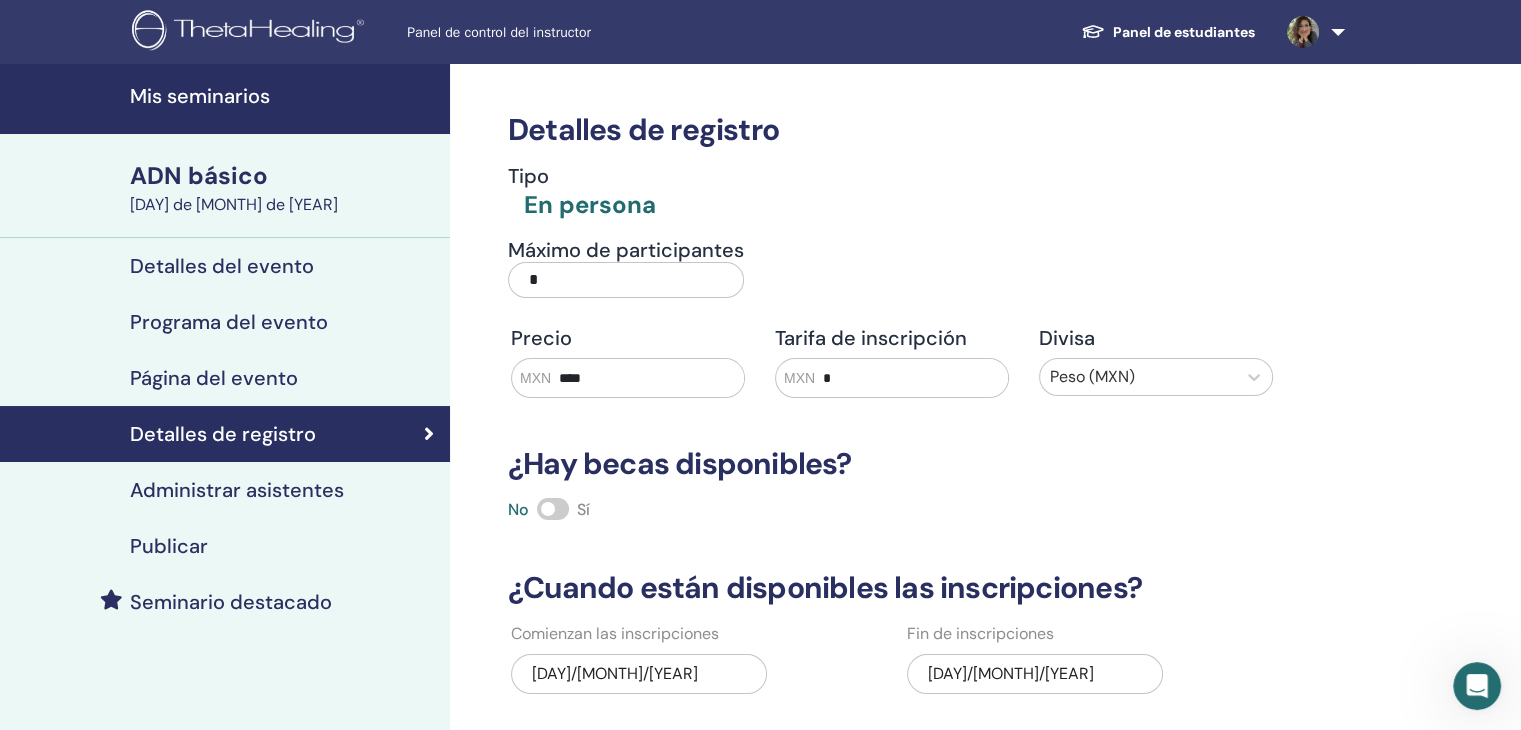 click on "Seminario destacado" at bounding box center [231, 602] 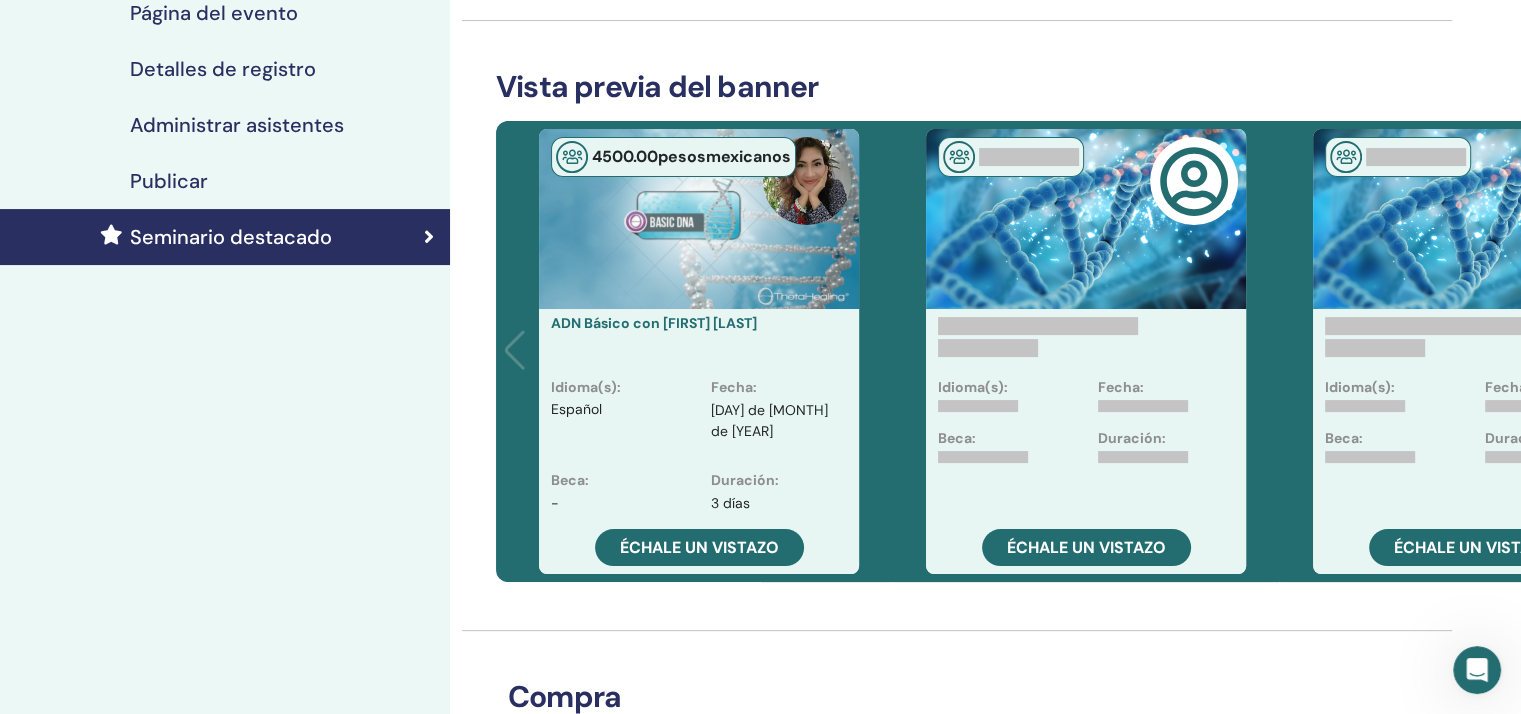scroll, scrollTop: 371, scrollLeft: 0, axis: vertical 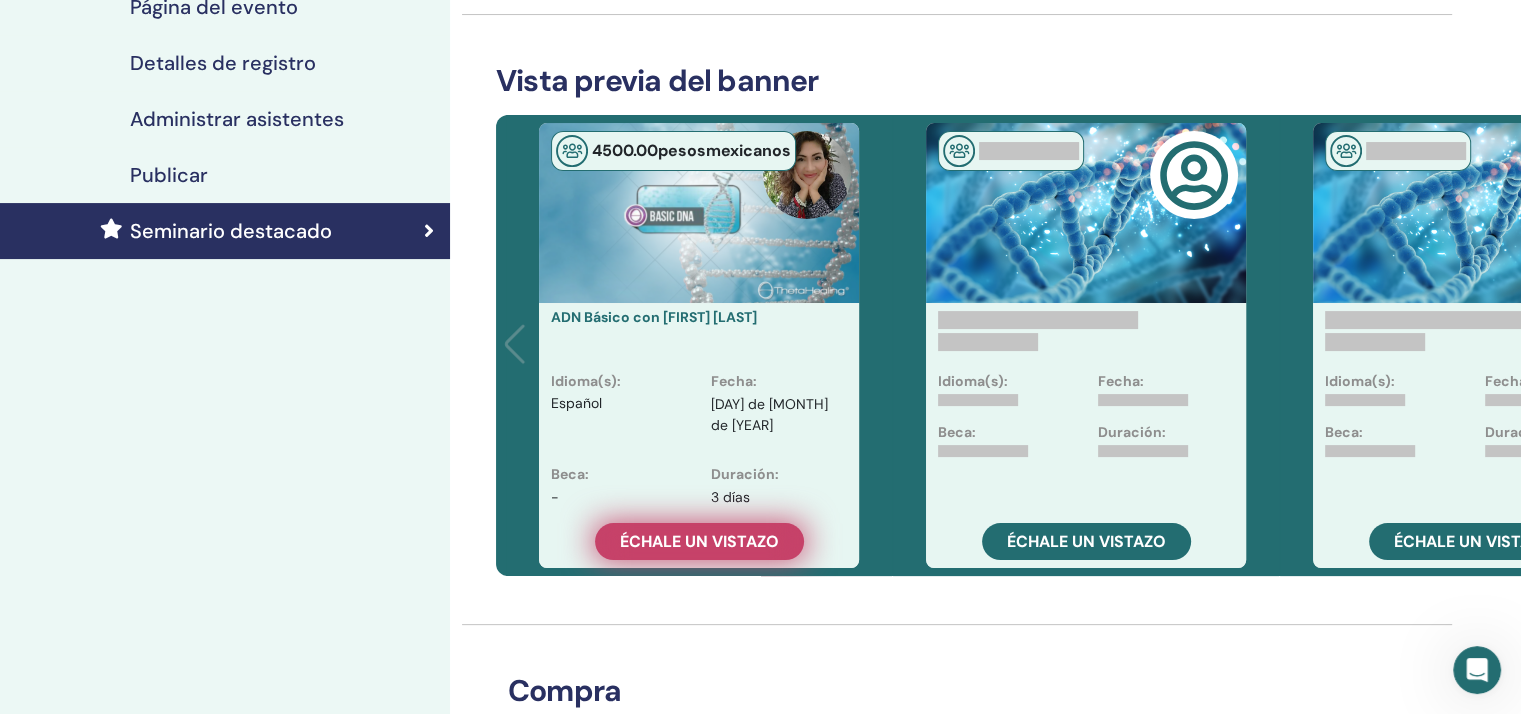 click on "Échale un vistazo" at bounding box center [699, 541] 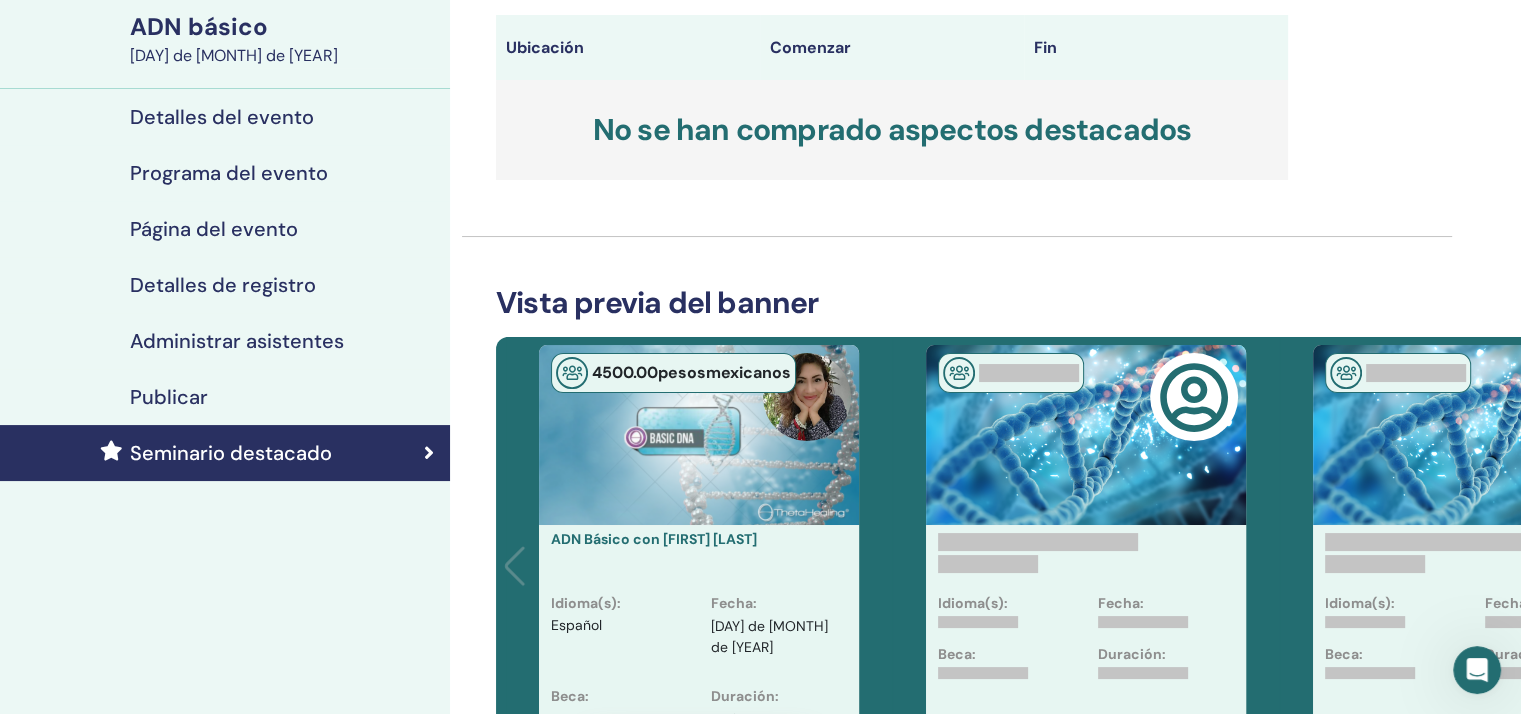 scroll, scrollTop: 0, scrollLeft: 0, axis: both 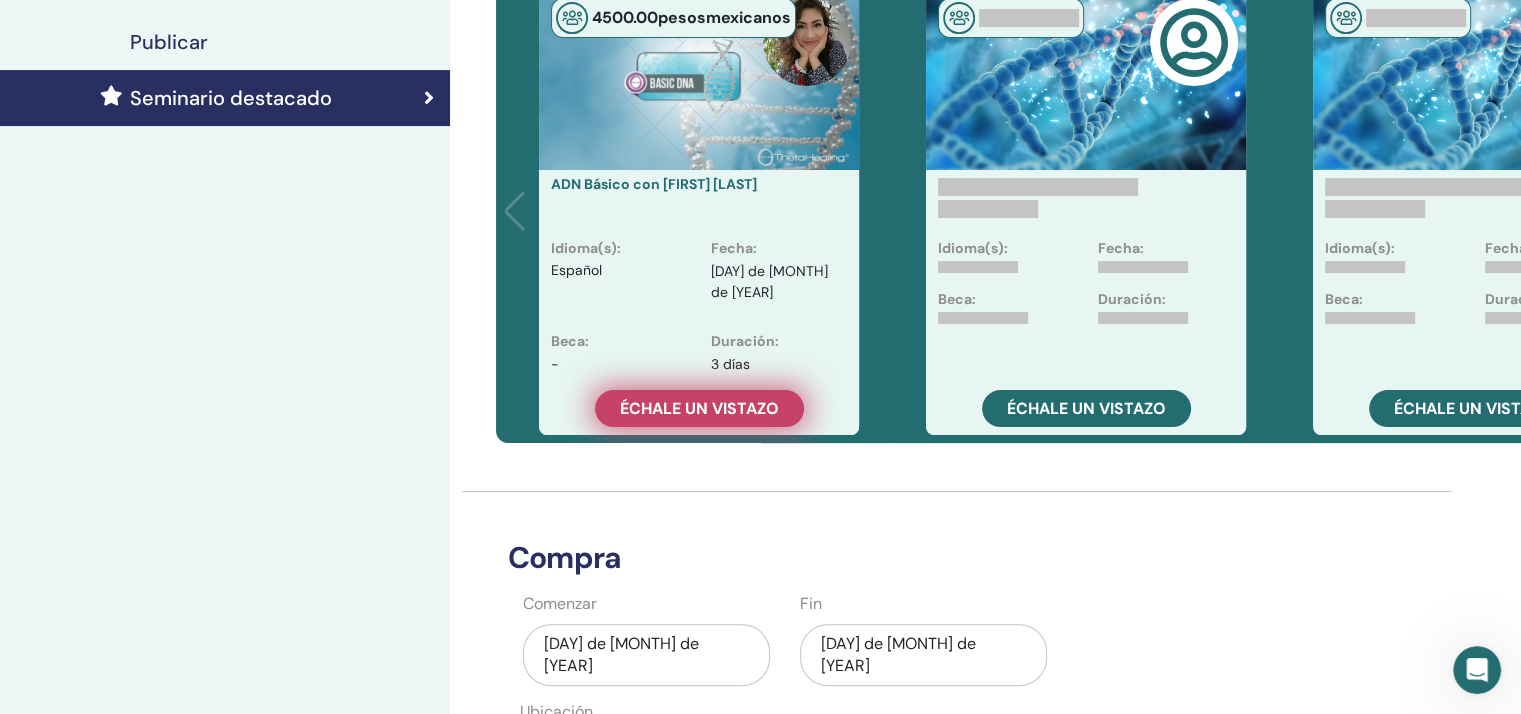 click on "Échale un vistazo" at bounding box center [699, 408] 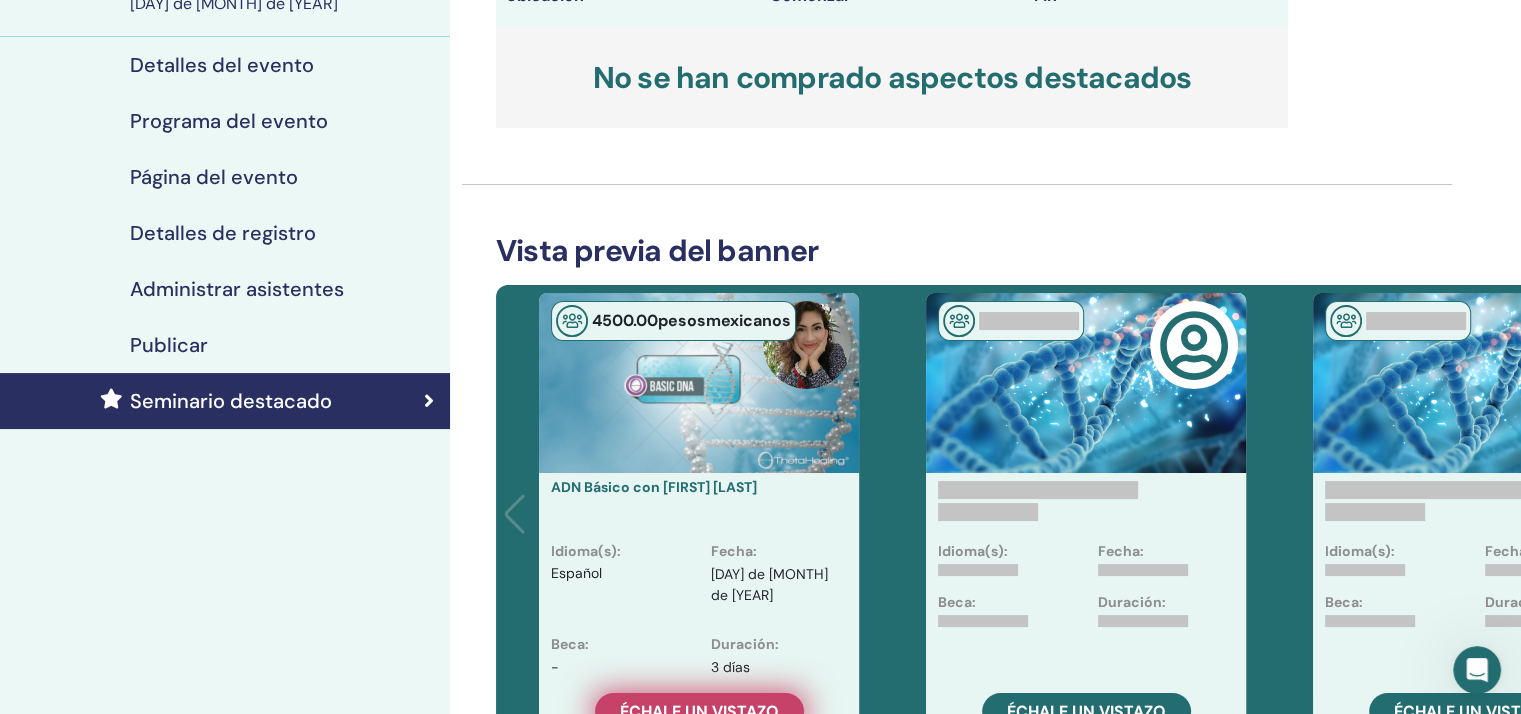 scroll, scrollTop: 0, scrollLeft: 0, axis: both 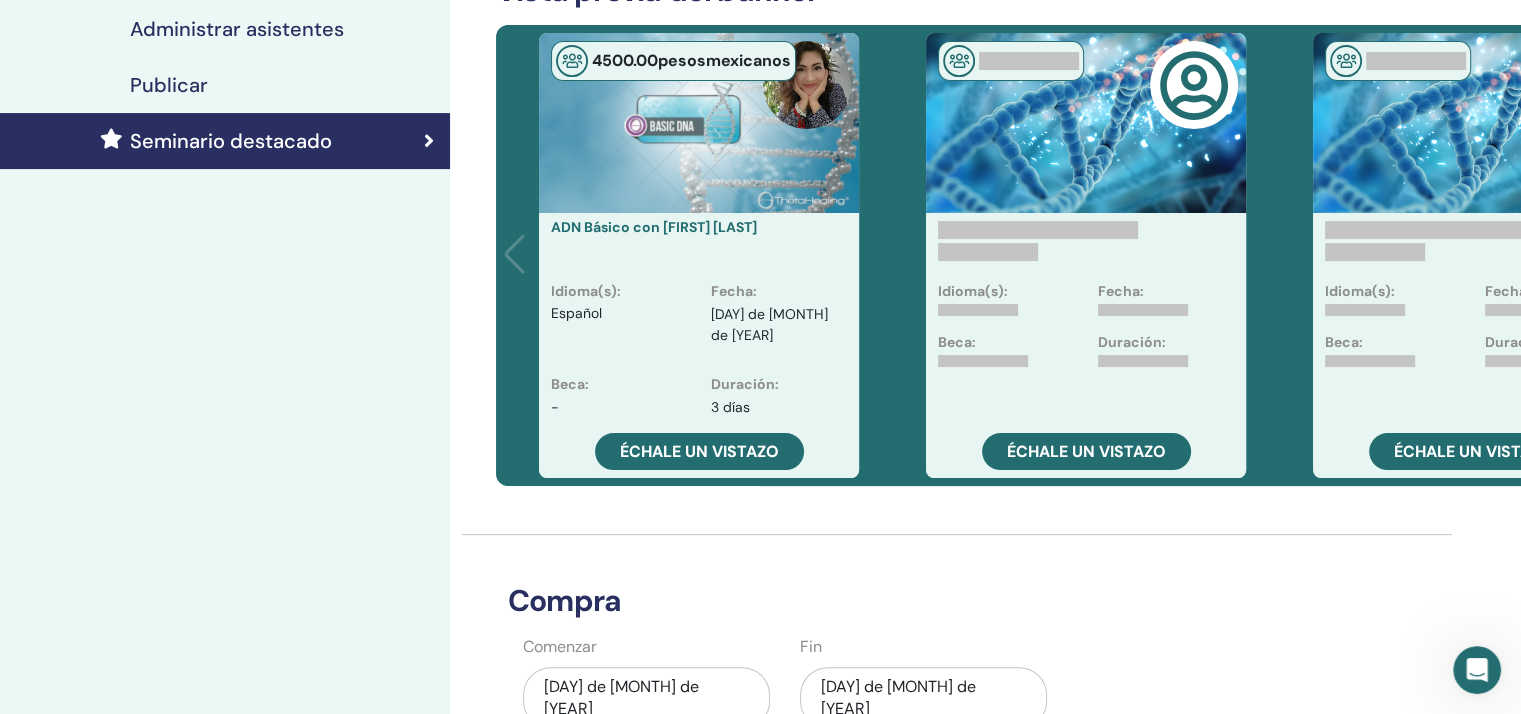 click on "4500.00  pesos  mexicanos" at bounding box center [699, 123] 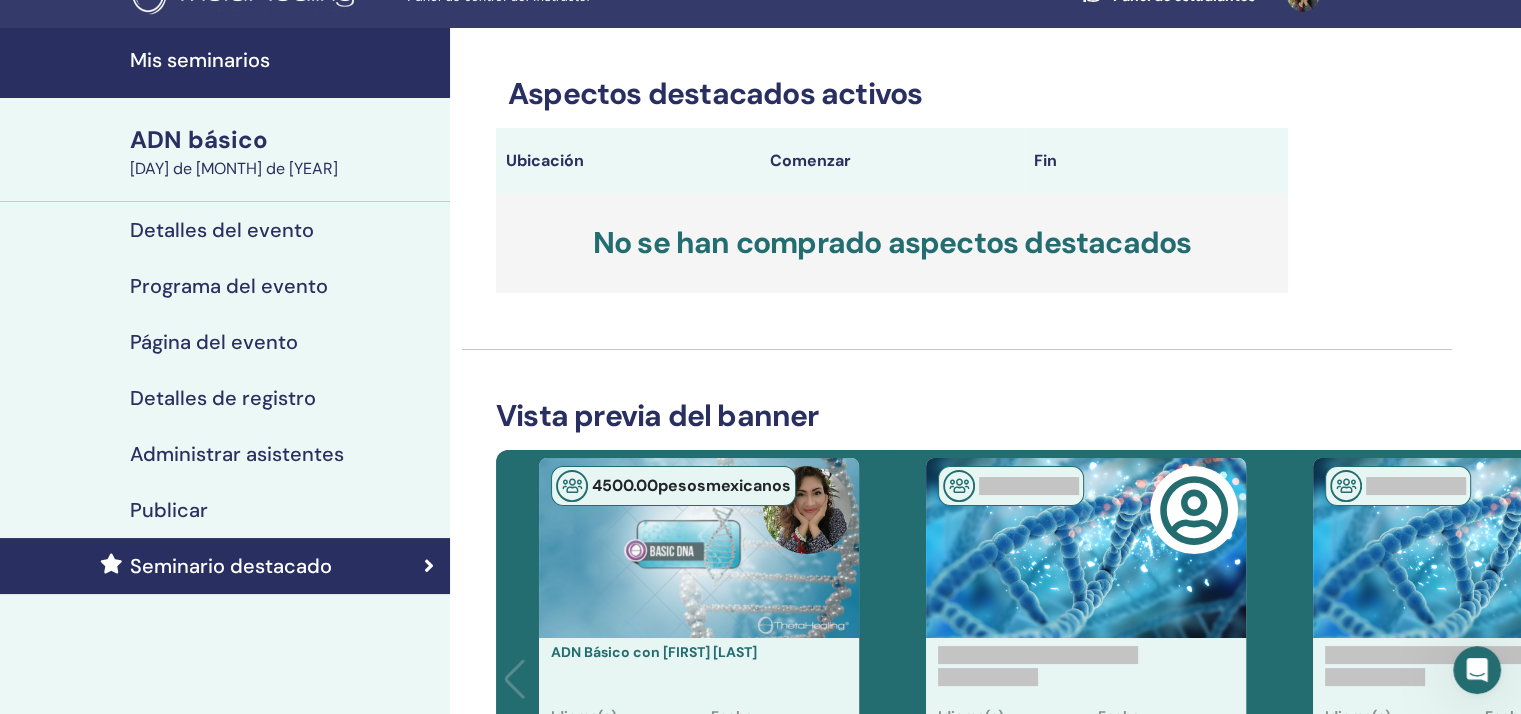 scroll, scrollTop: 0, scrollLeft: 0, axis: both 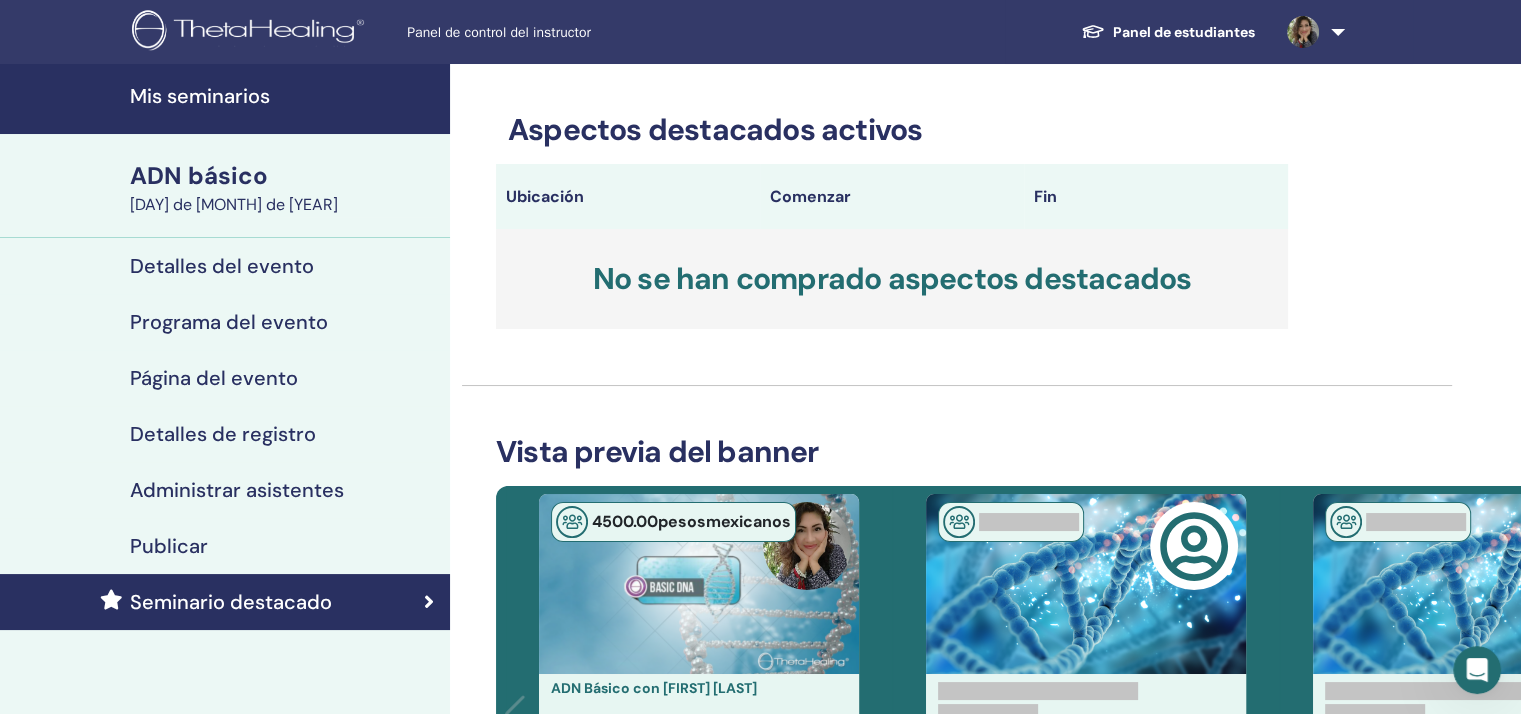 click at bounding box center (1303, 32) 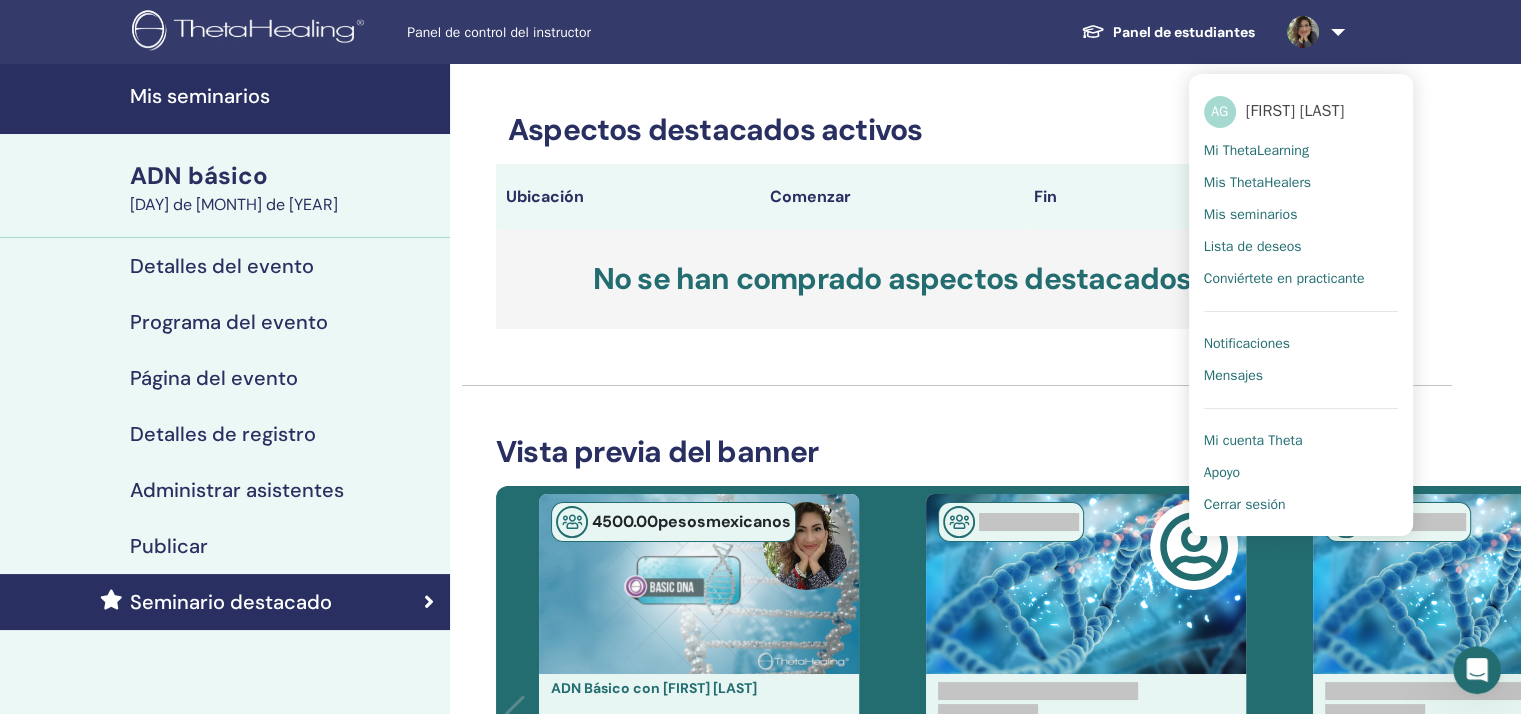 click on "Mi cuenta Theta" at bounding box center (1253, 440) 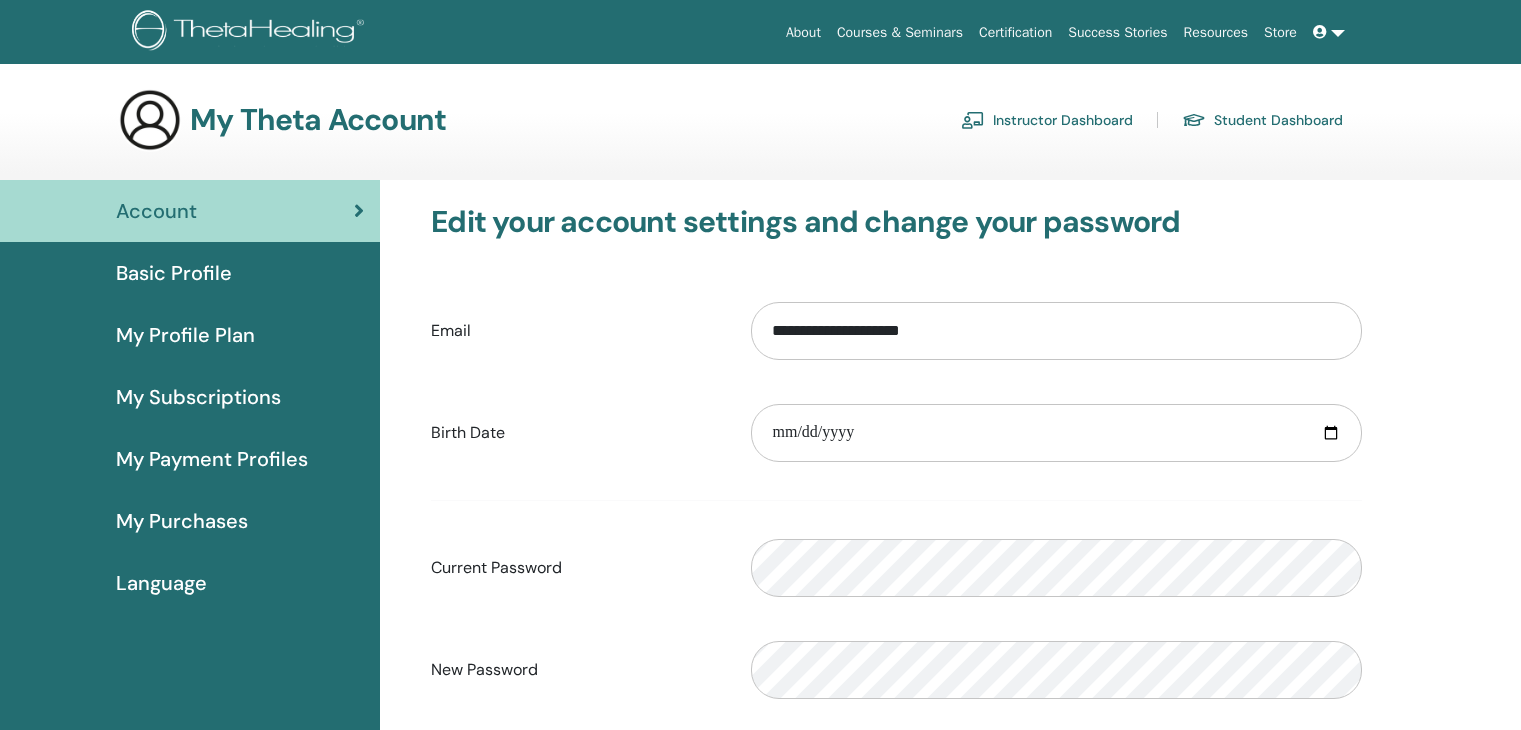 scroll, scrollTop: 0, scrollLeft: 0, axis: both 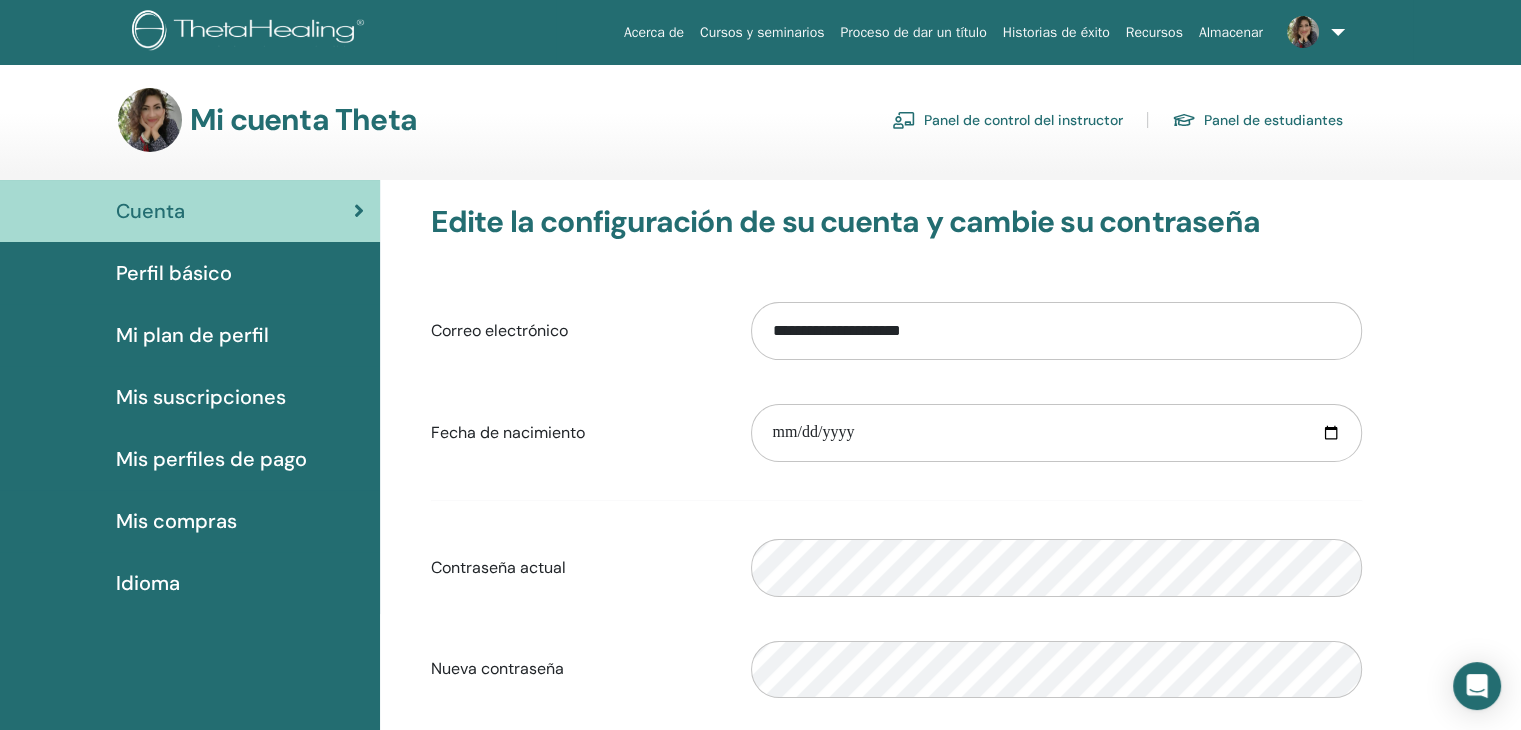 click on "Panel de control del instructor" at bounding box center [1023, 121] 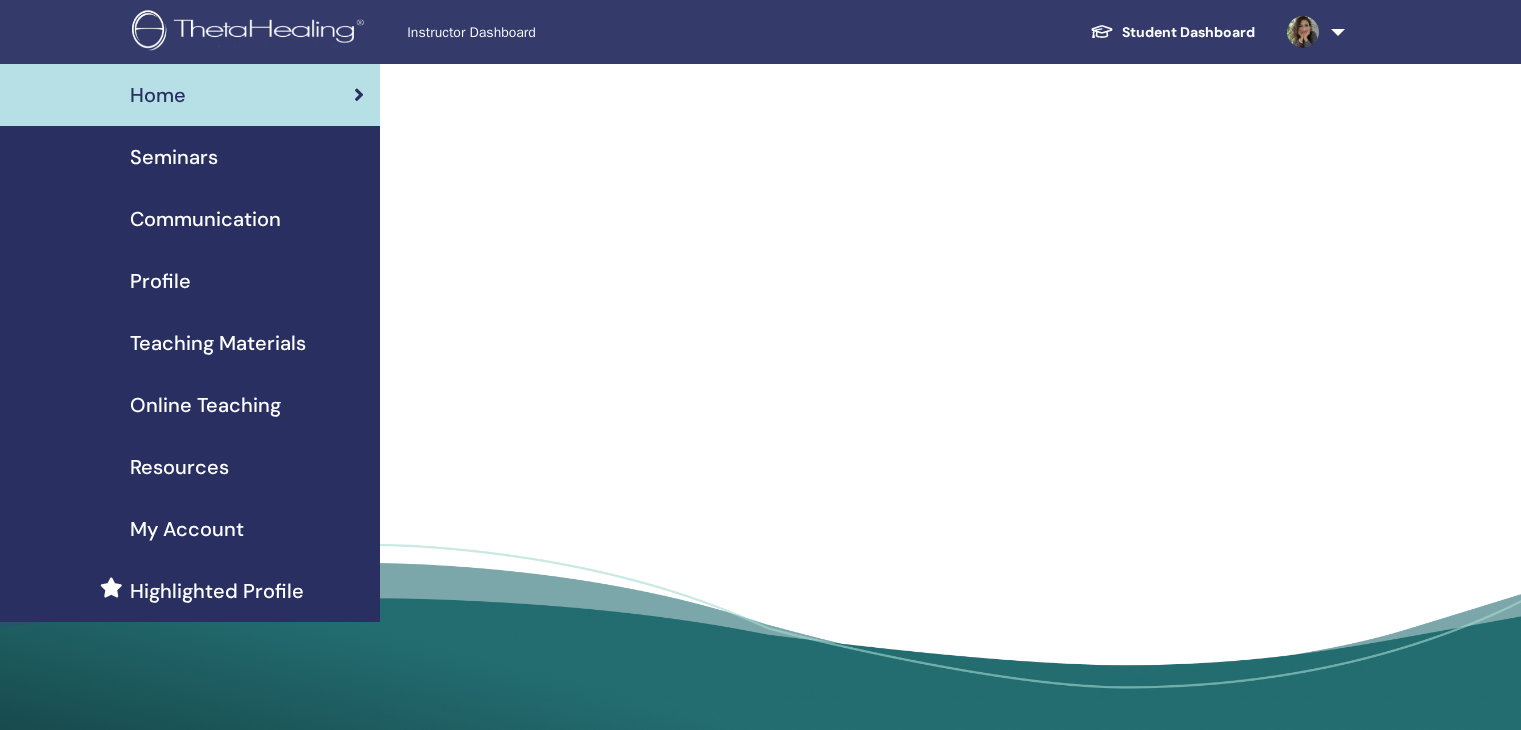 scroll, scrollTop: 0, scrollLeft: 0, axis: both 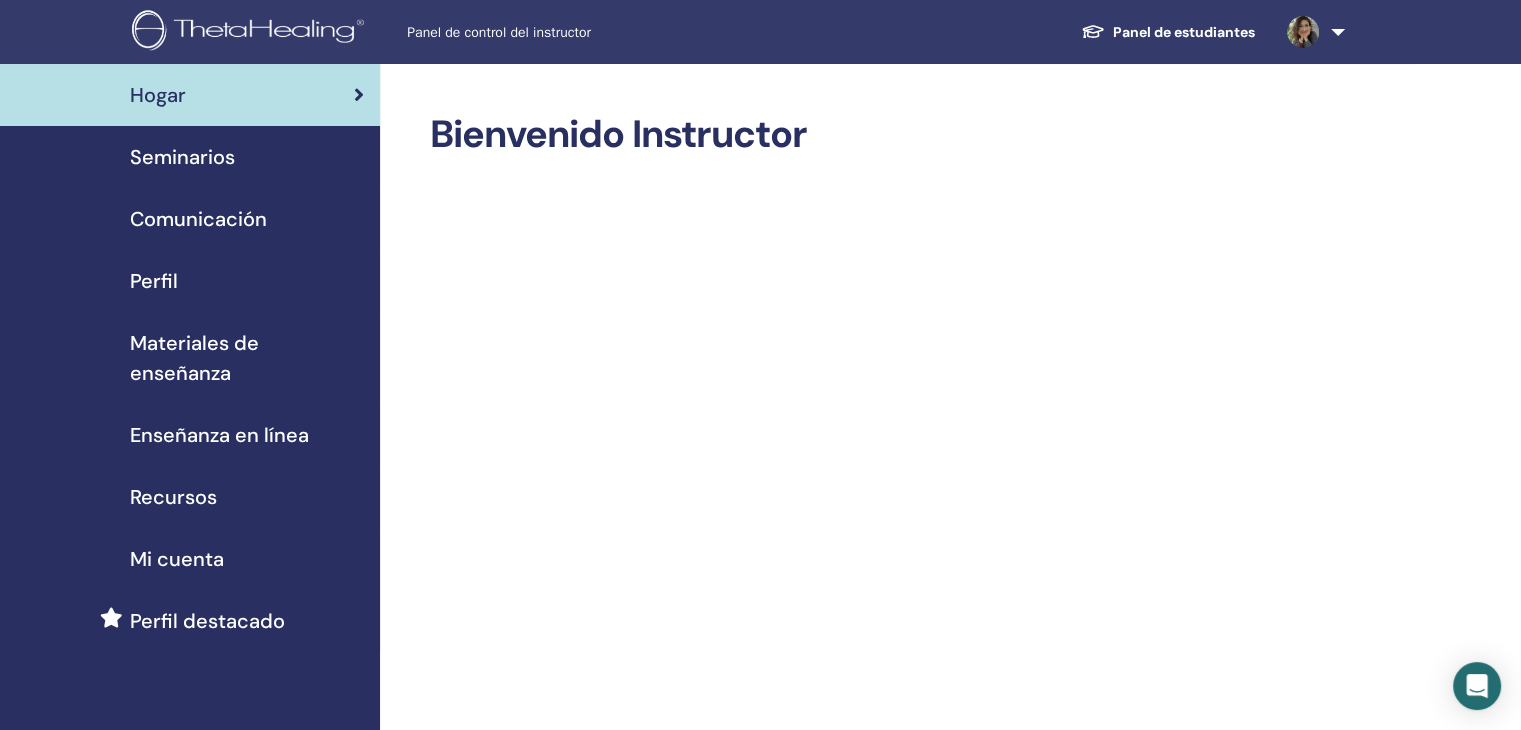 click on "Seminarios" at bounding box center (182, 157) 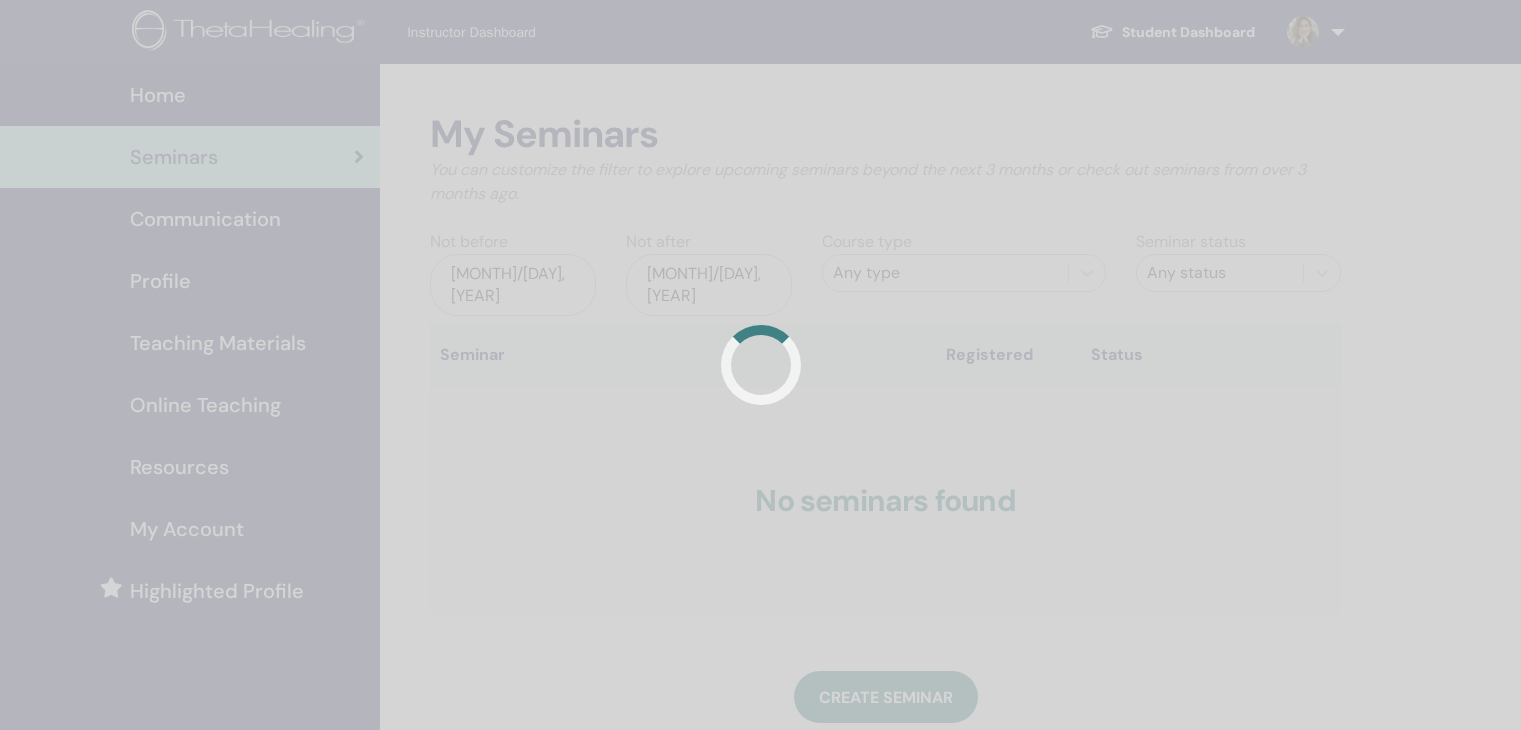 scroll, scrollTop: 0, scrollLeft: 0, axis: both 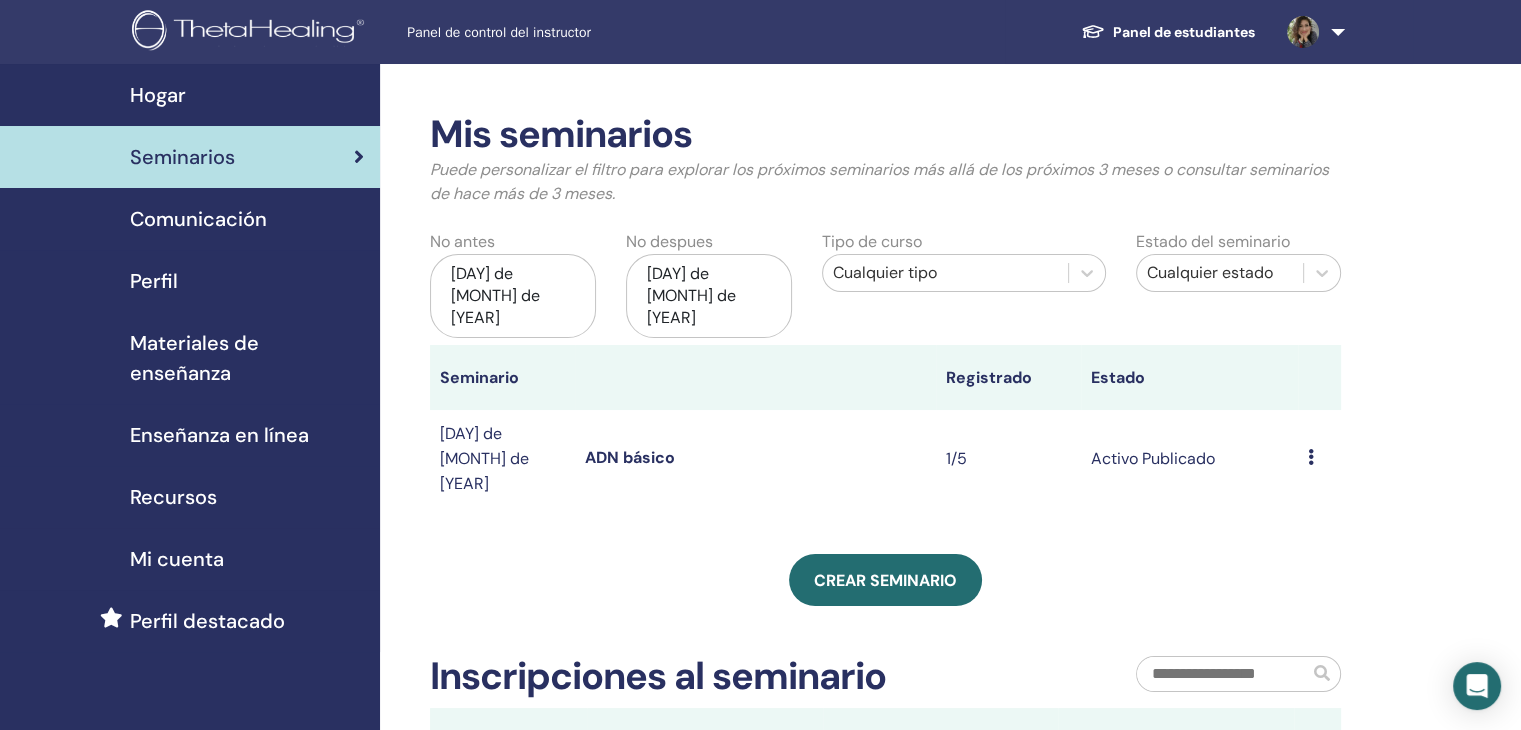 click at bounding box center [1303, 32] 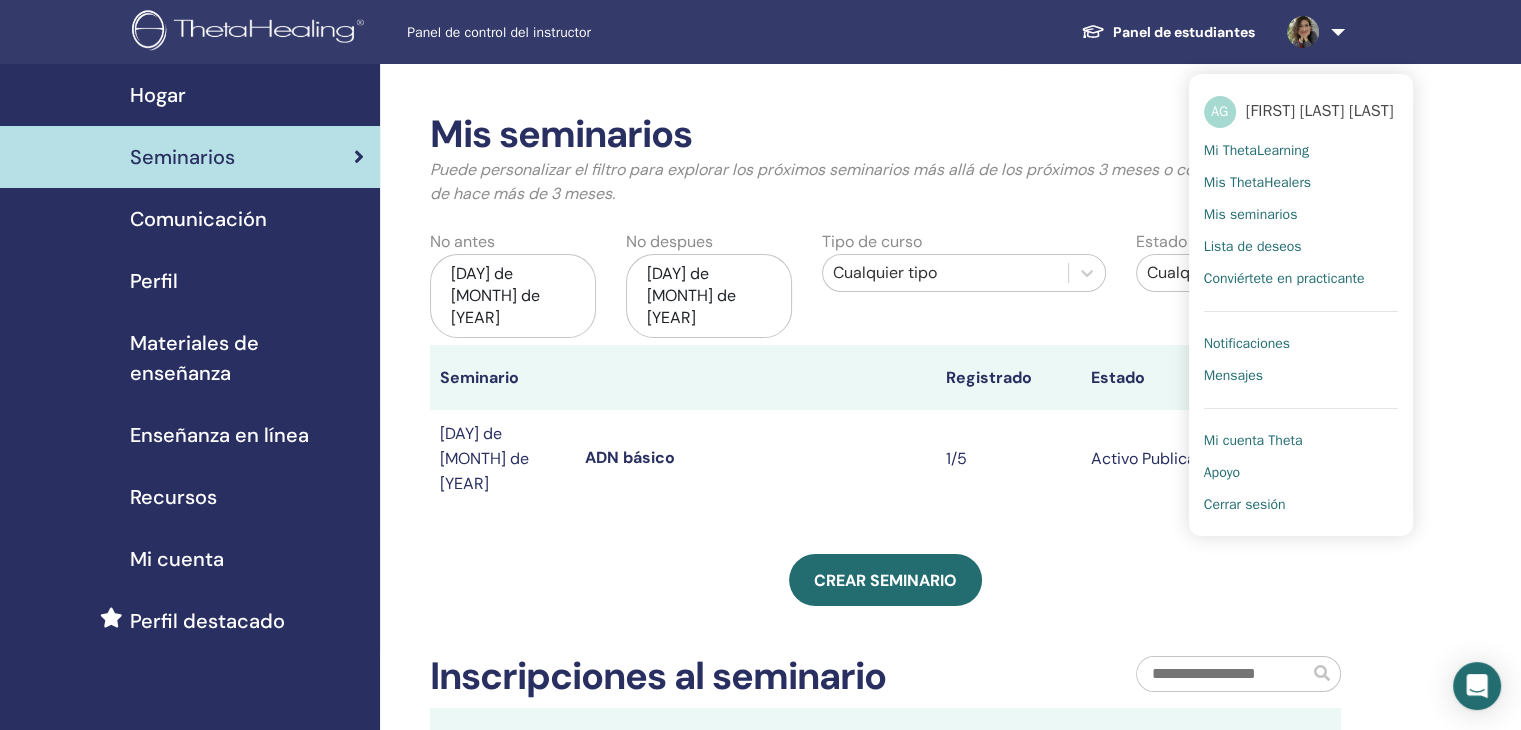 click on "Mi cuenta Theta" at bounding box center (1253, 440) 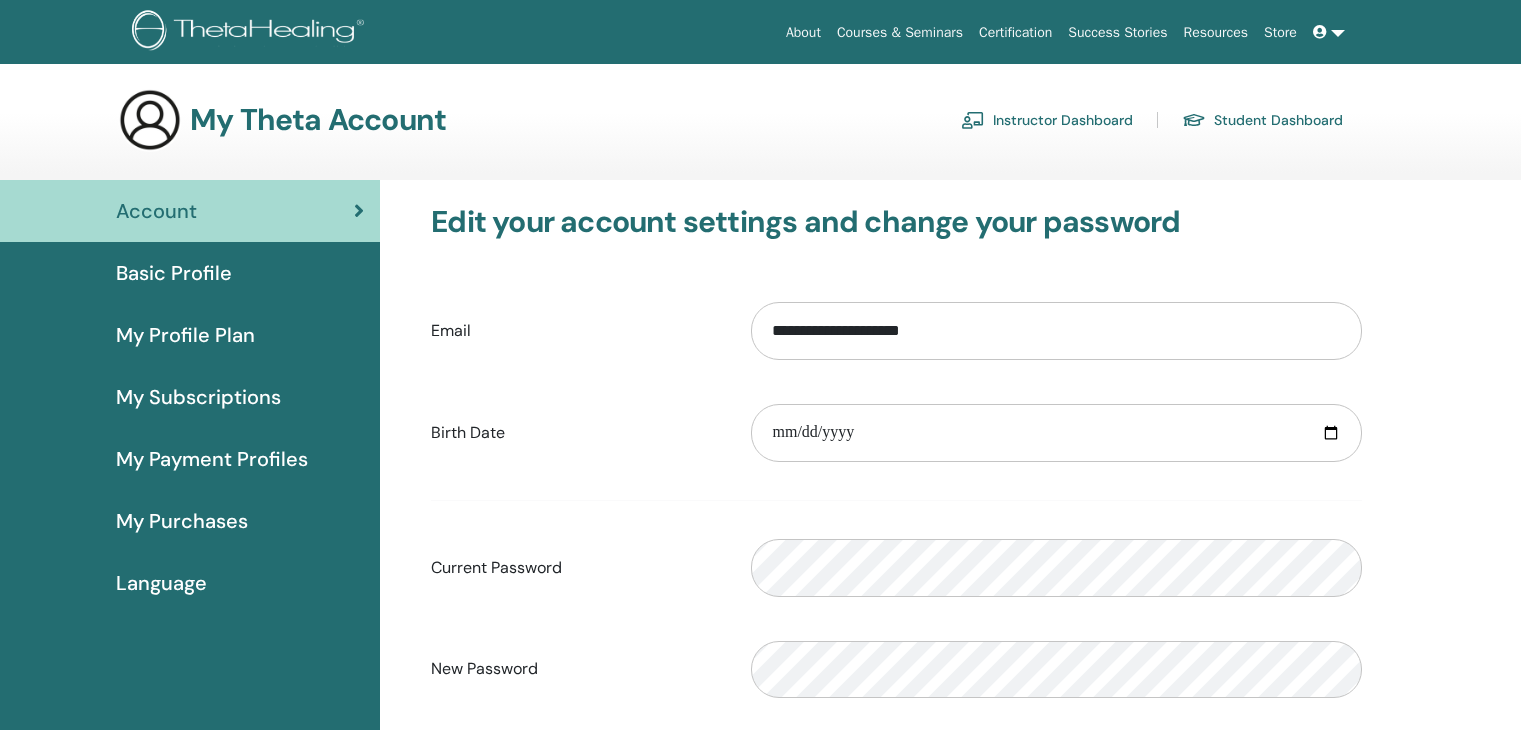 scroll, scrollTop: 0, scrollLeft: 0, axis: both 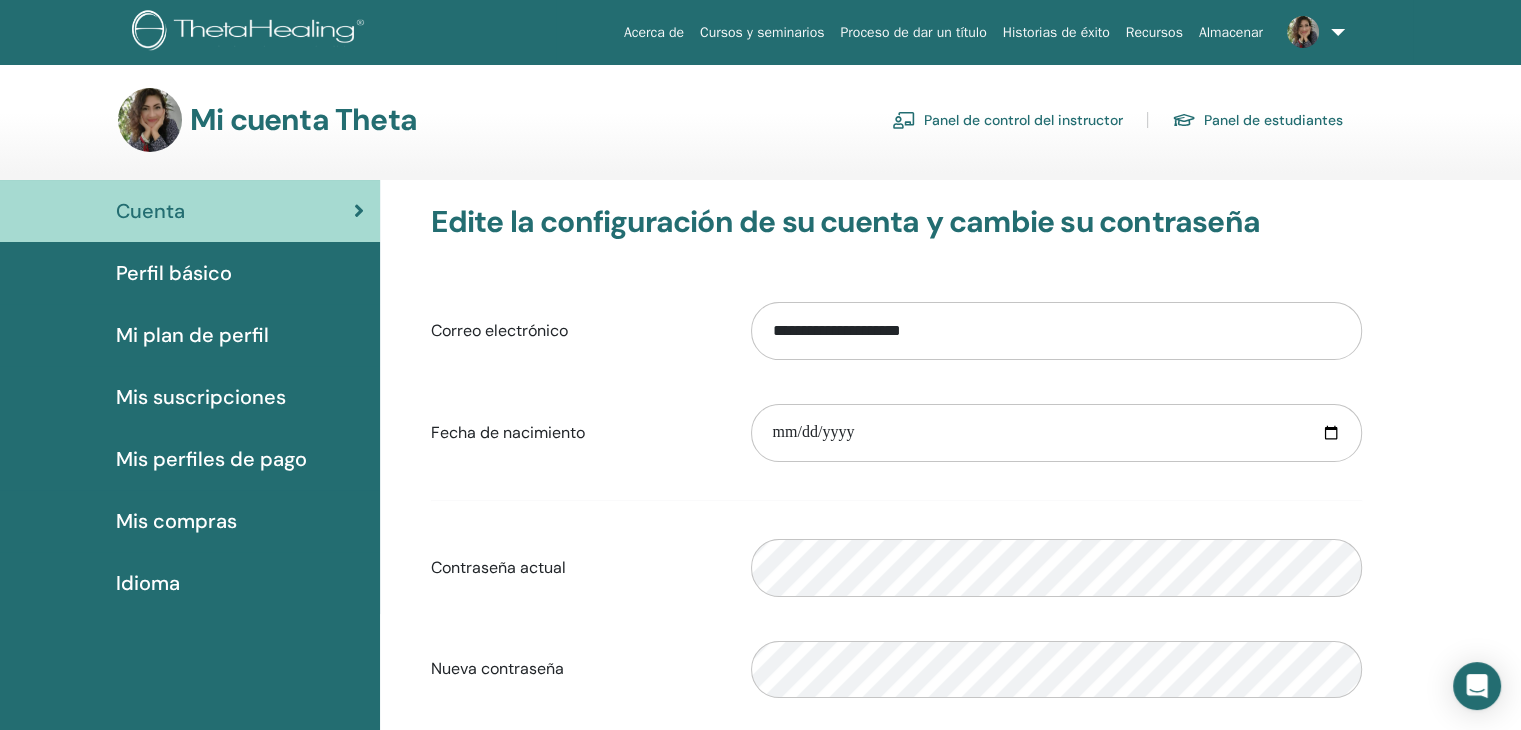 click on "Panel de control del instructor" at bounding box center [1023, 121] 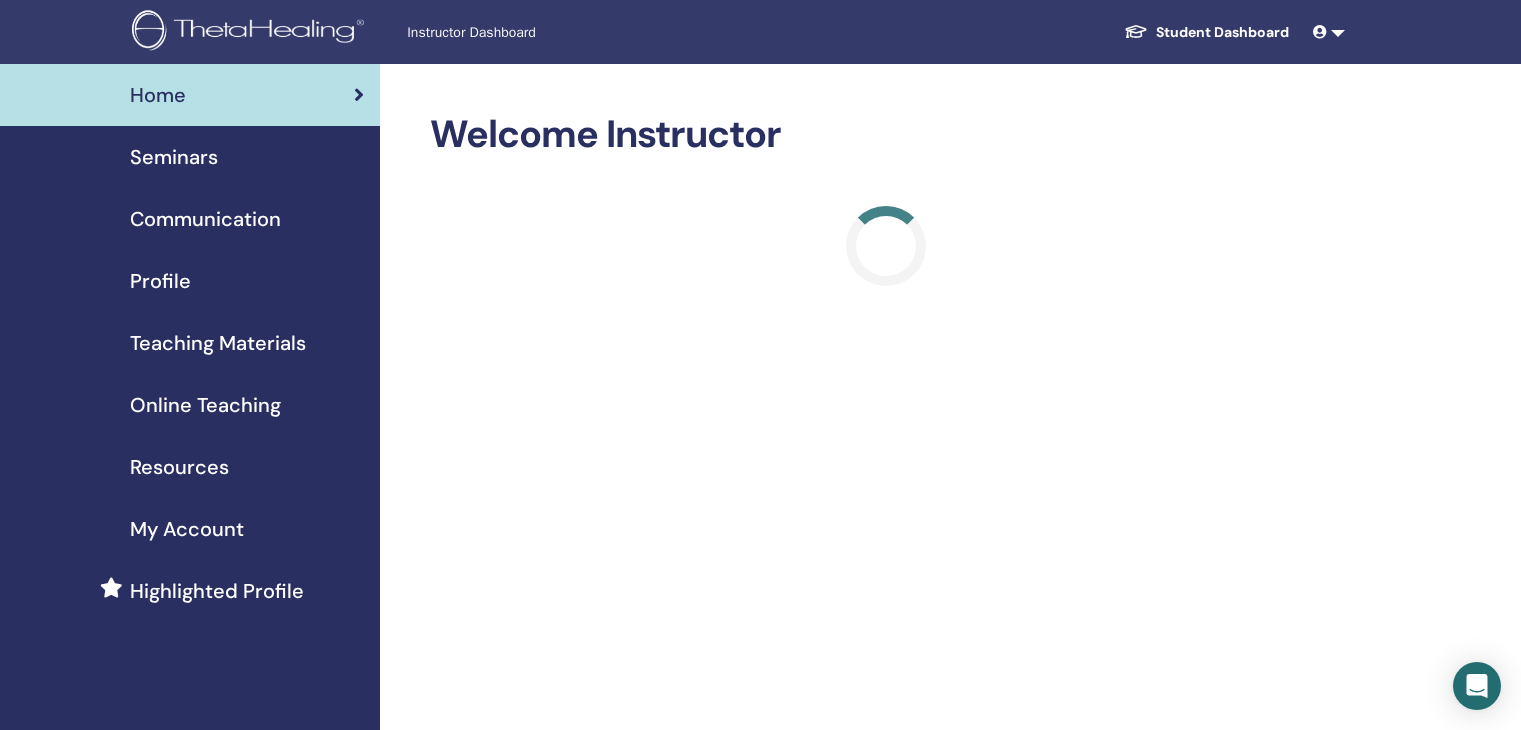 scroll, scrollTop: 0, scrollLeft: 0, axis: both 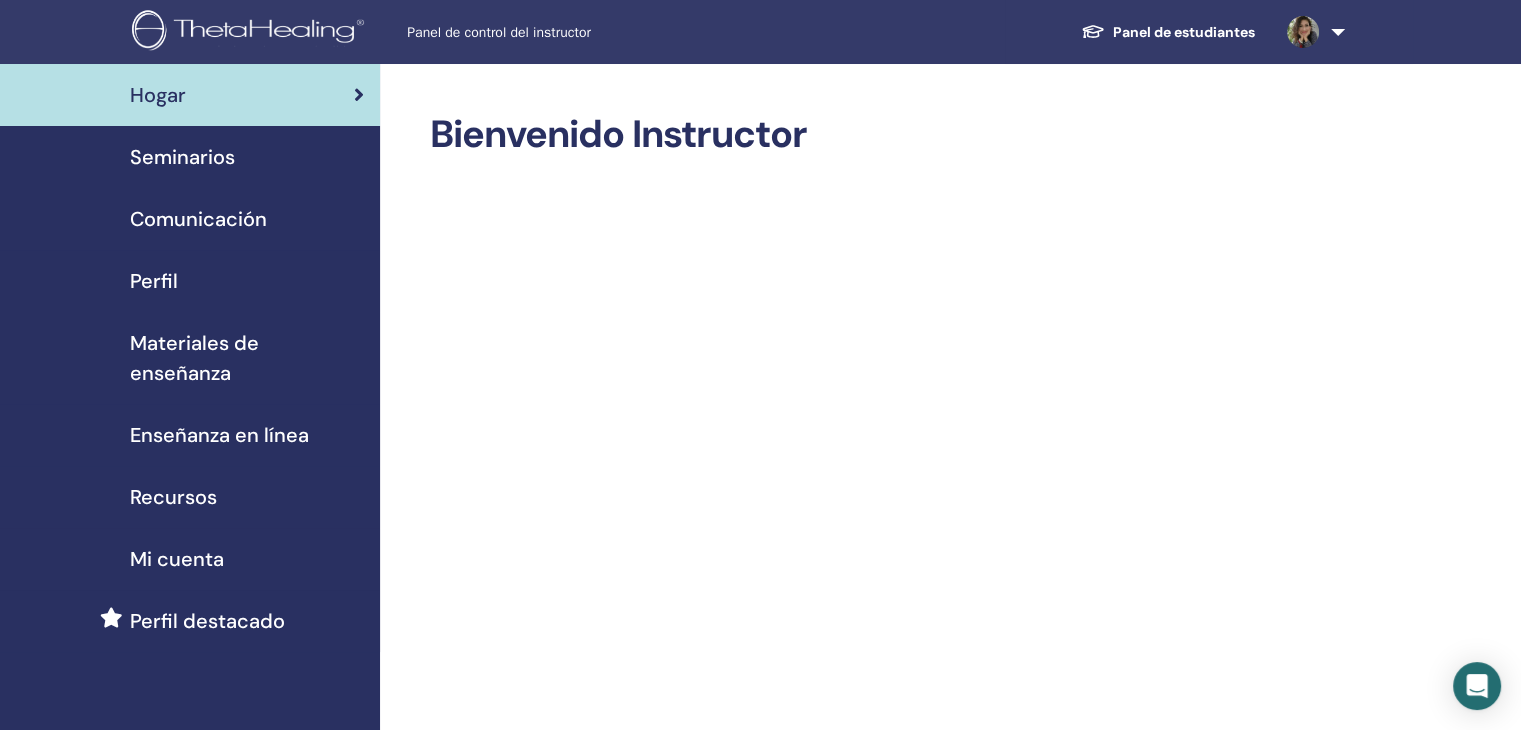 click on "Seminarios" at bounding box center (182, 157) 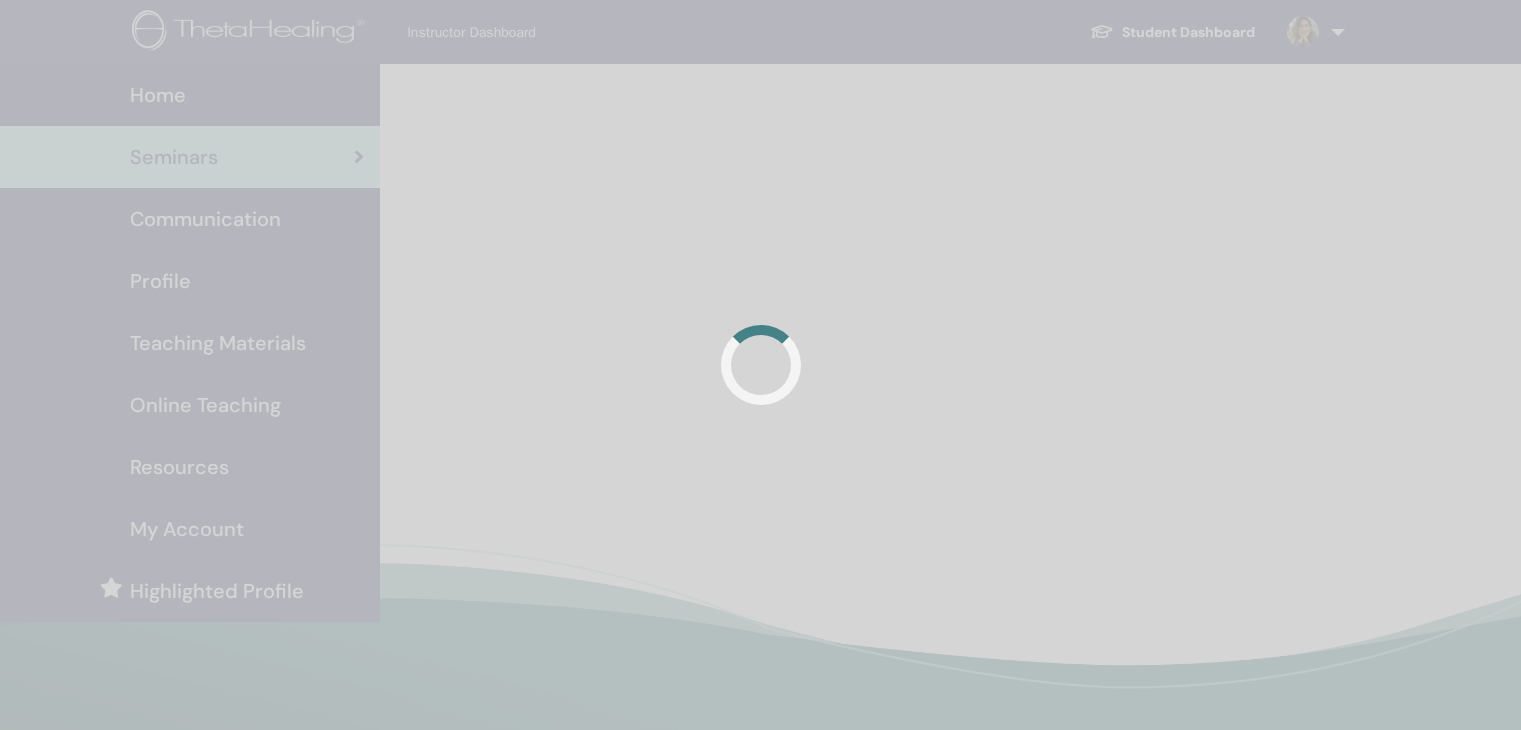 scroll, scrollTop: 0, scrollLeft: 0, axis: both 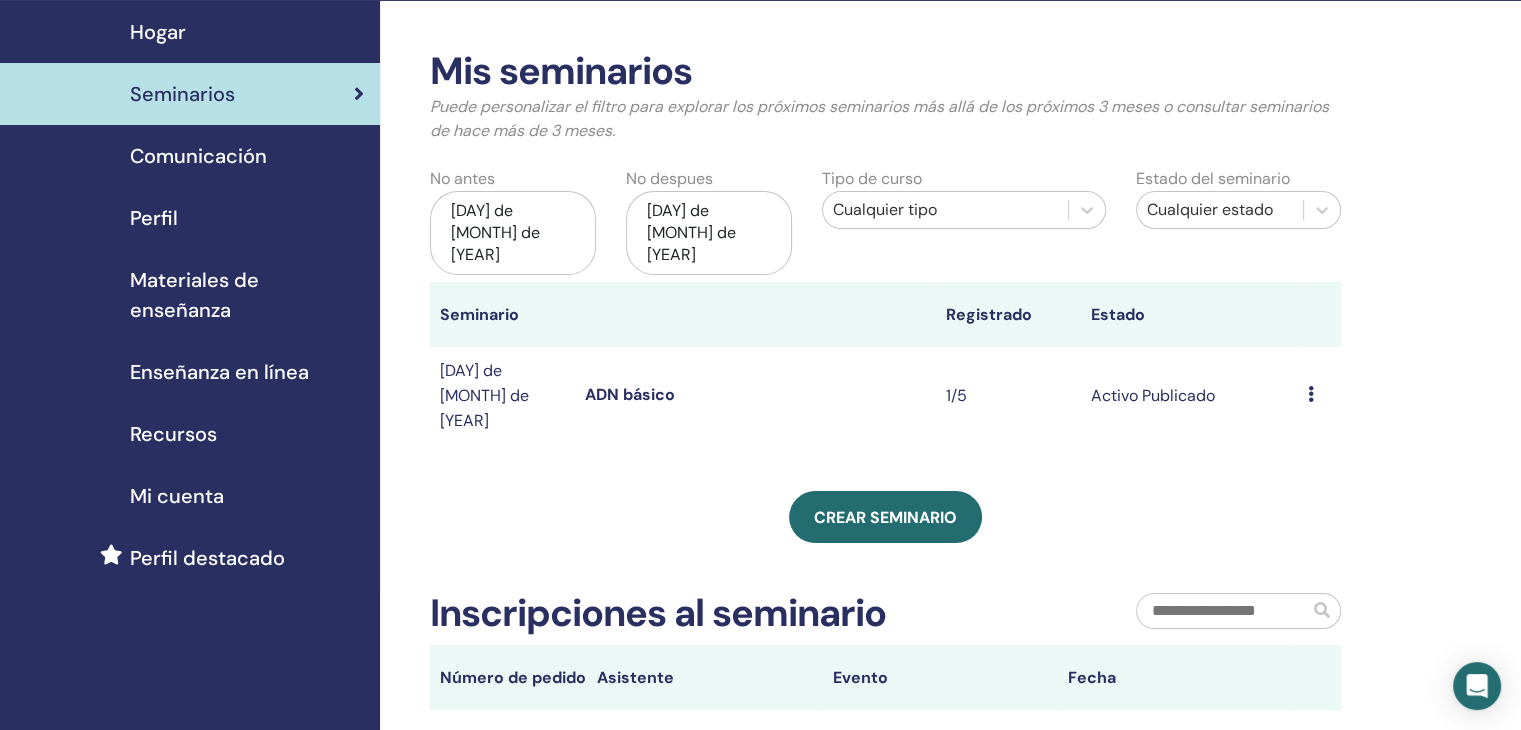 click on "Comunicación" at bounding box center [198, 156] 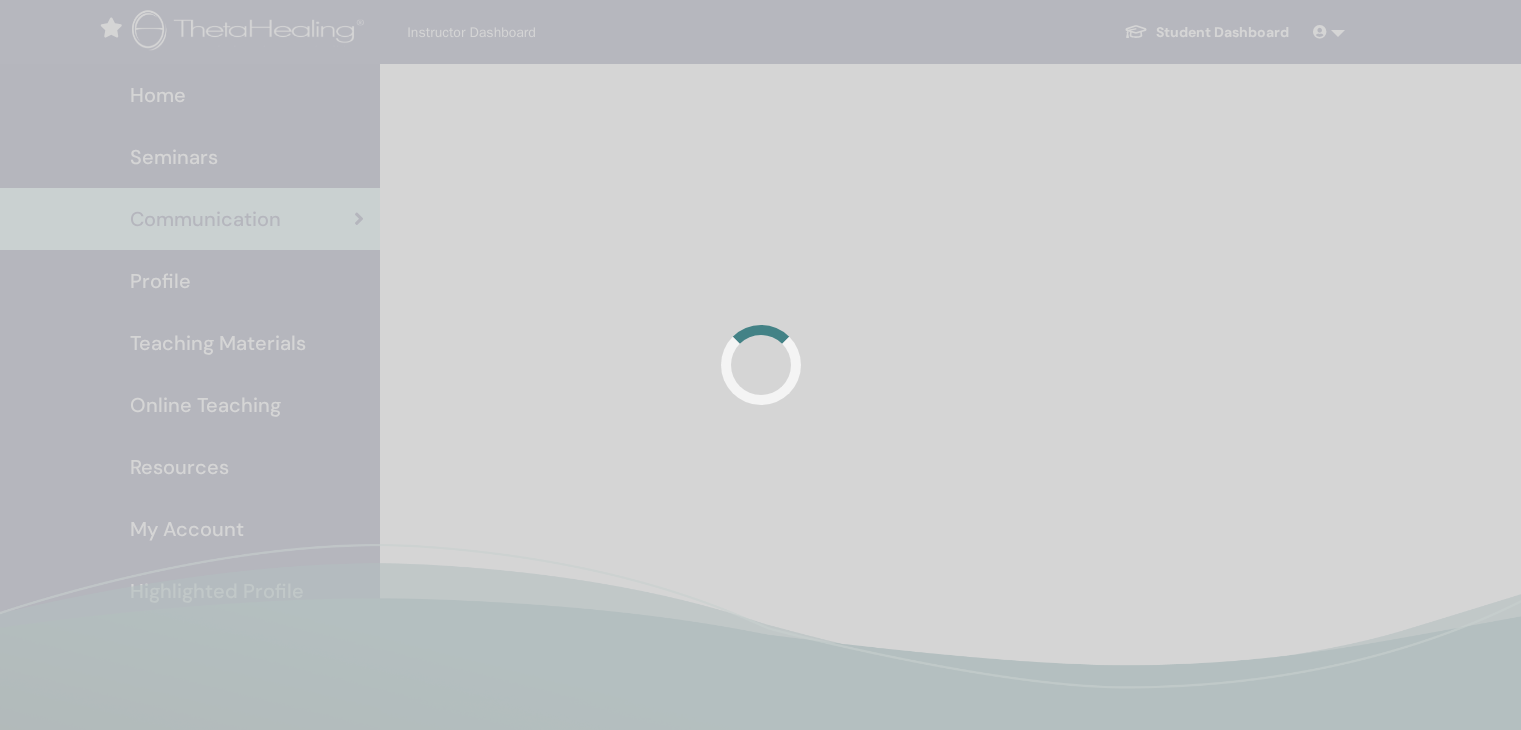 scroll, scrollTop: 0, scrollLeft: 0, axis: both 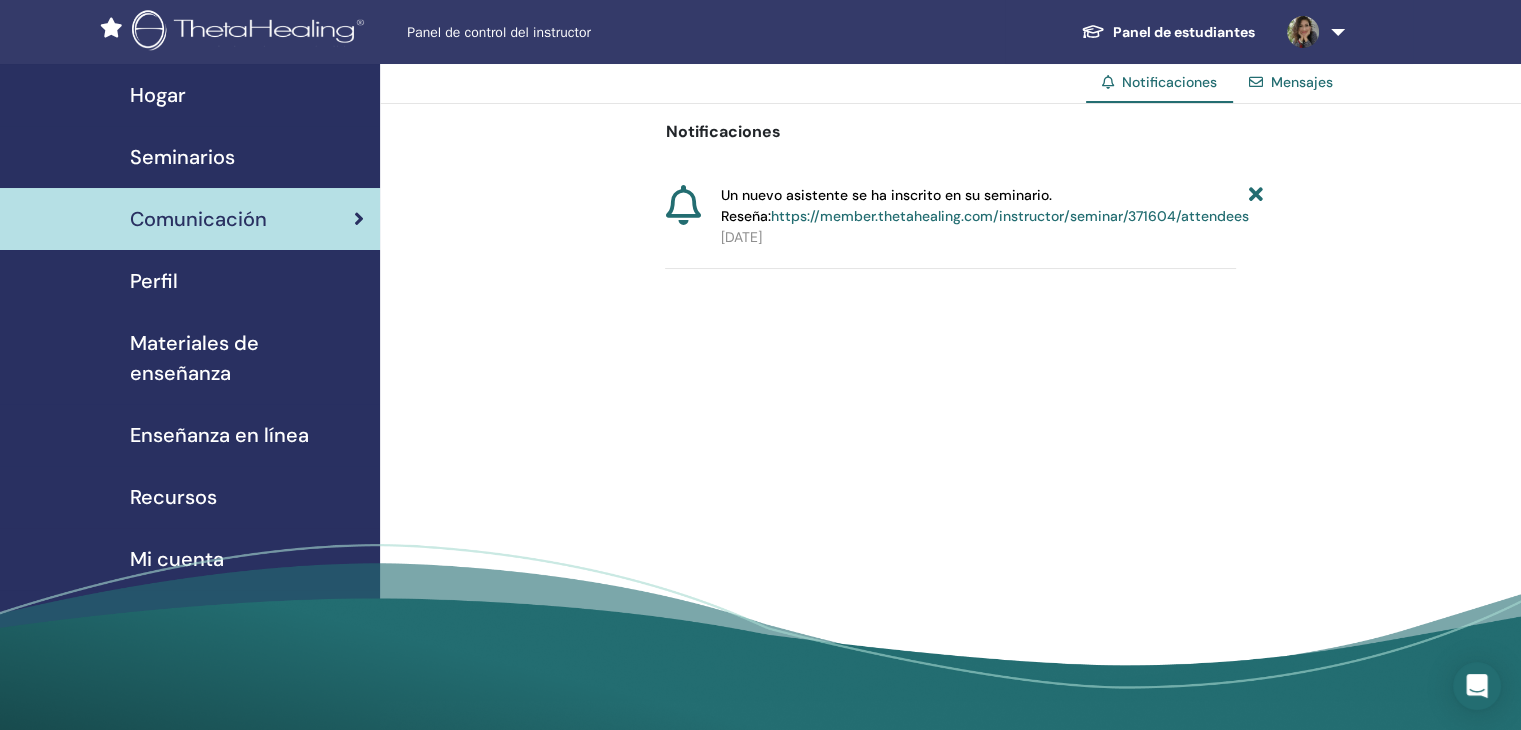 click on "Perfil" at bounding box center [190, 281] 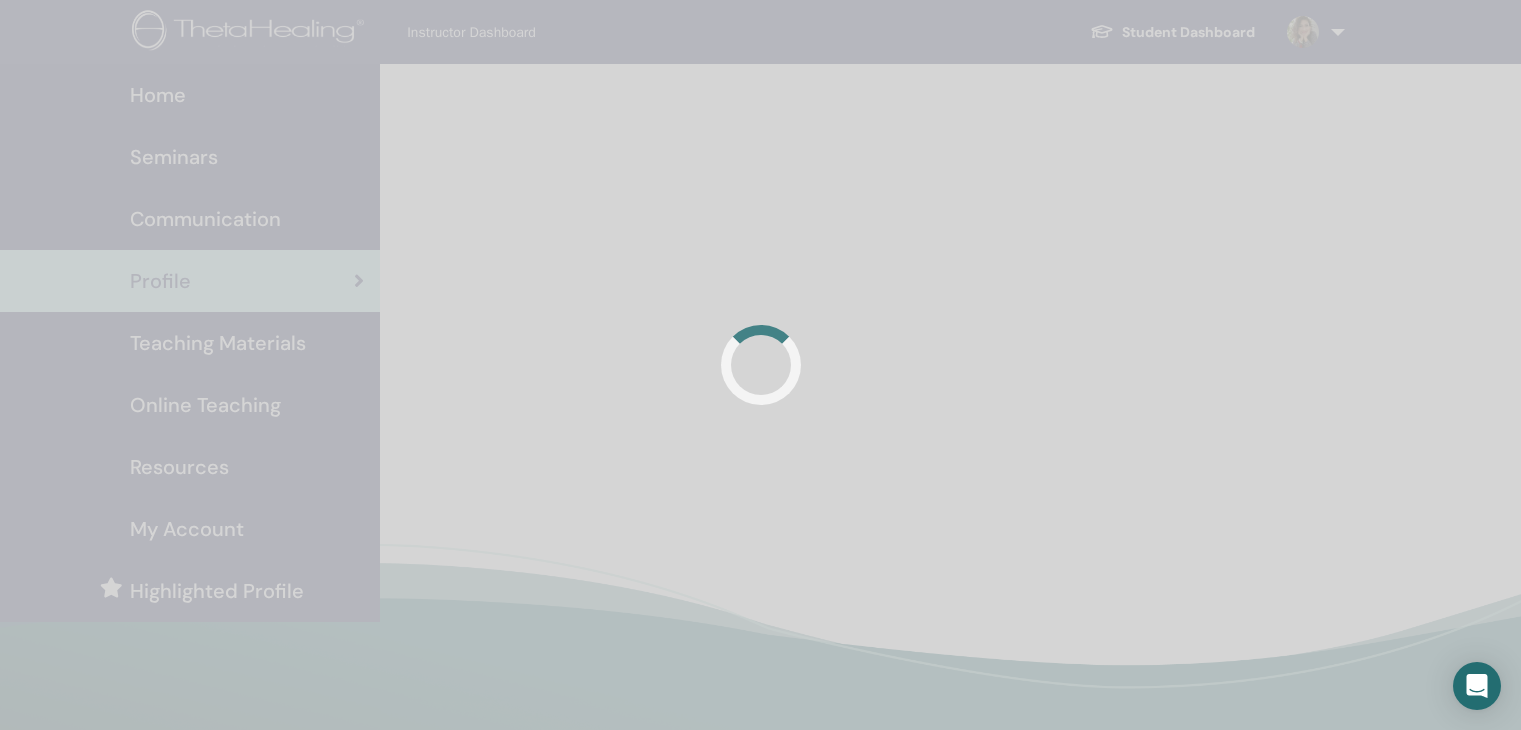 scroll, scrollTop: 0, scrollLeft: 0, axis: both 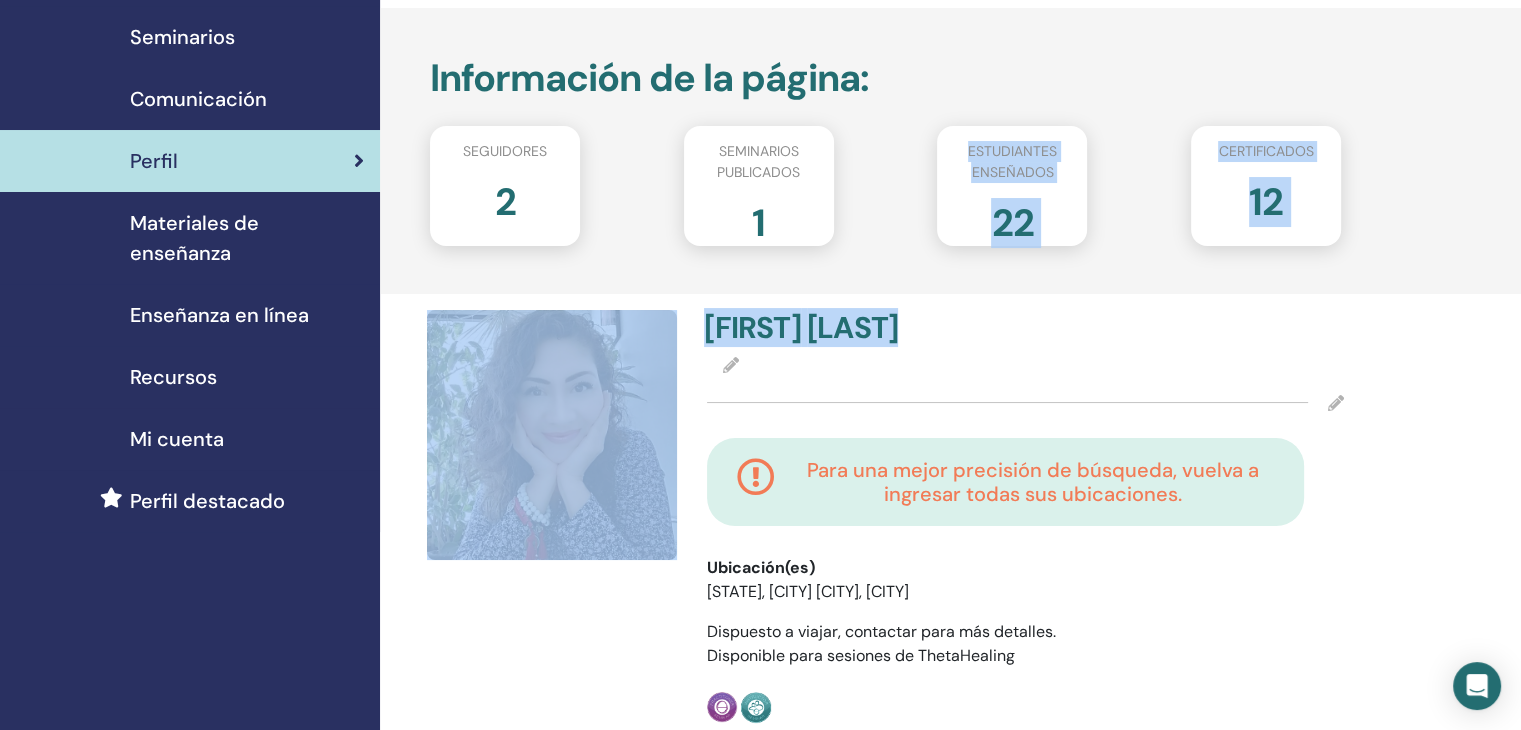 drag, startPoint x: 1334, startPoint y: 437, endPoint x: 764, endPoint y: 210, distance: 613.5381 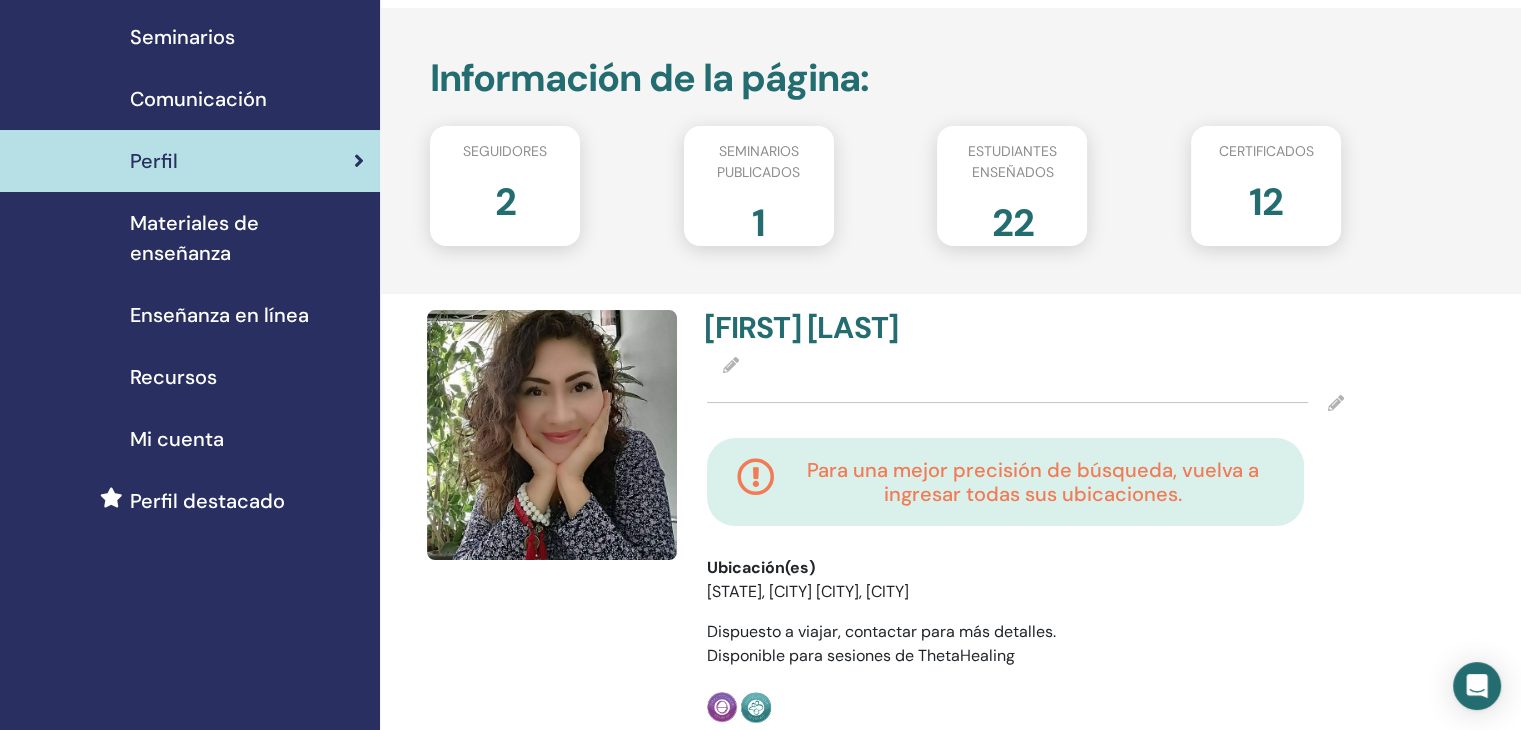 click on "1" at bounding box center (759, 231) 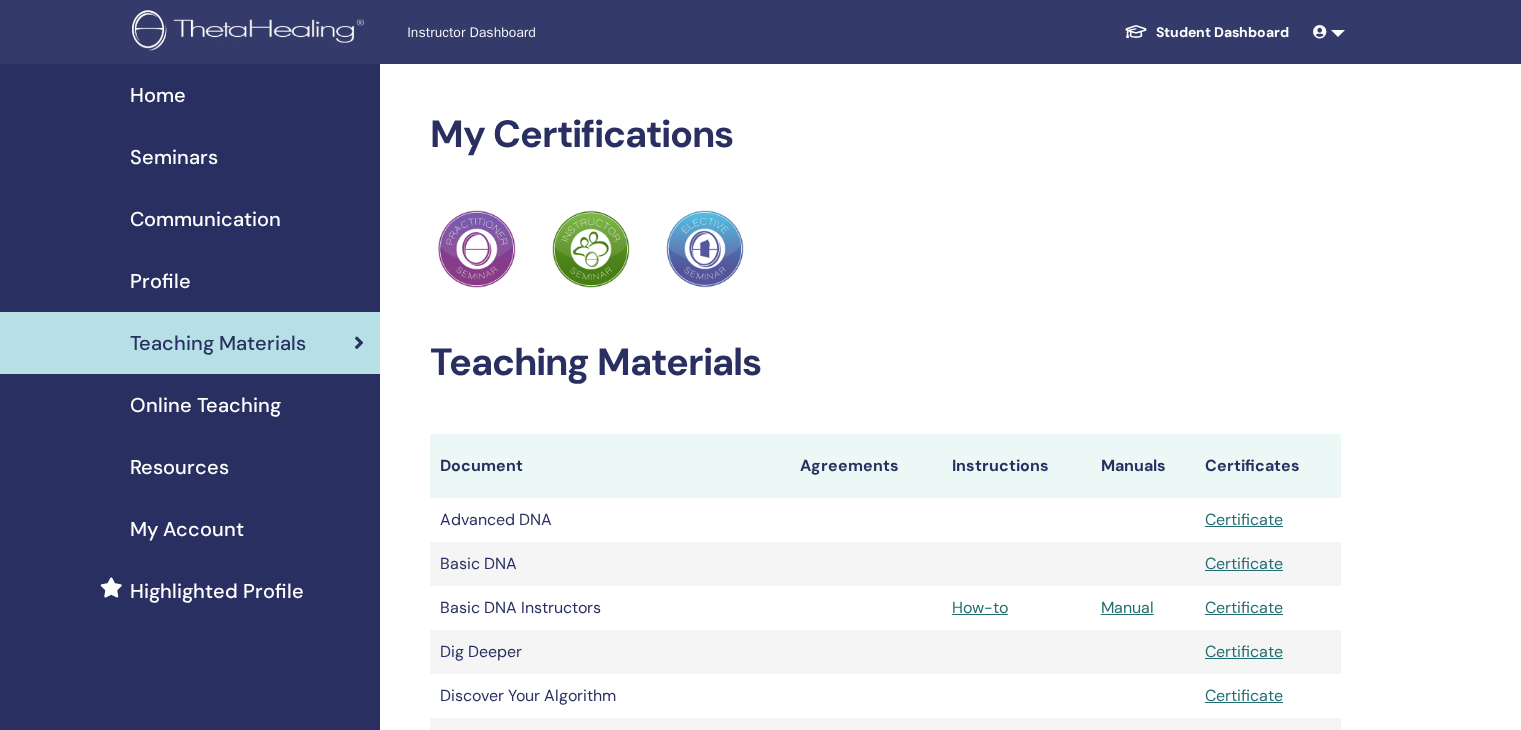 scroll, scrollTop: 0, scrollLeft: 0, axis: both 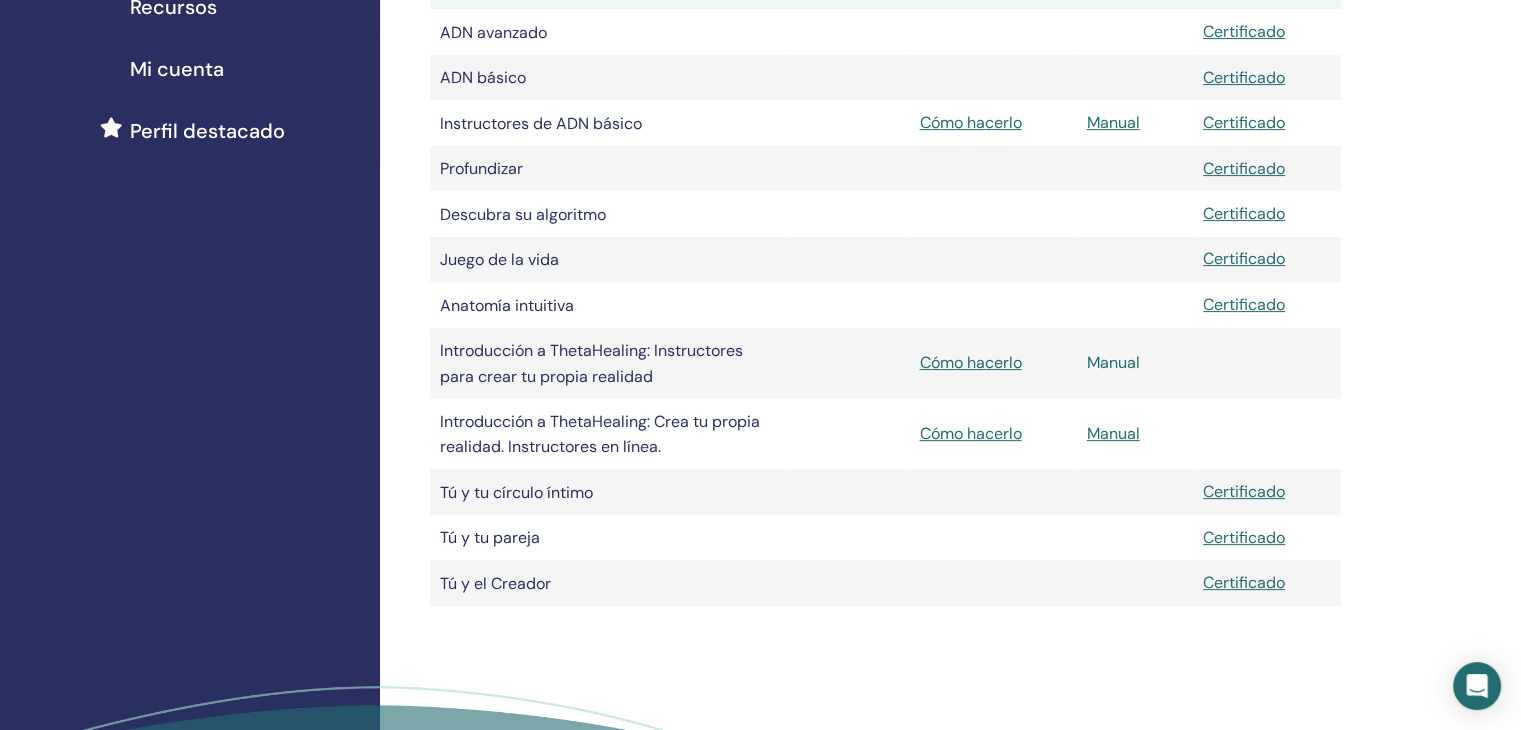 click on "Manual" at bounding box center [1113, 362] 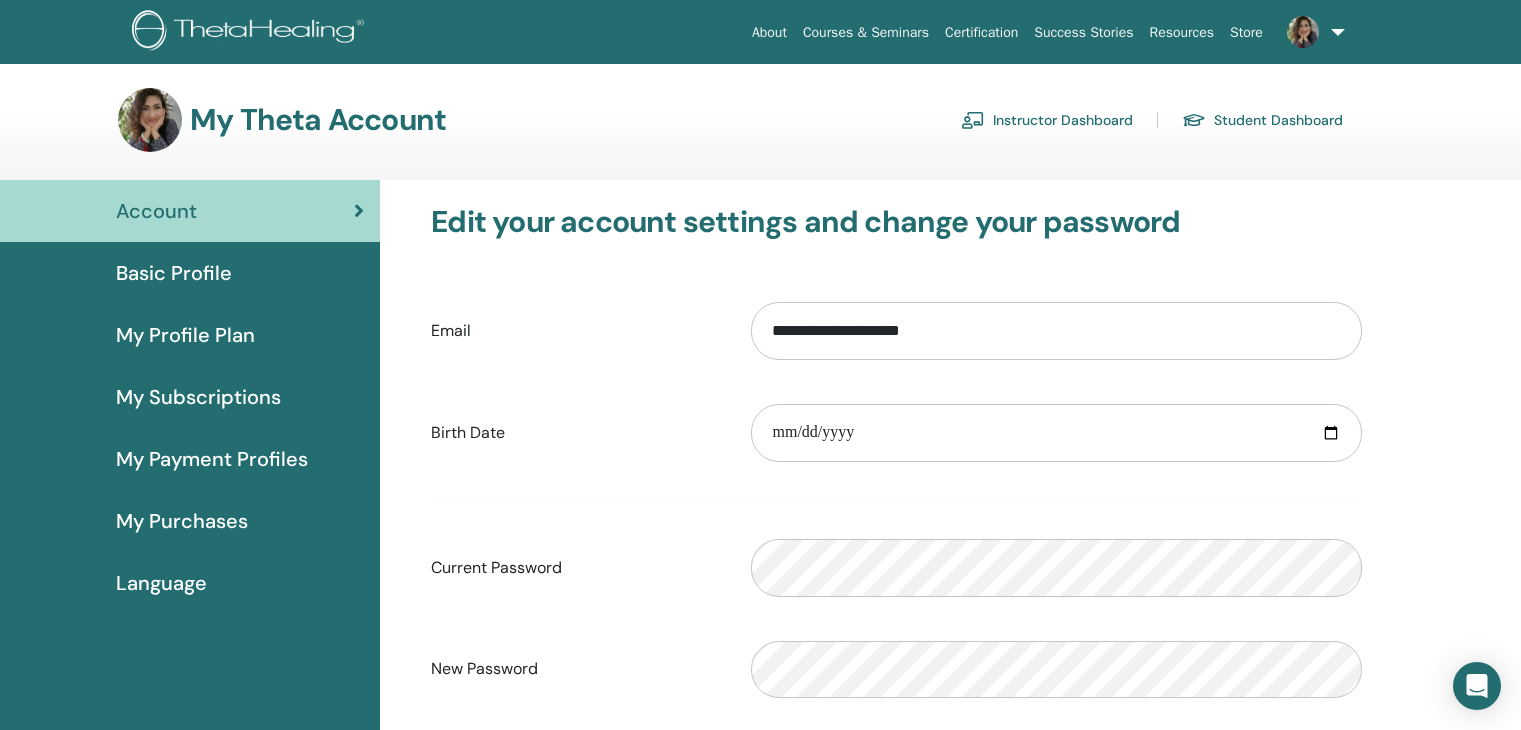 scroll, scrollTop: 0, scrollLeft: 0, axis: both 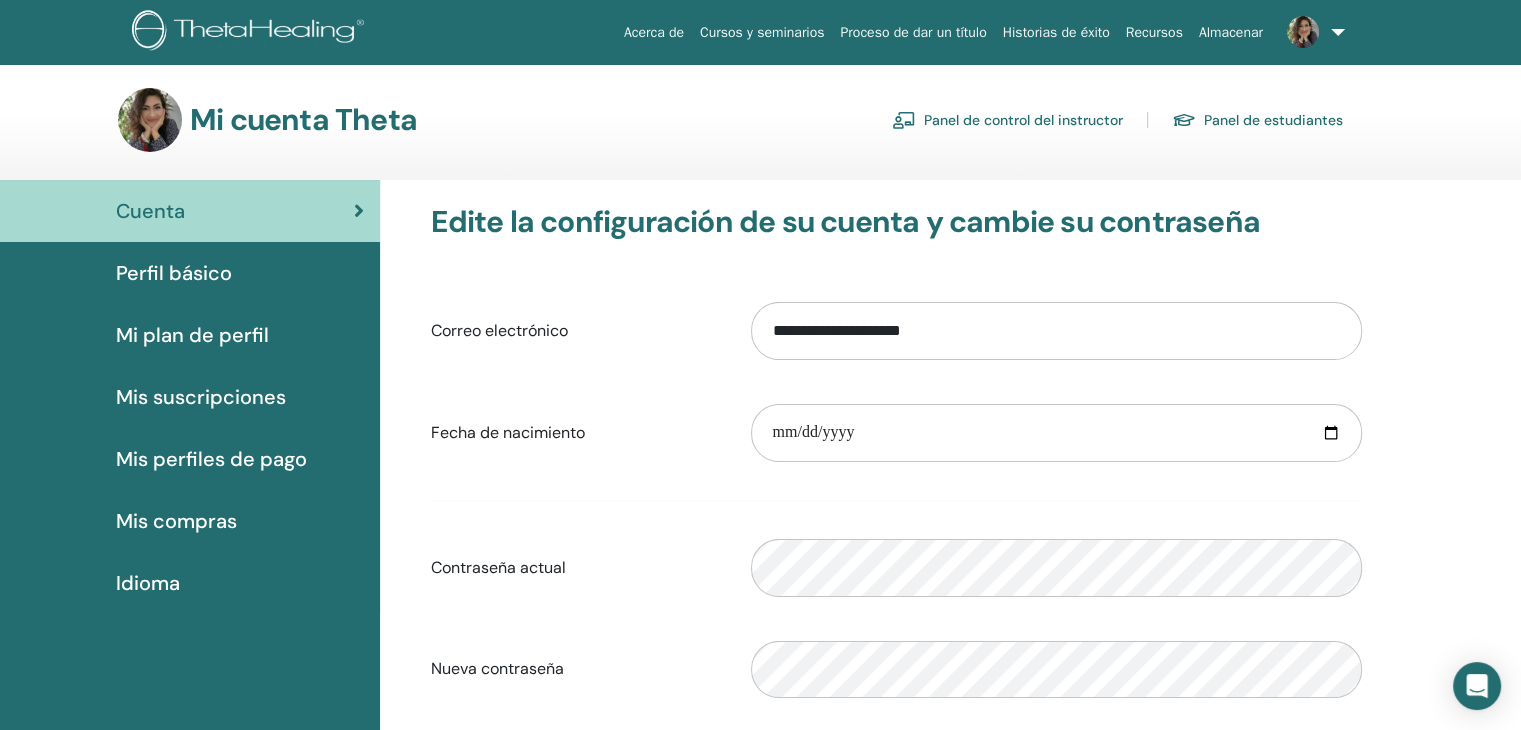 click on "Mi cuenta Theta
Panel de control del instructor
Panel de estudiantes" at bounding box center [730, 120] 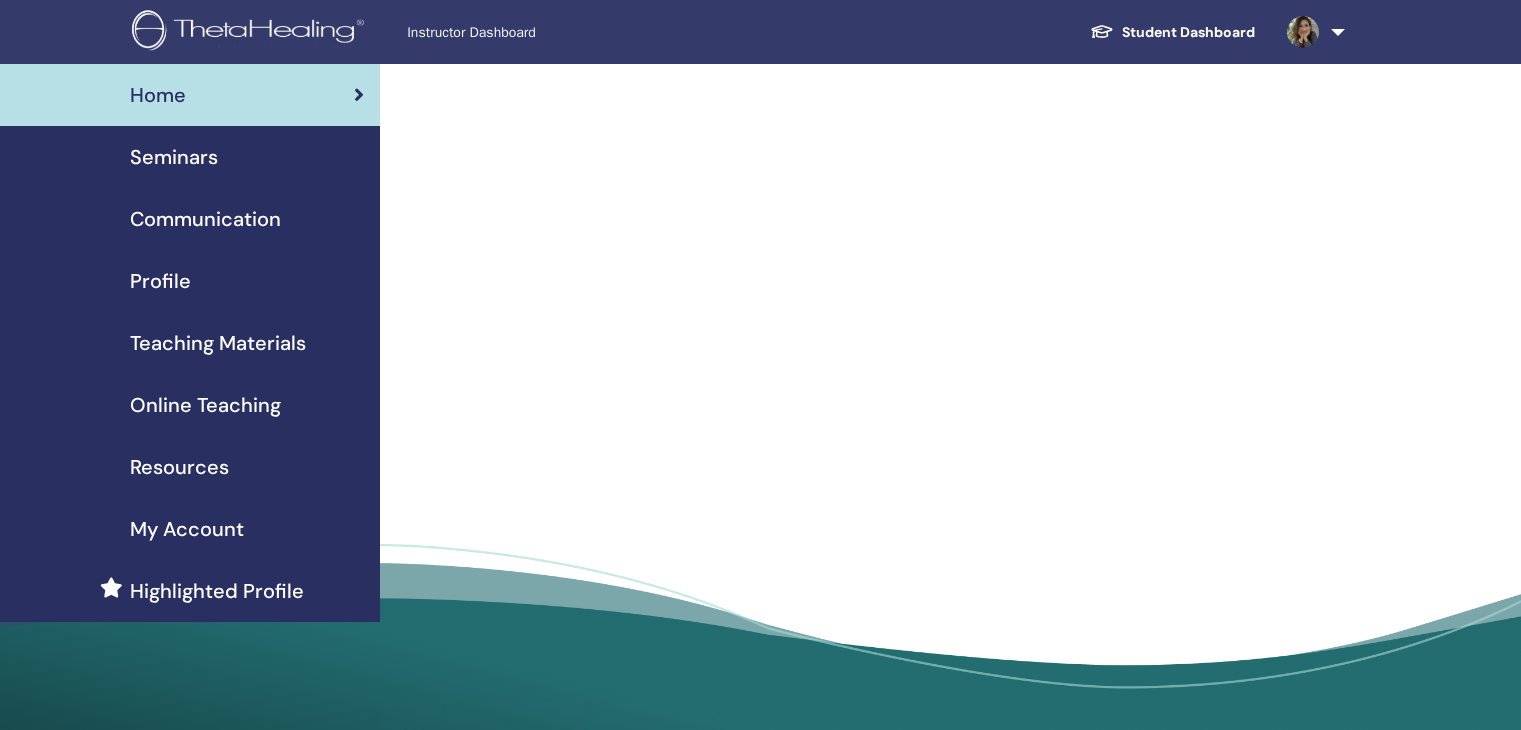 scroll, scrollTop: 0, scrollLeft: 0, axis: both 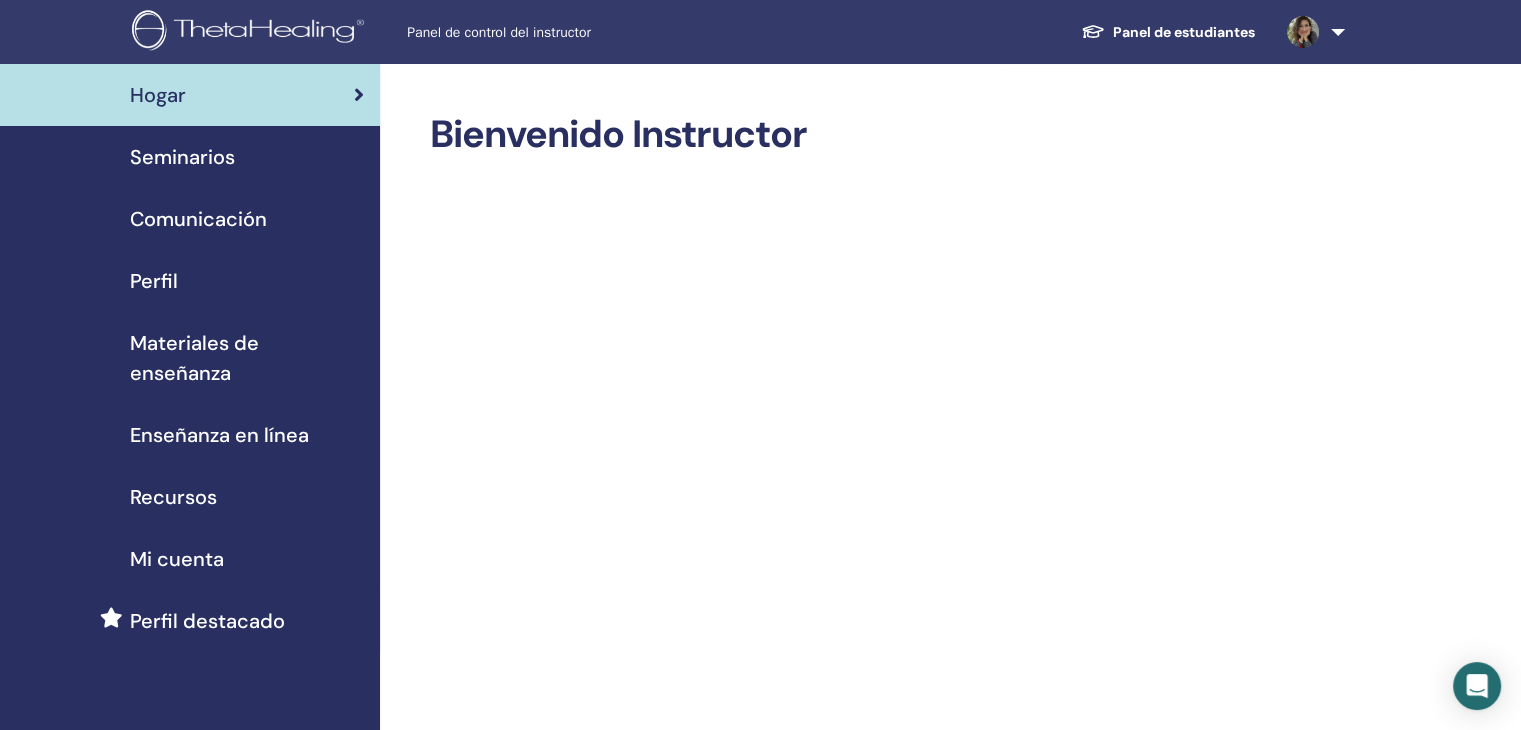 click on "Seminarios" at bounding box center [182, 157] 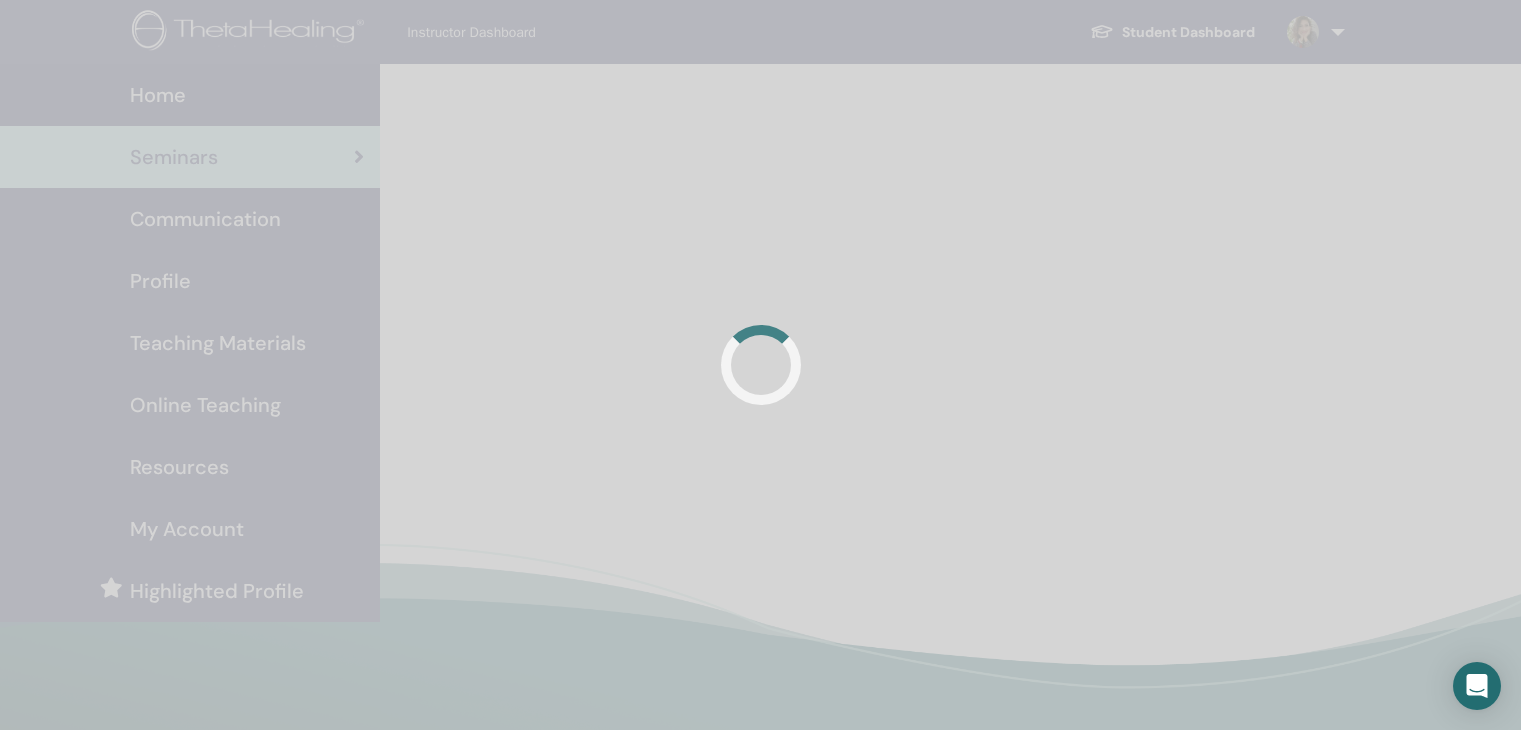 scroll, scrollTop: 0, scrollLeft: 0, axis: both 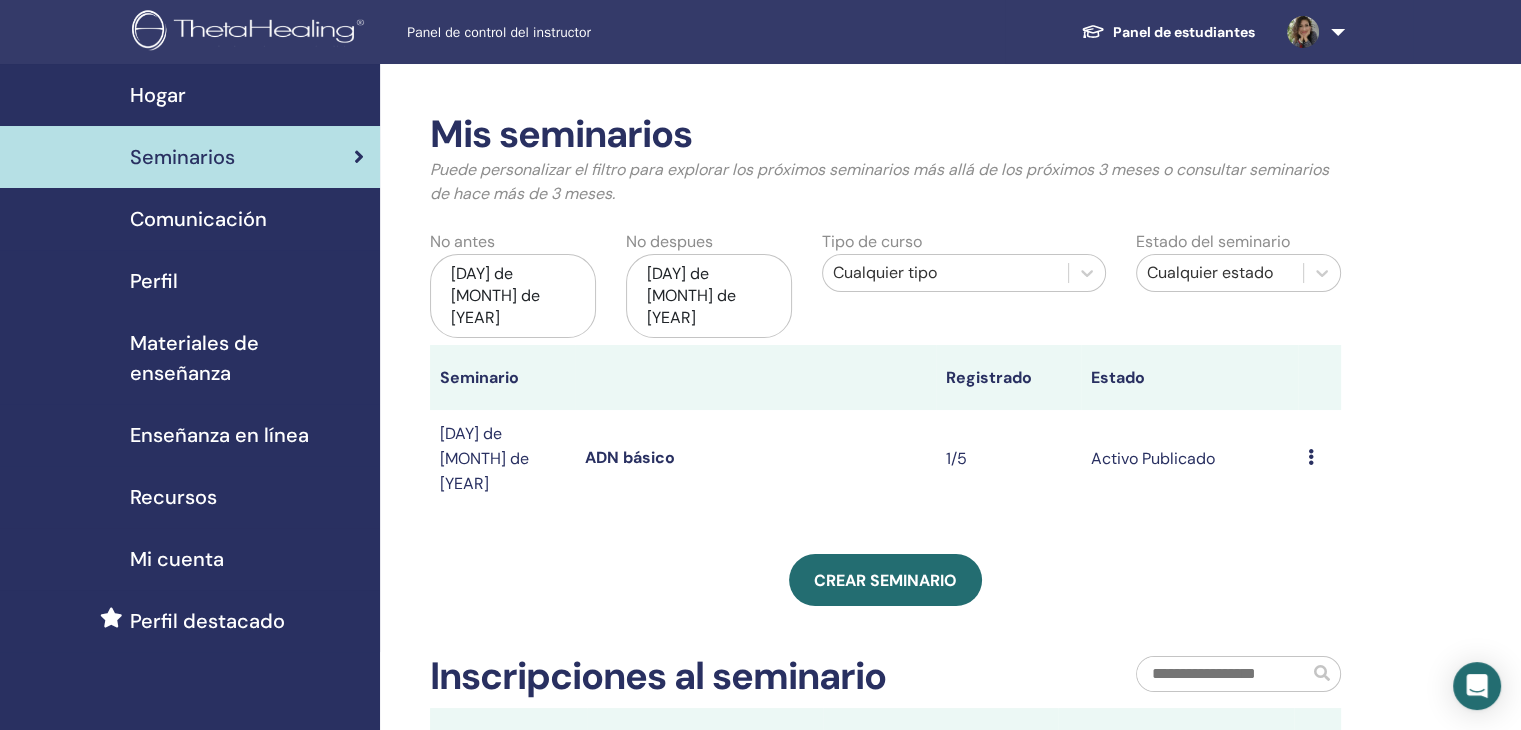 click on "Materiales de enseñanza" at bounding box center [194, 358] 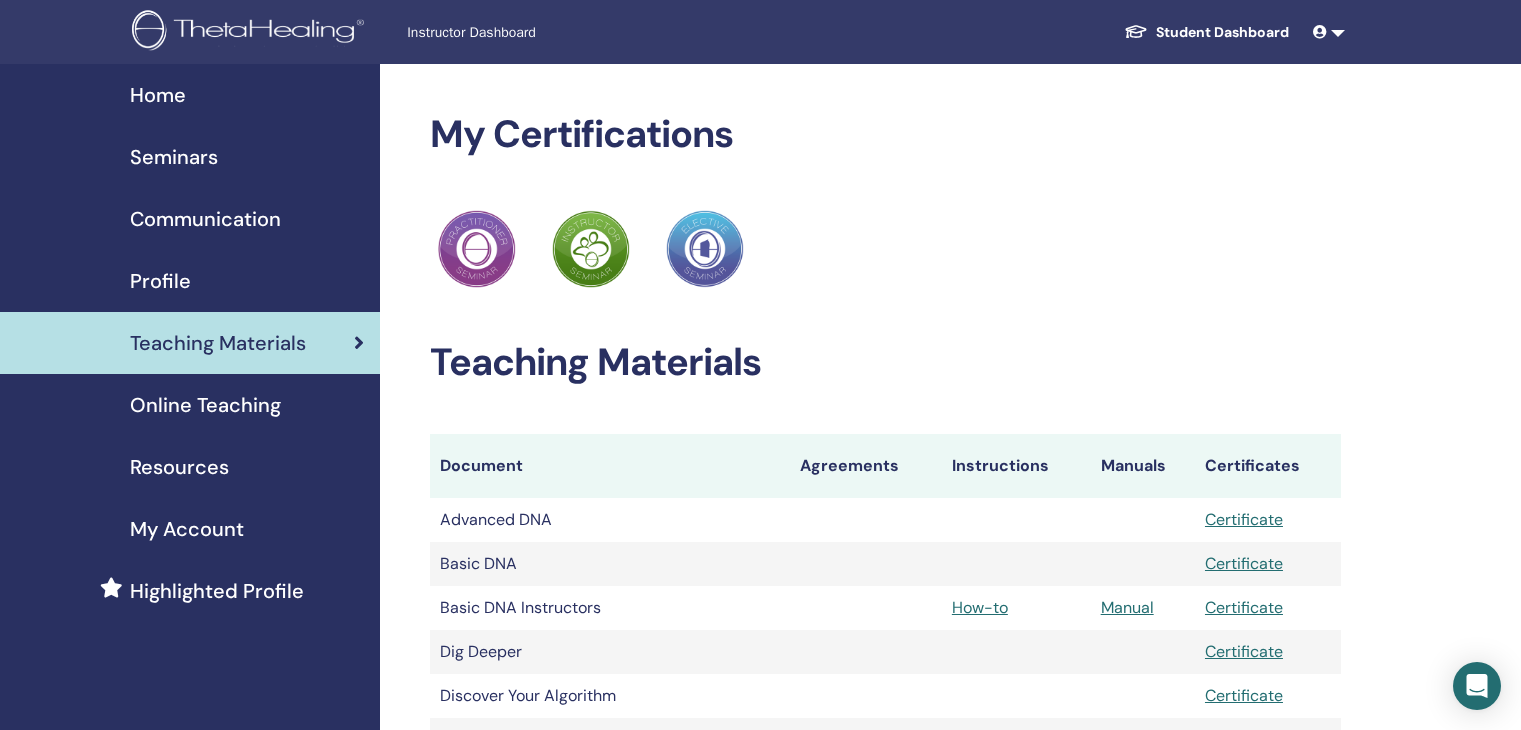 scroll, scrollTop: 0, scrollLeft: 0, axis: both 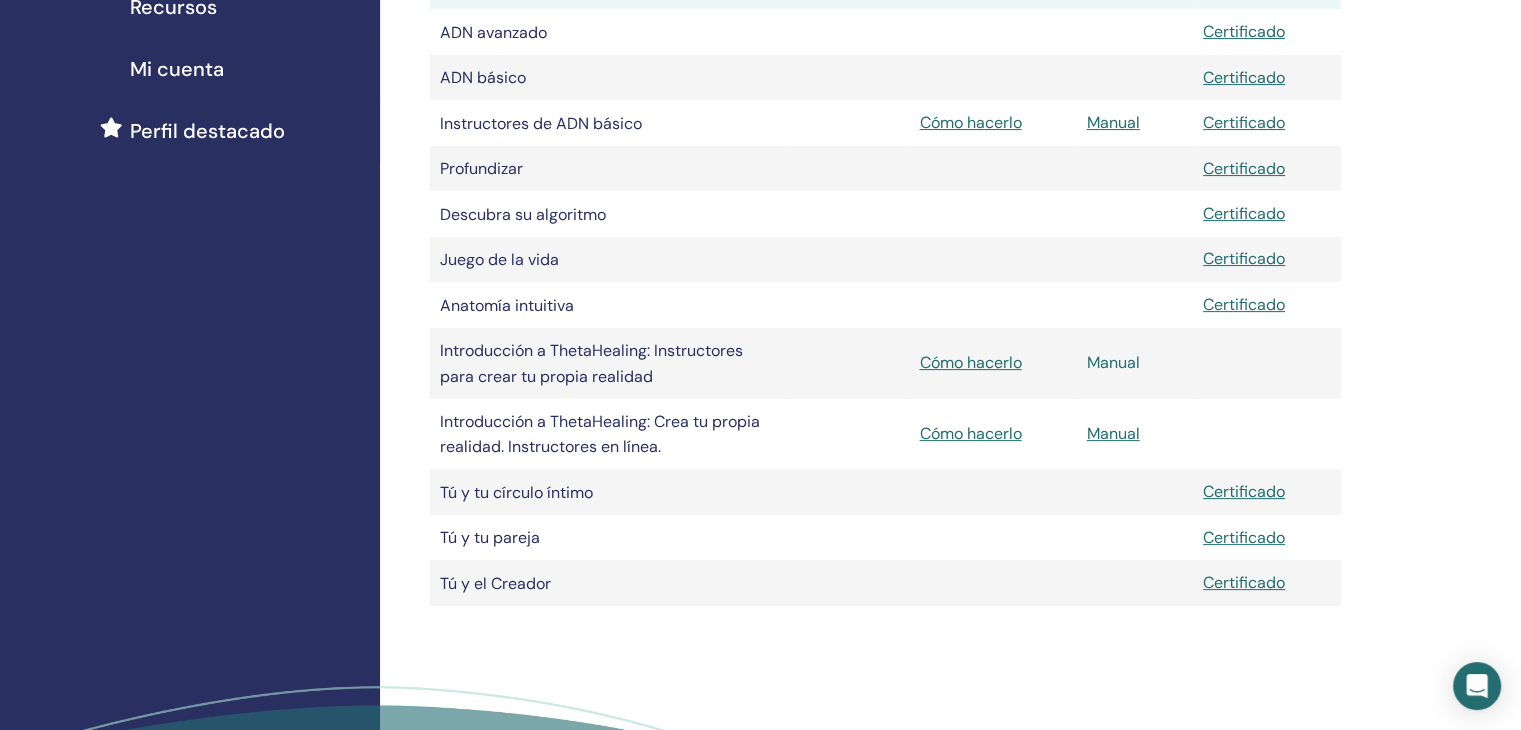 click on "Manual" at bounding box center (1113, 362) 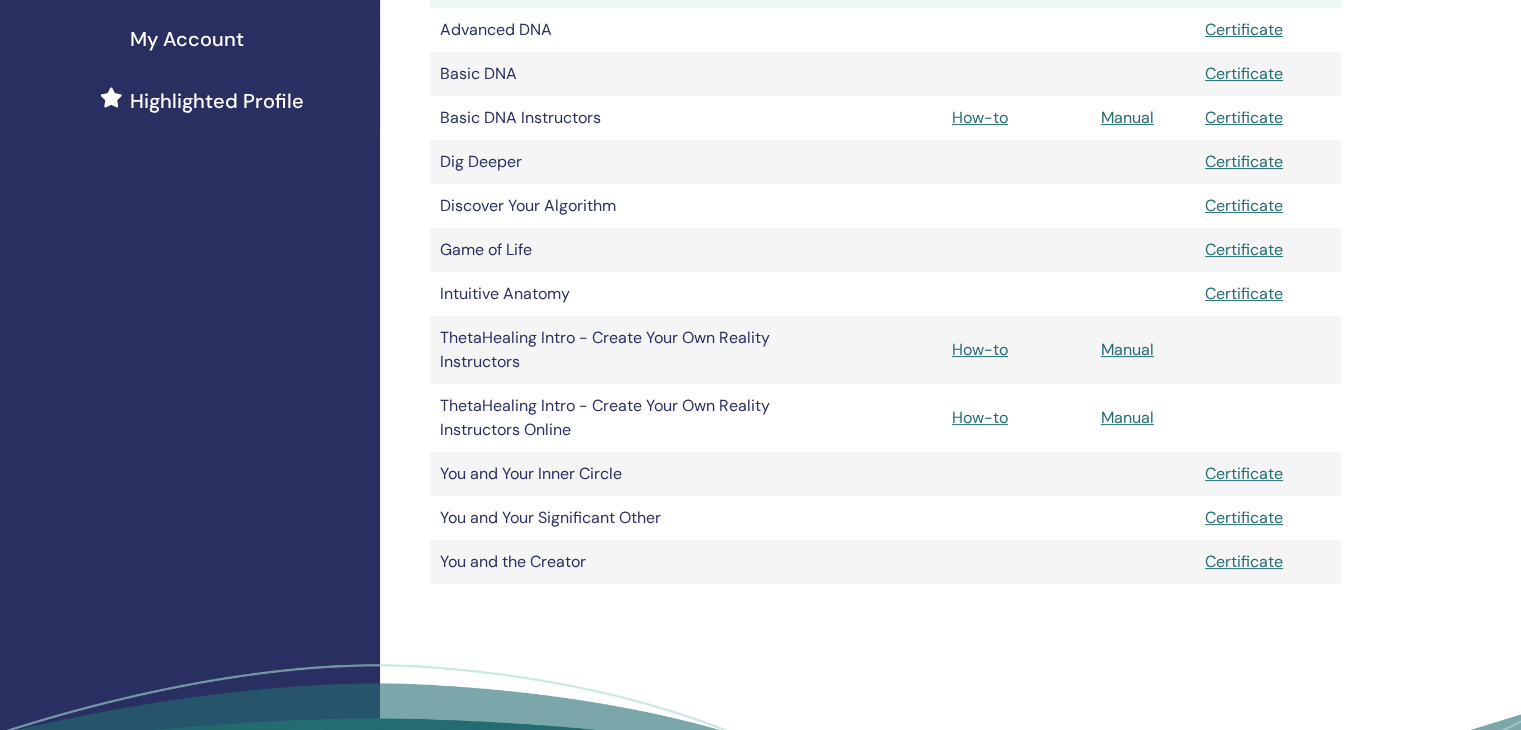 scroll, scrollTop: 520, scrollLeft: 0, axis: vertical 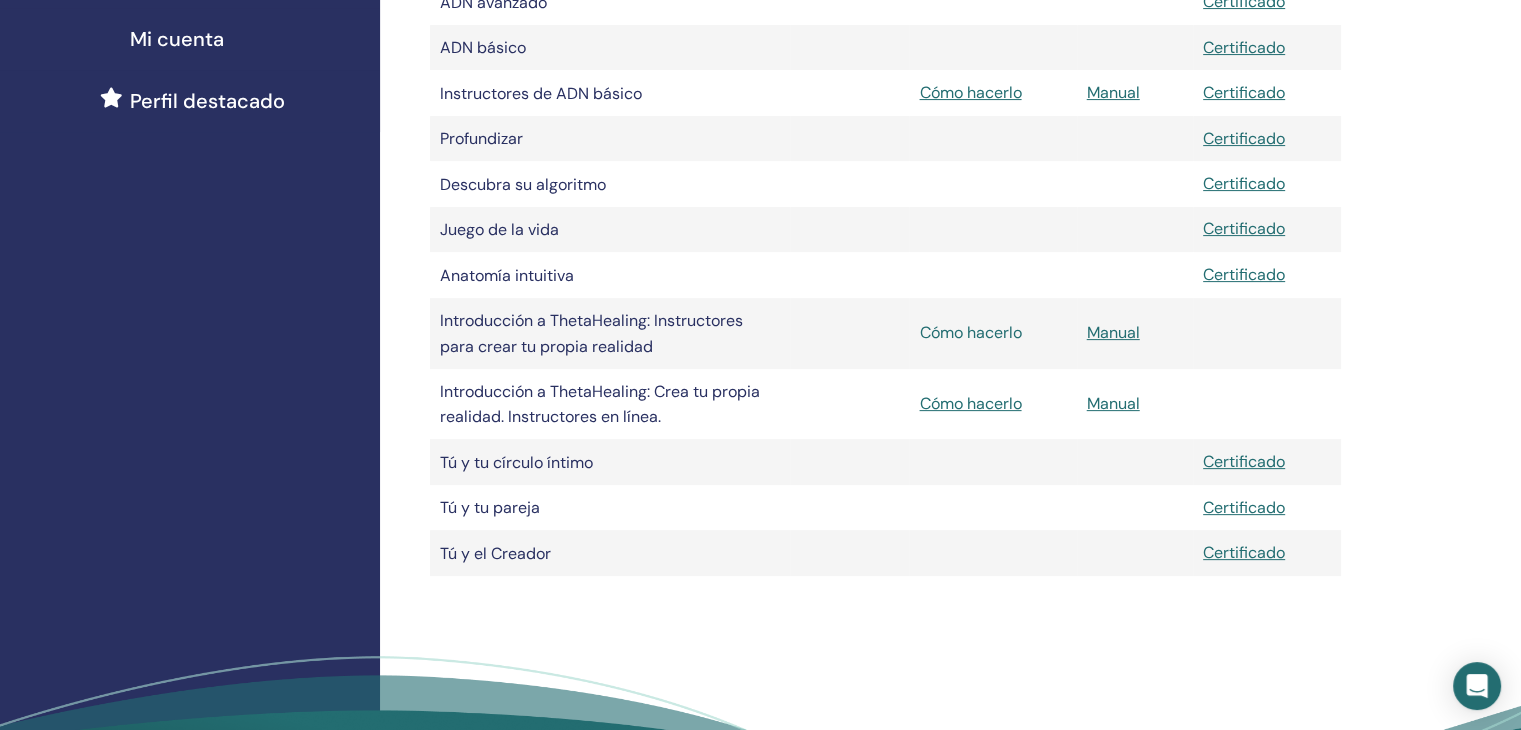 click on "Cómo hacerlo" at bounding box center [970, 332] 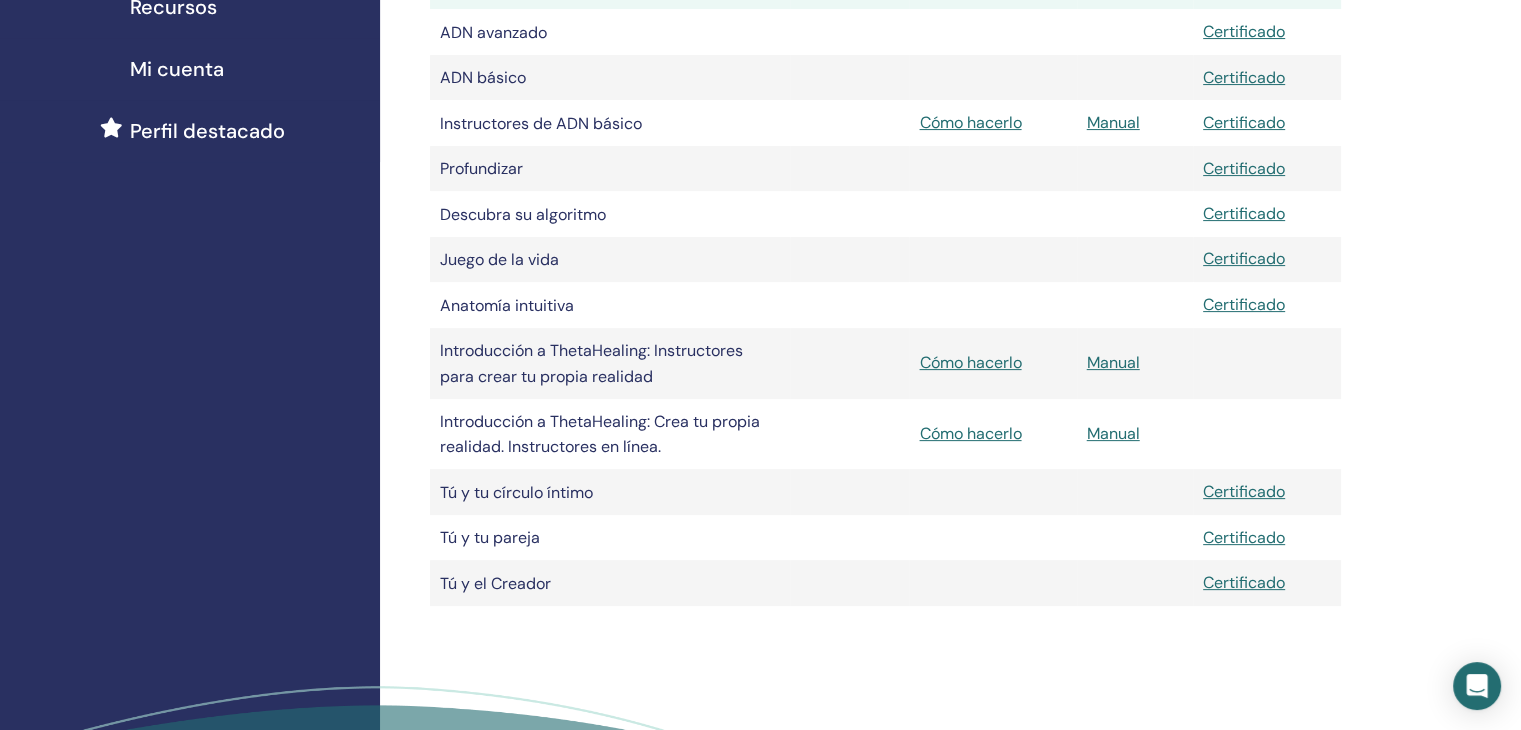 scroll, scrollTop: 520, scrollLeft: 0, axis: vertical 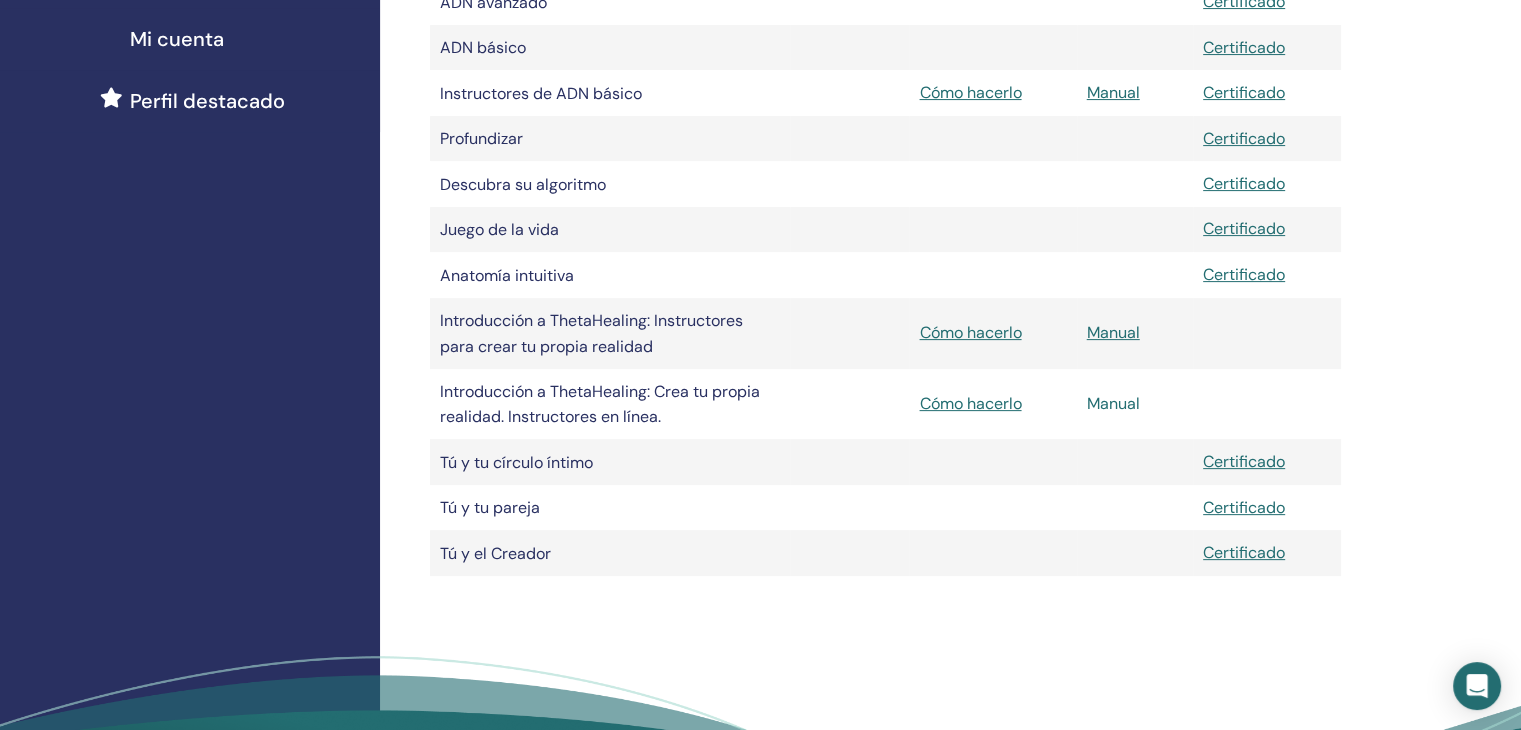 click on "Manual" at bounding box center [1113, 403] 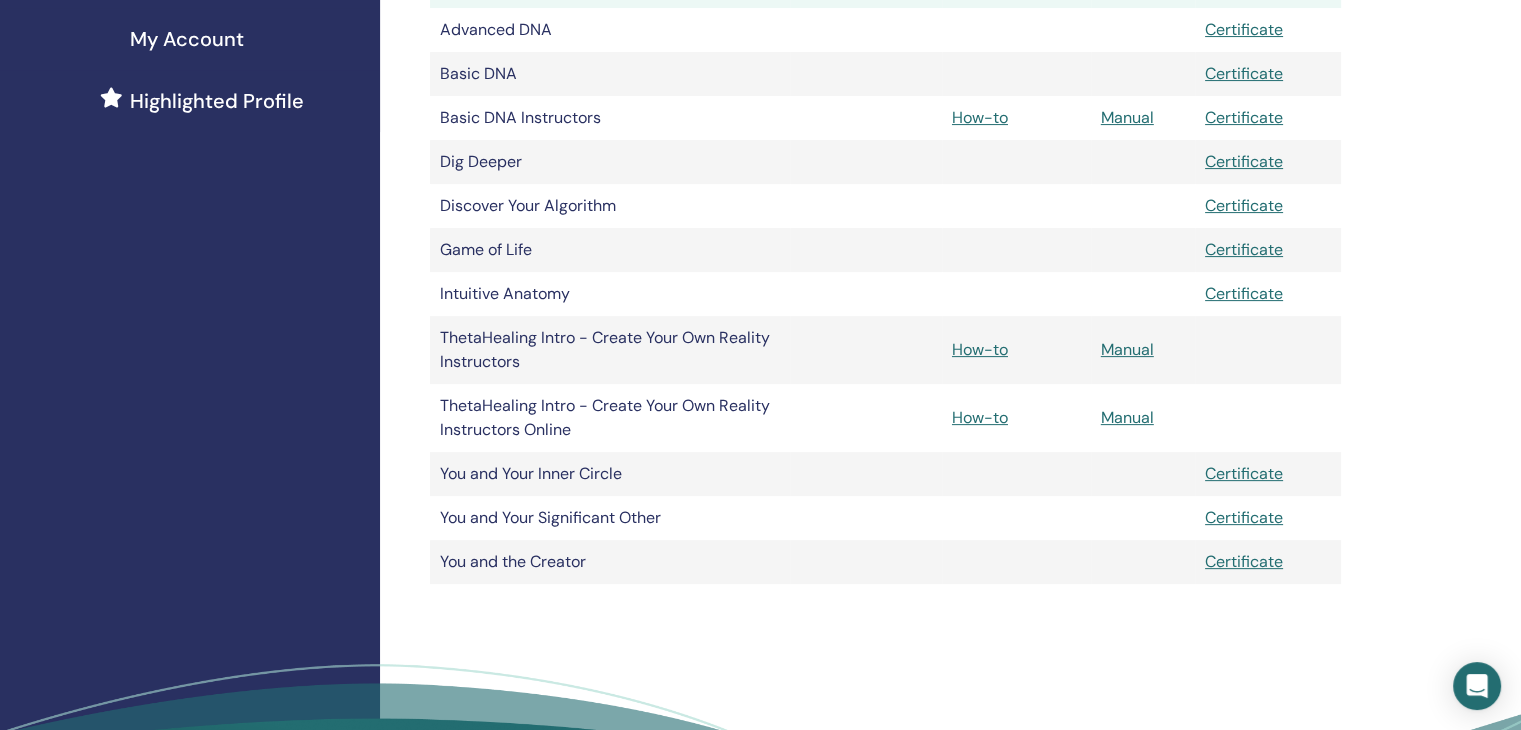 scroll, scrollTop: 520, scrollLeft: 0, axis: vertical 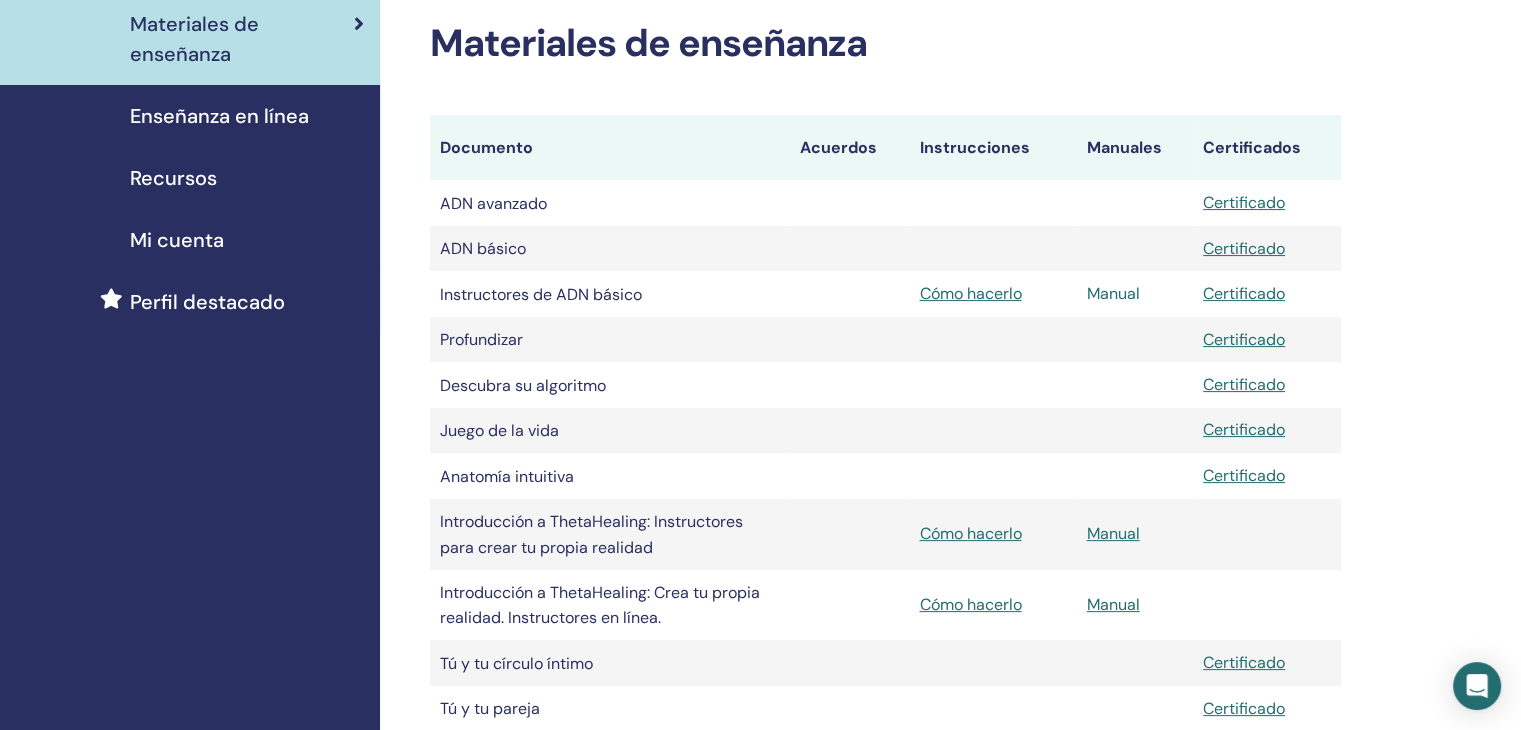click on "Manual" at bounding box center (1113, 293) 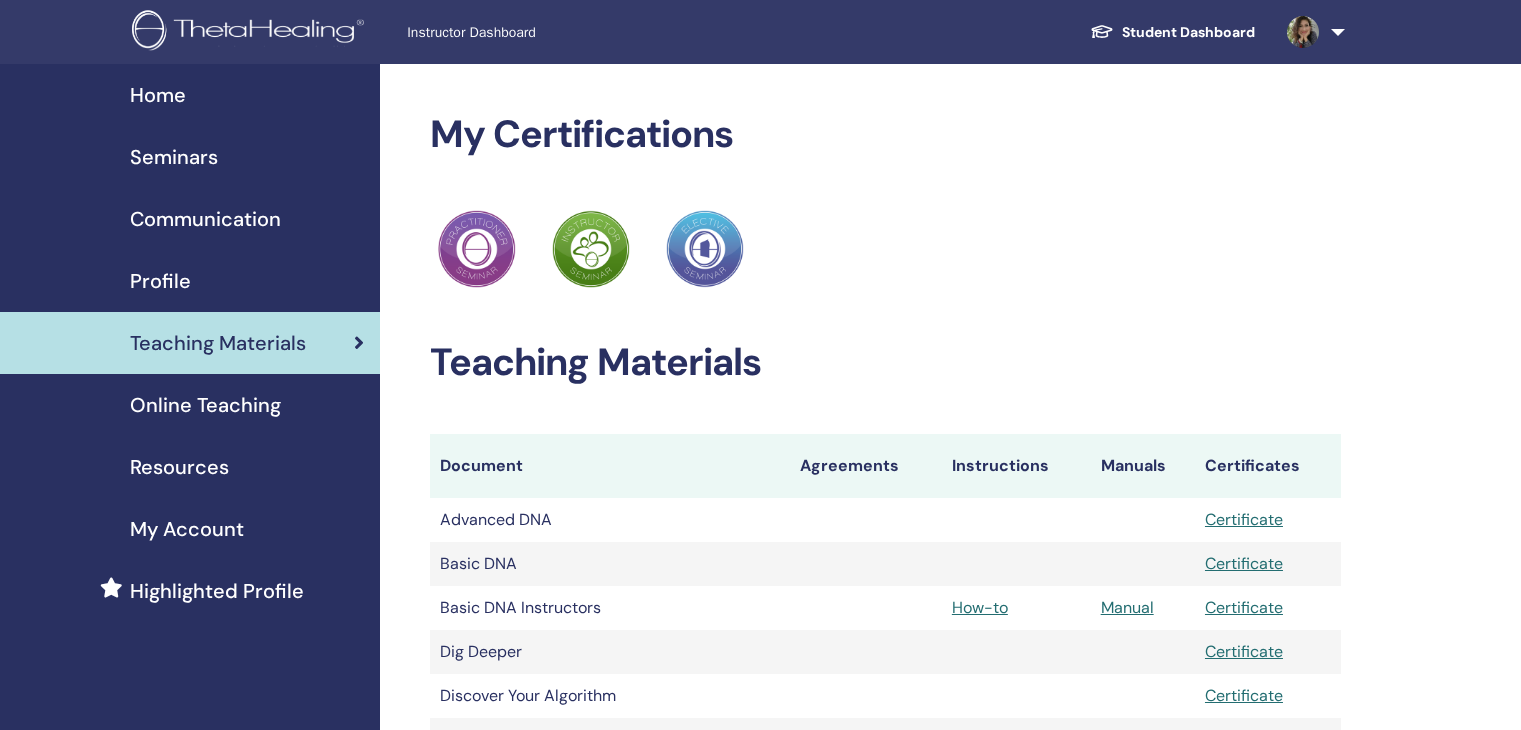 scroll, scrollTop: 319, scrollLeft: 0, axis: vertical 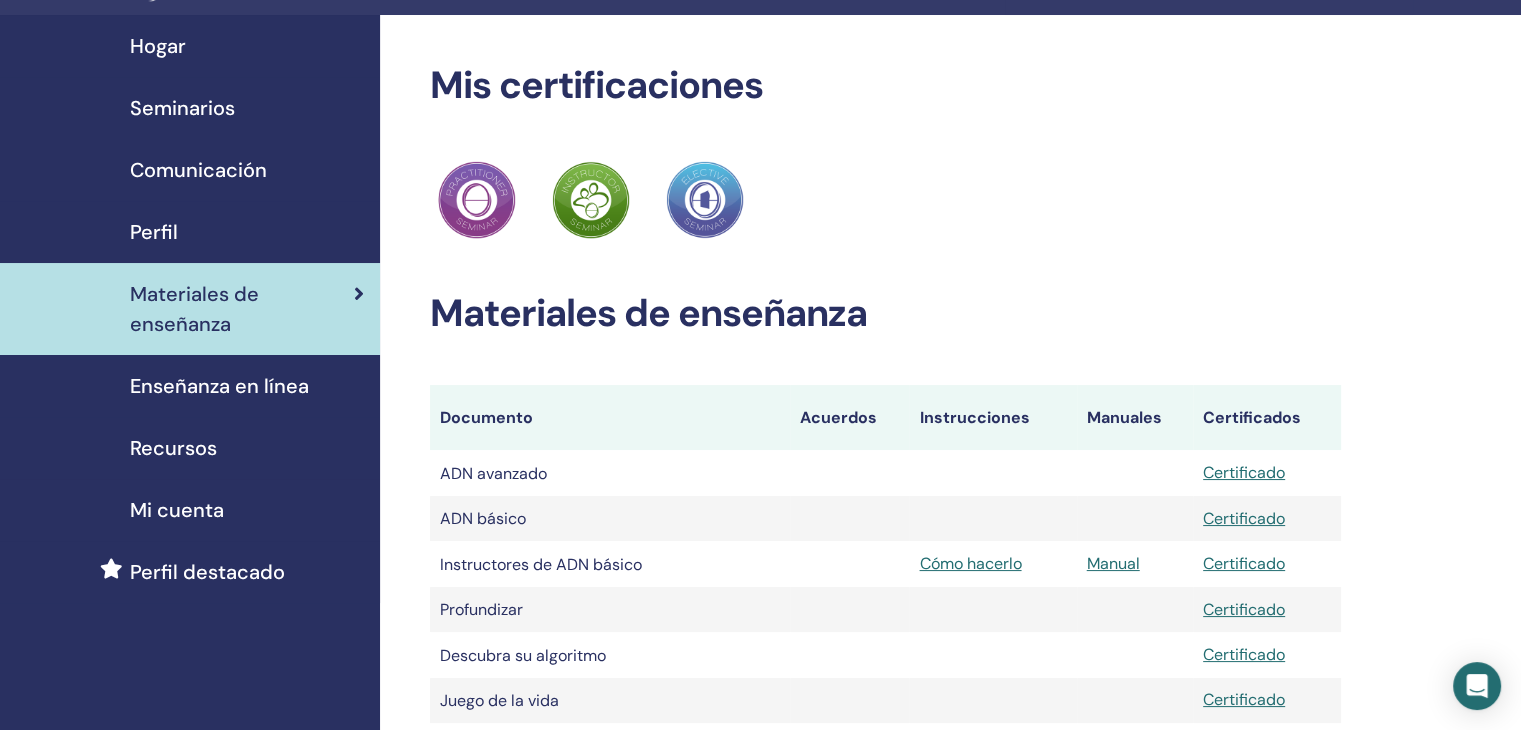 click on "Recursos" at bounding box center (173, 448) 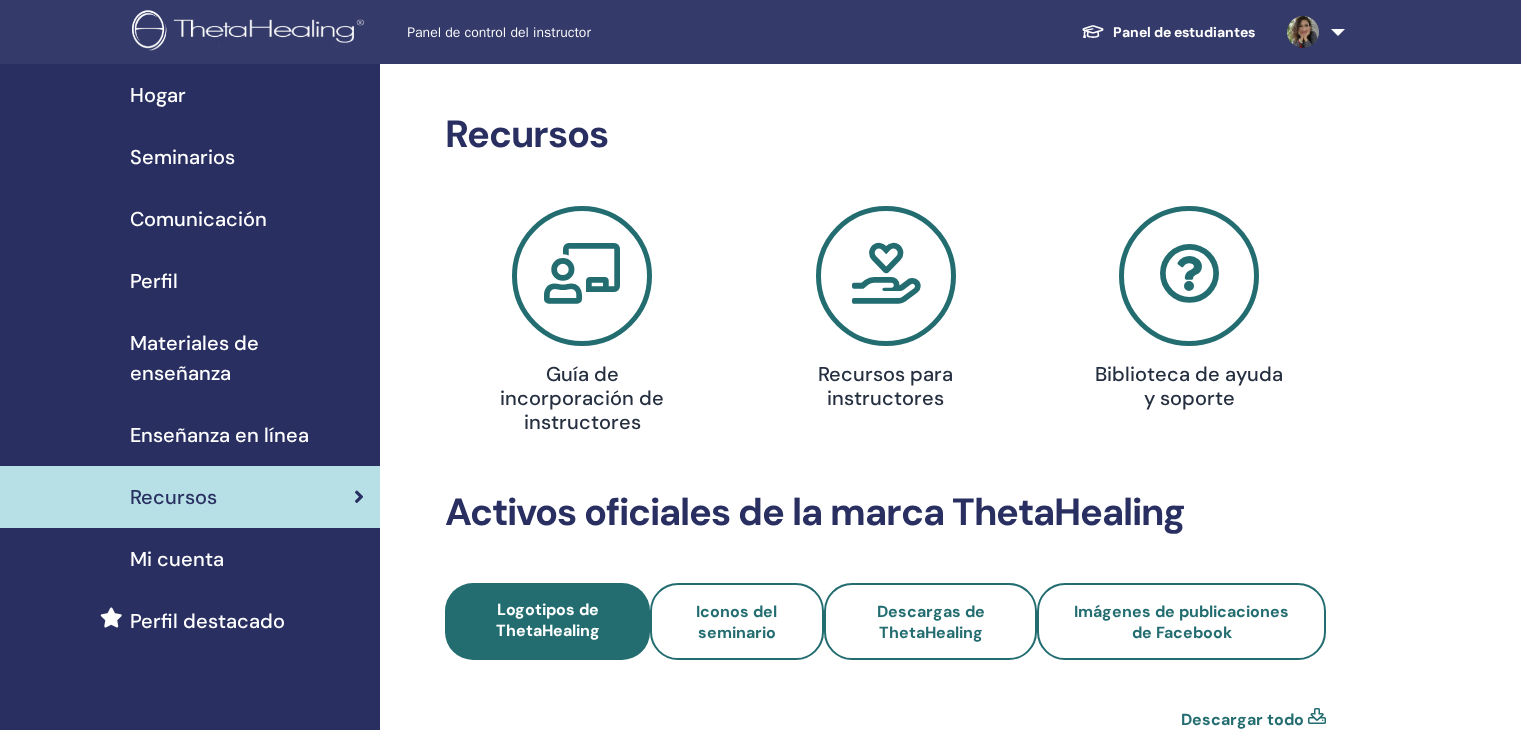 scroll, scrollTop: 0, scrollLeft: 0, axis: both 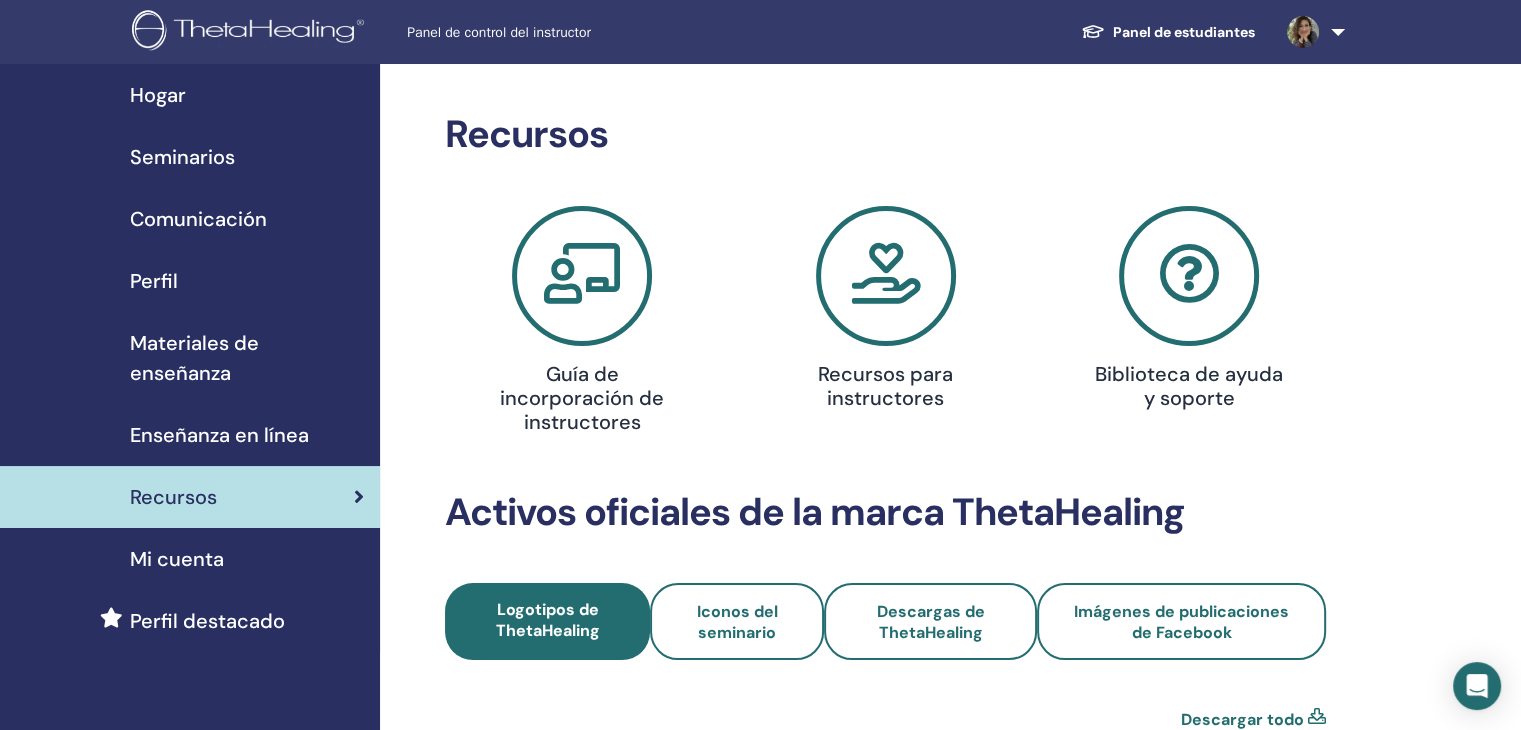 click at bounding box center [886, 276] 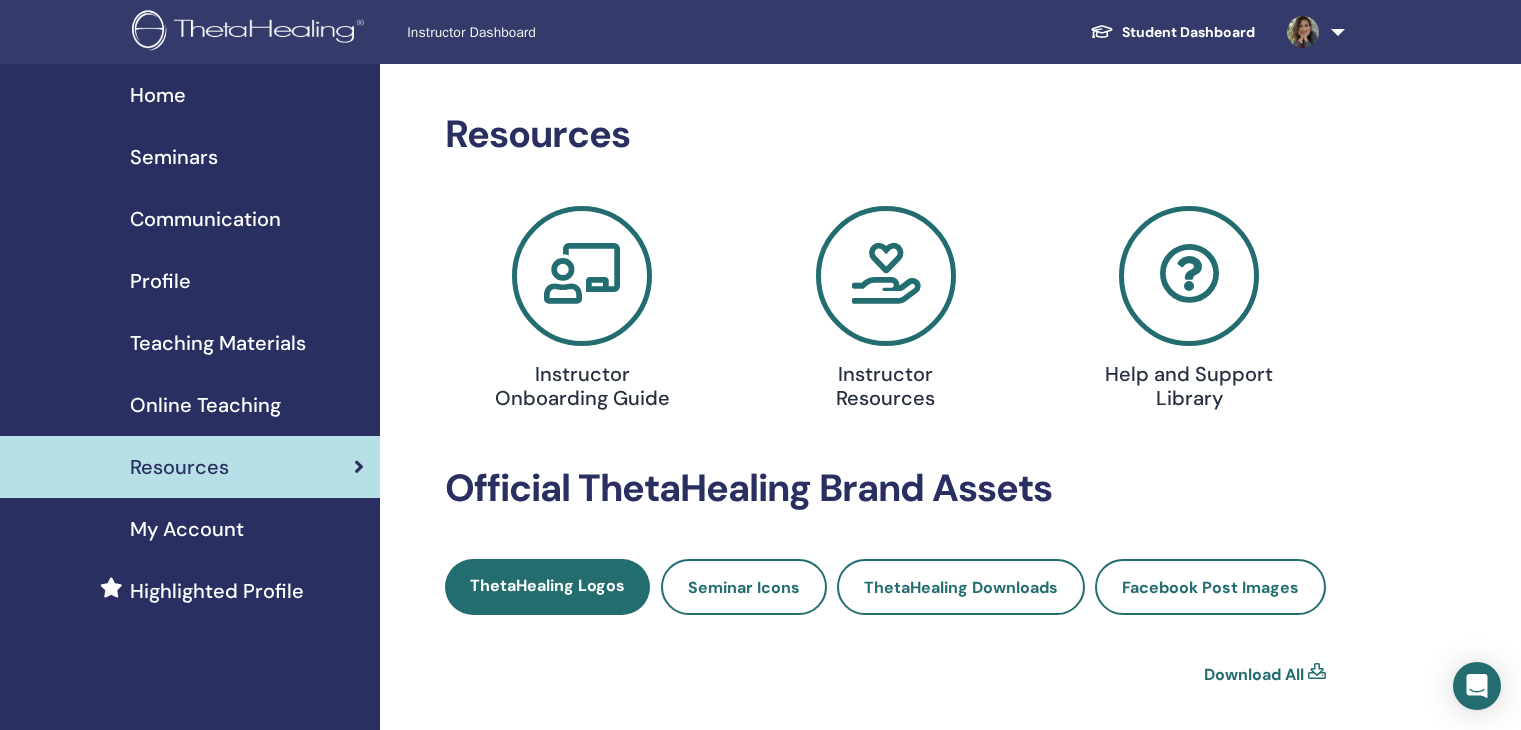 scroll, scrollTop: 0, scrollLeft: 0, axis: both 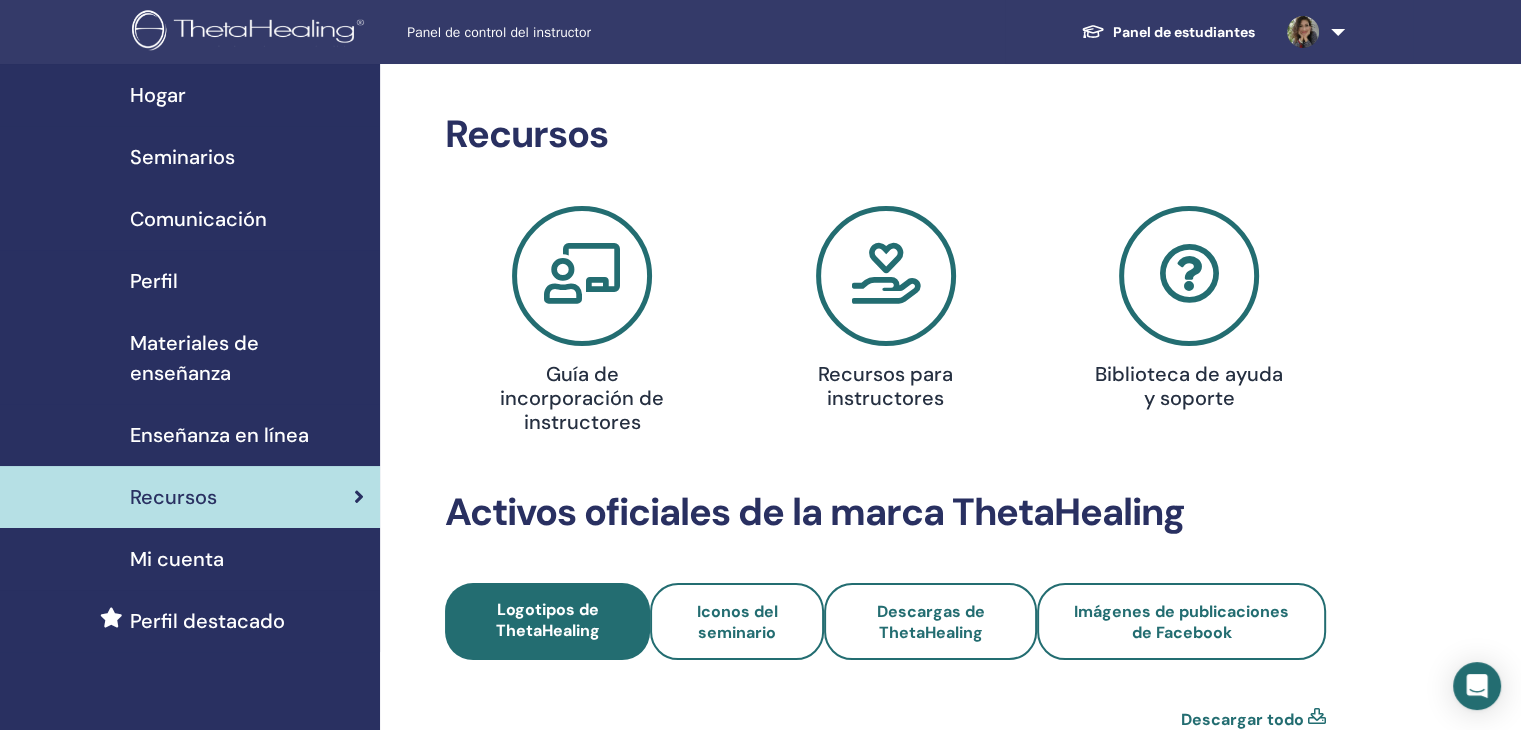 click on "Mi cuenta" at bounding box center [177, 559] 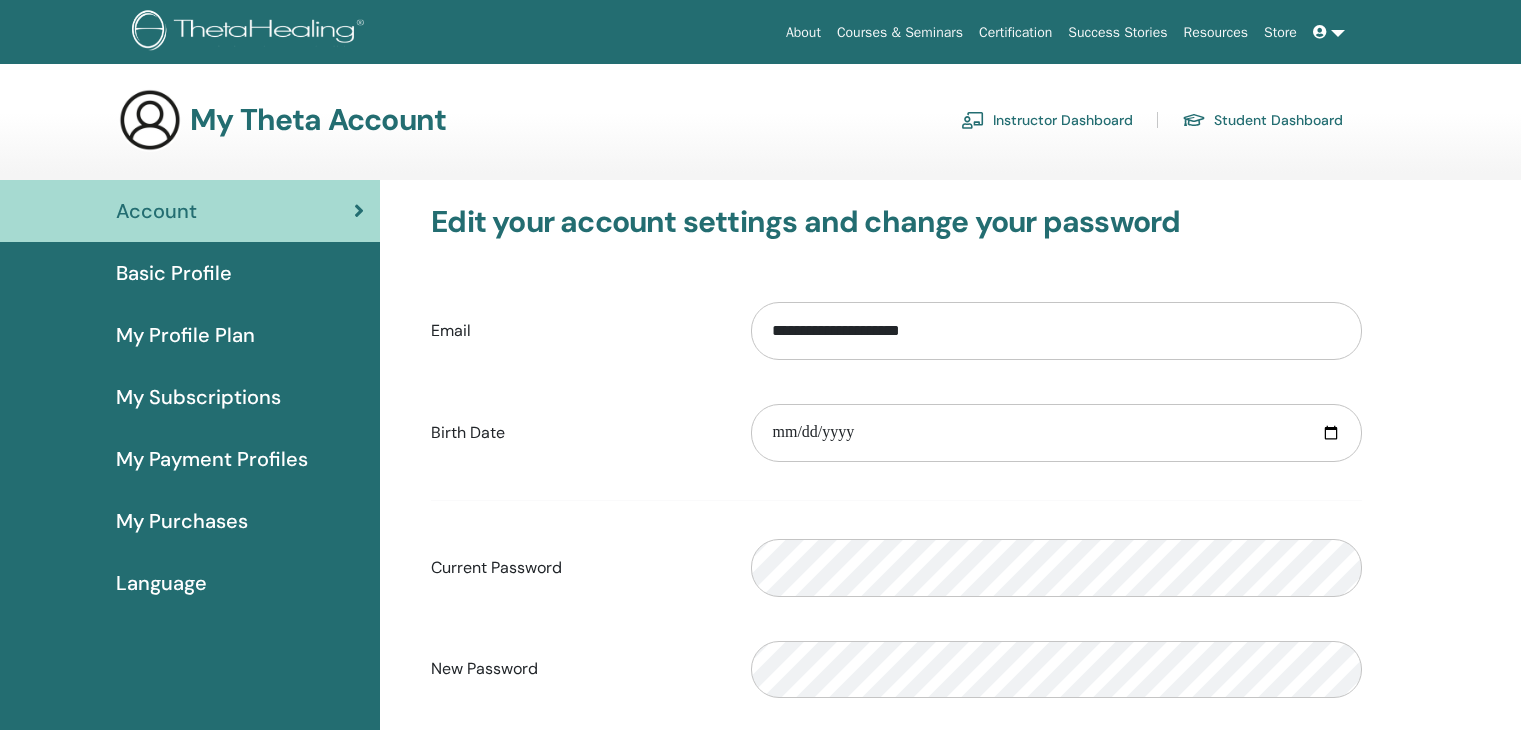 scroll, scrollTop: 0, scrollLeft: 0, axis: both 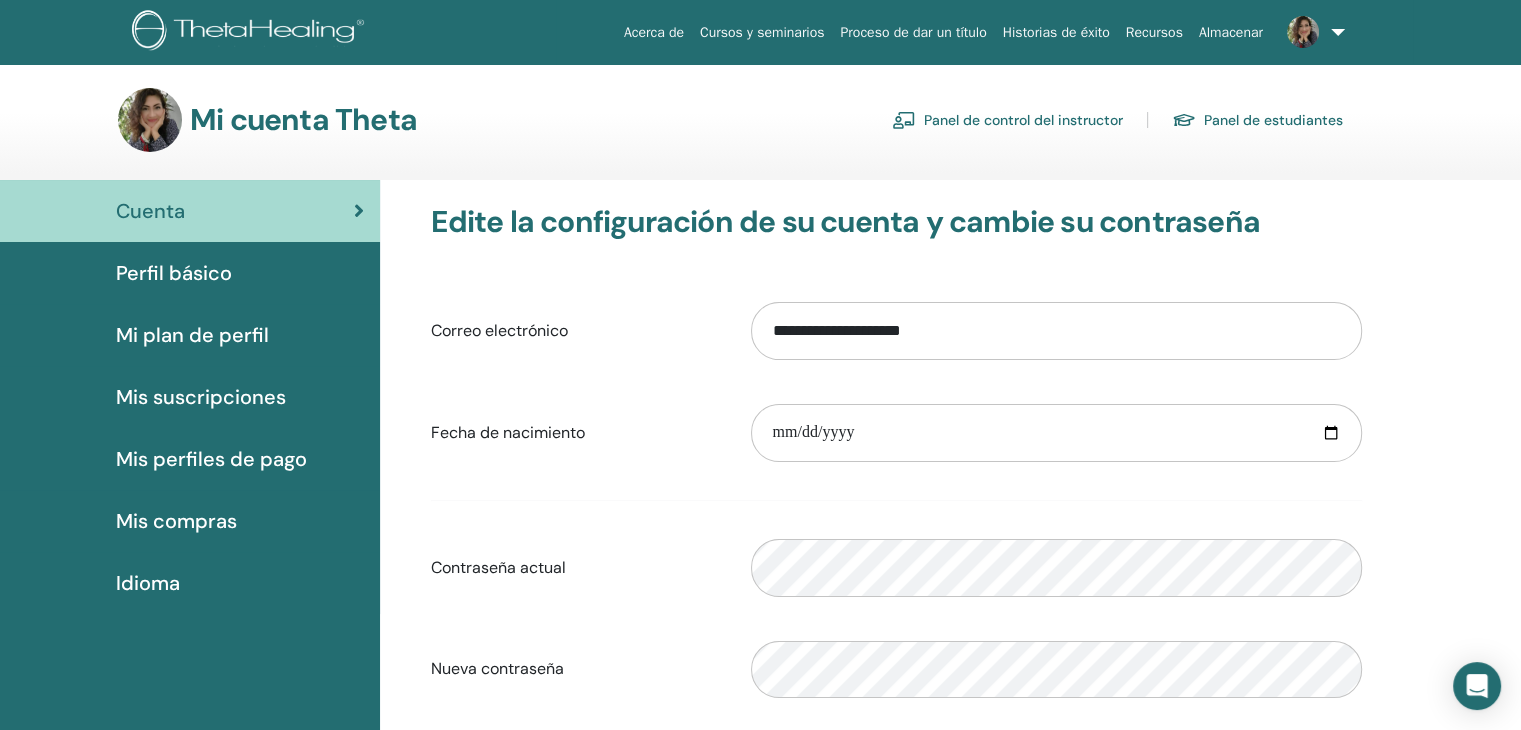 click on "Panel de estudiantes" at bounding box center (1273, 121) 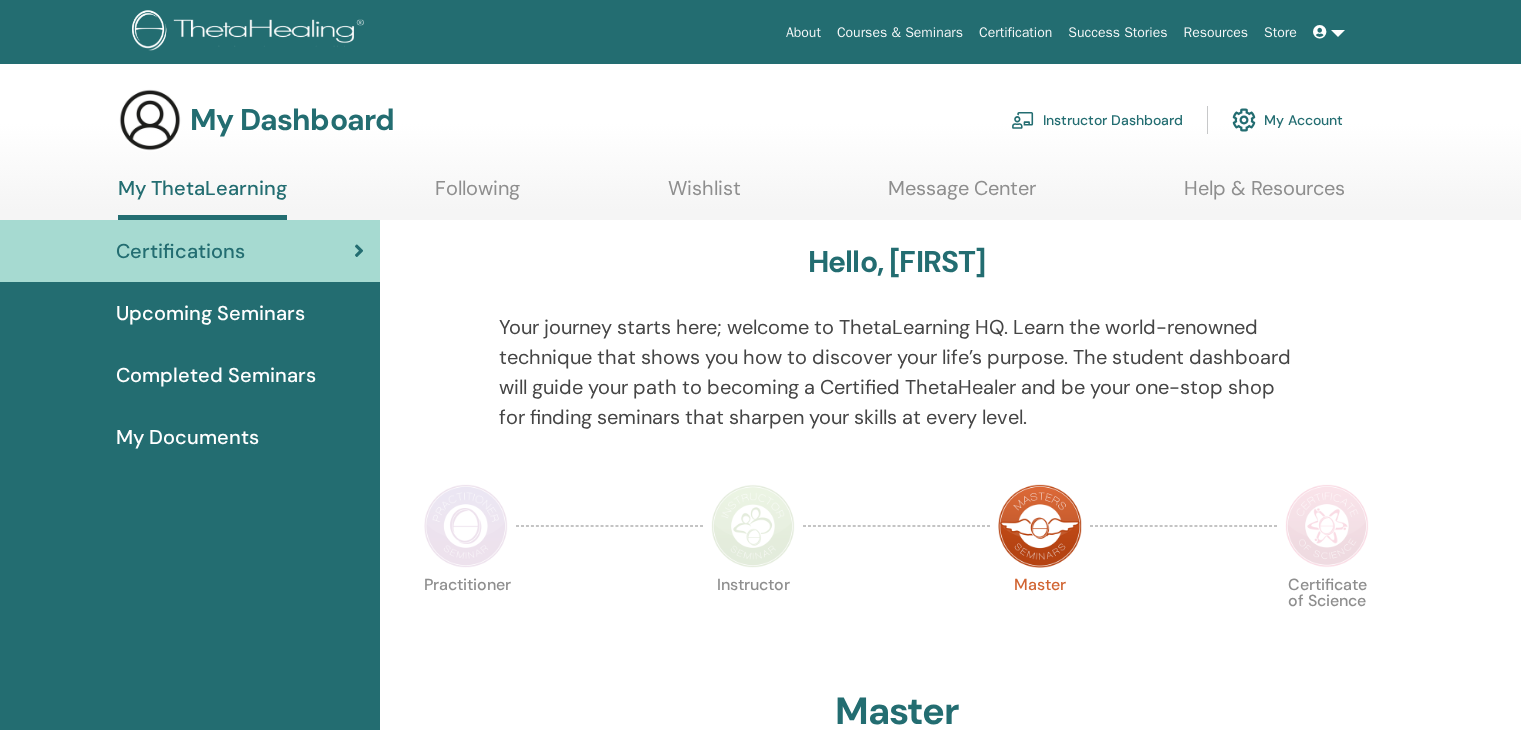 scroll, scrollTop: 0, scrollLeft: 0, axis: both 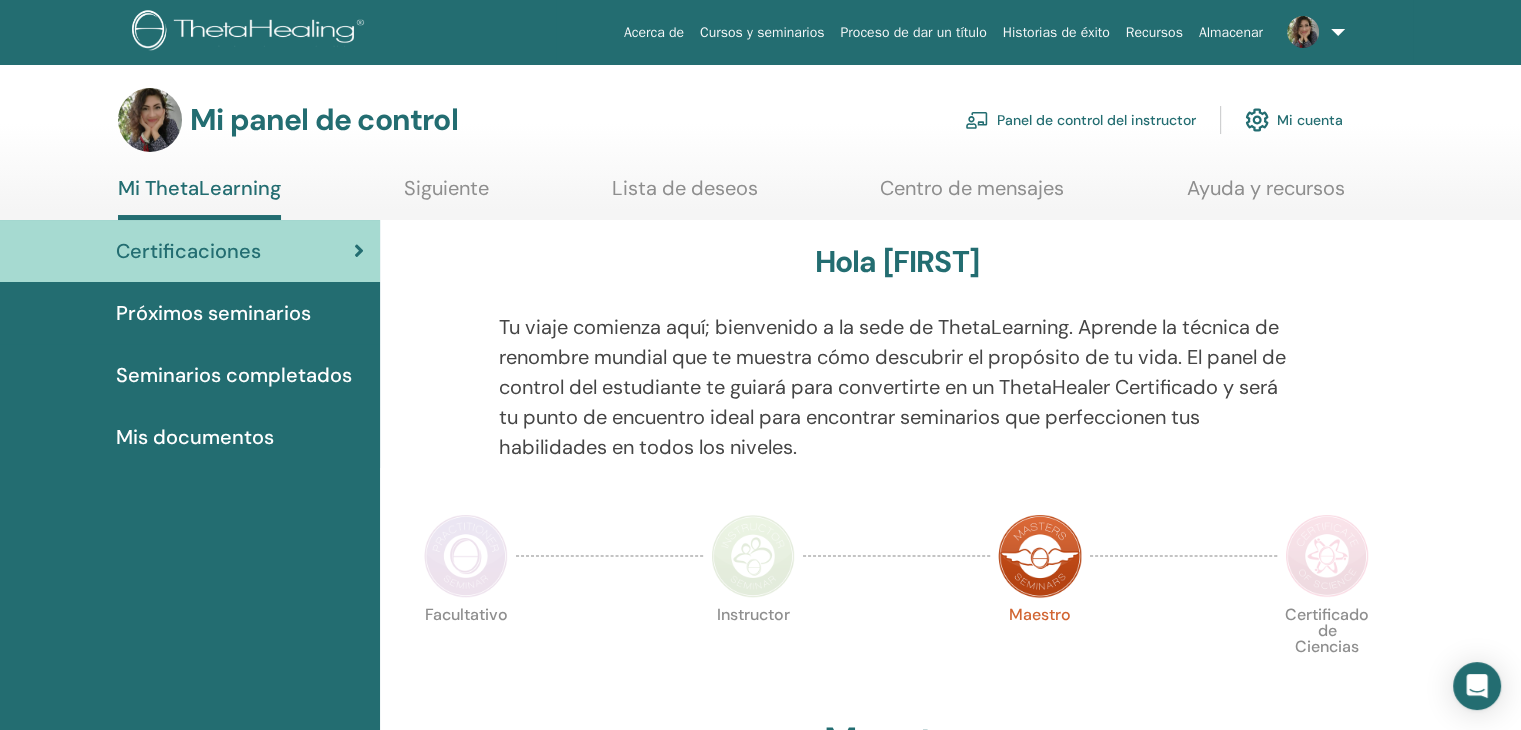 click on "Mi cuenta" at bounding box center (1310, 121) 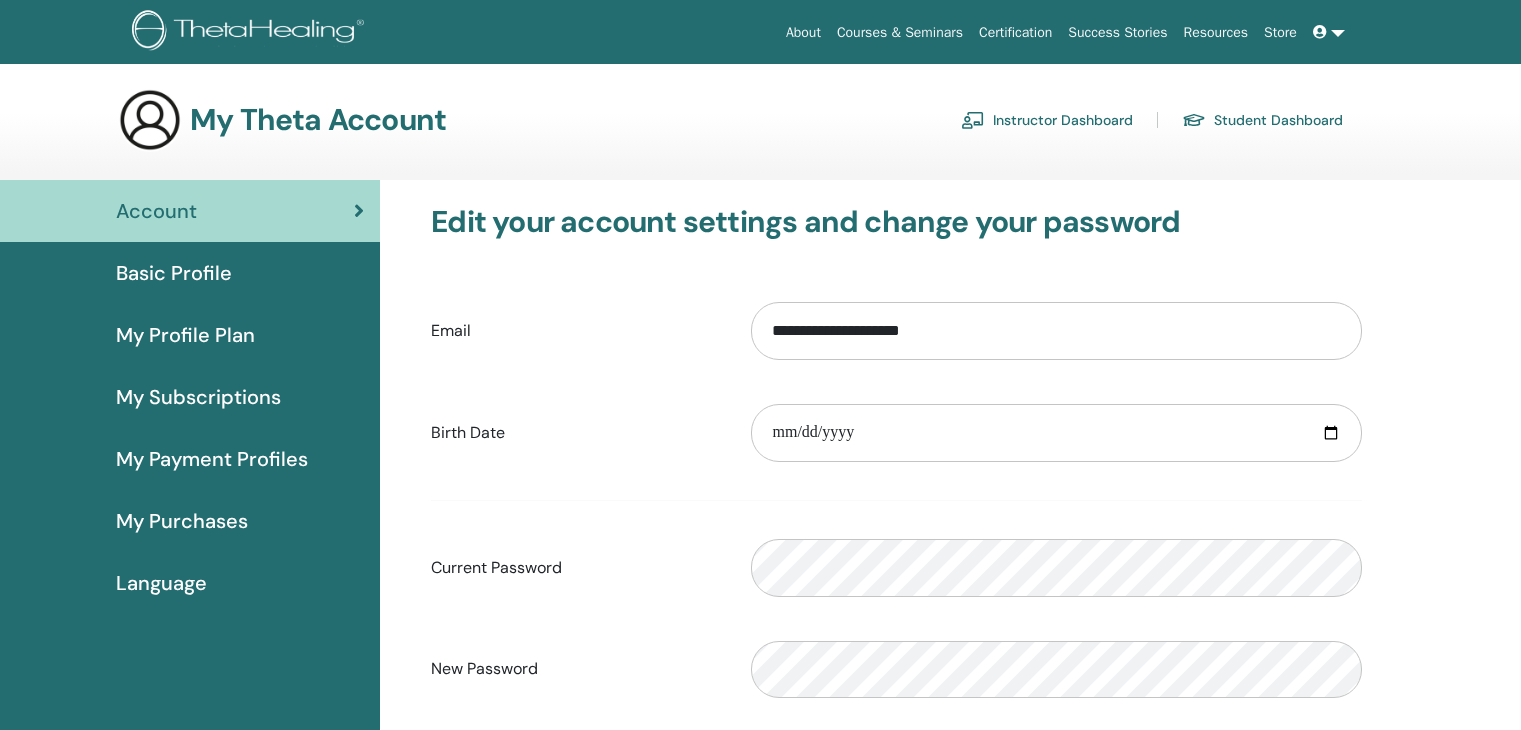 scroll, scrollTop: 0, scrollLeft: 0, axis: both 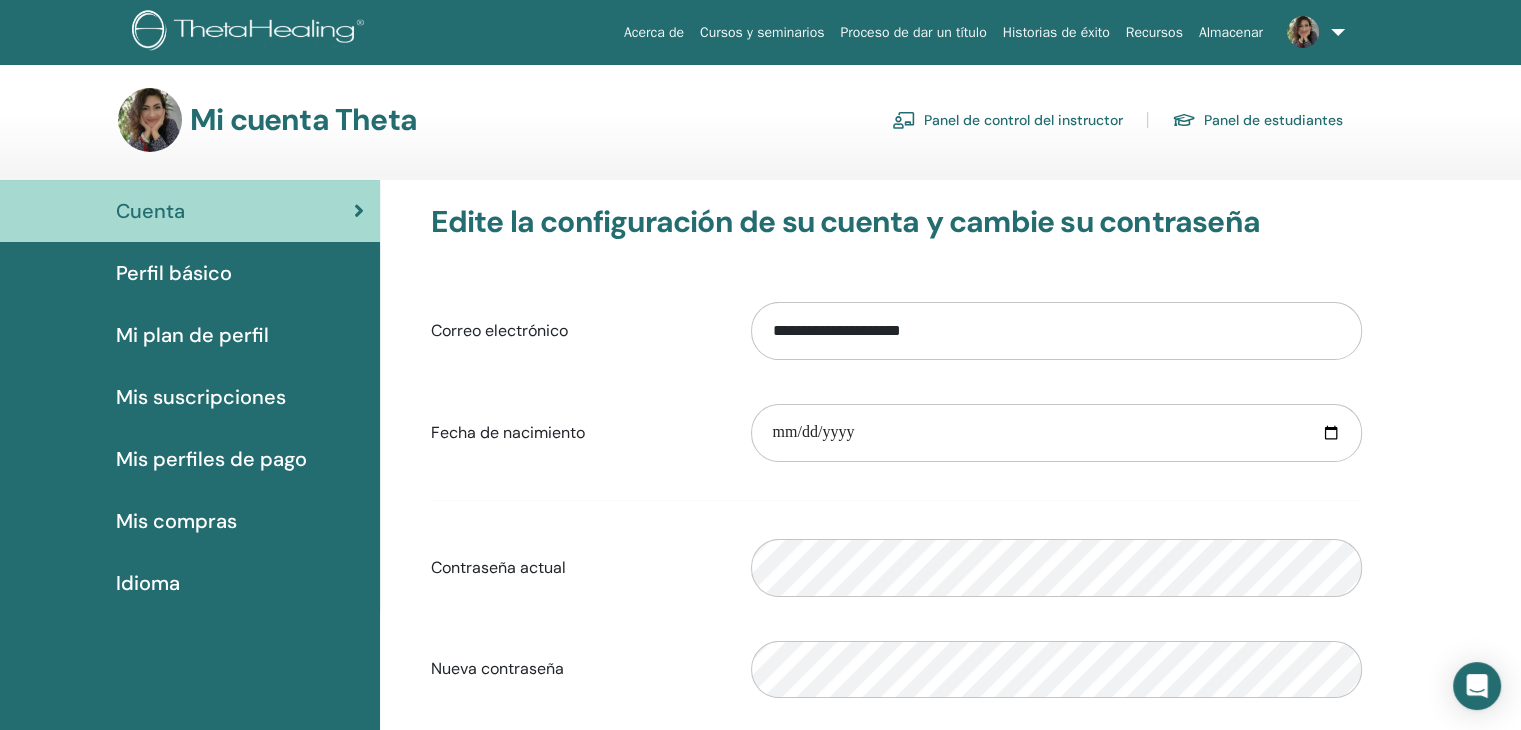 click at bounding box center [1303, 32] 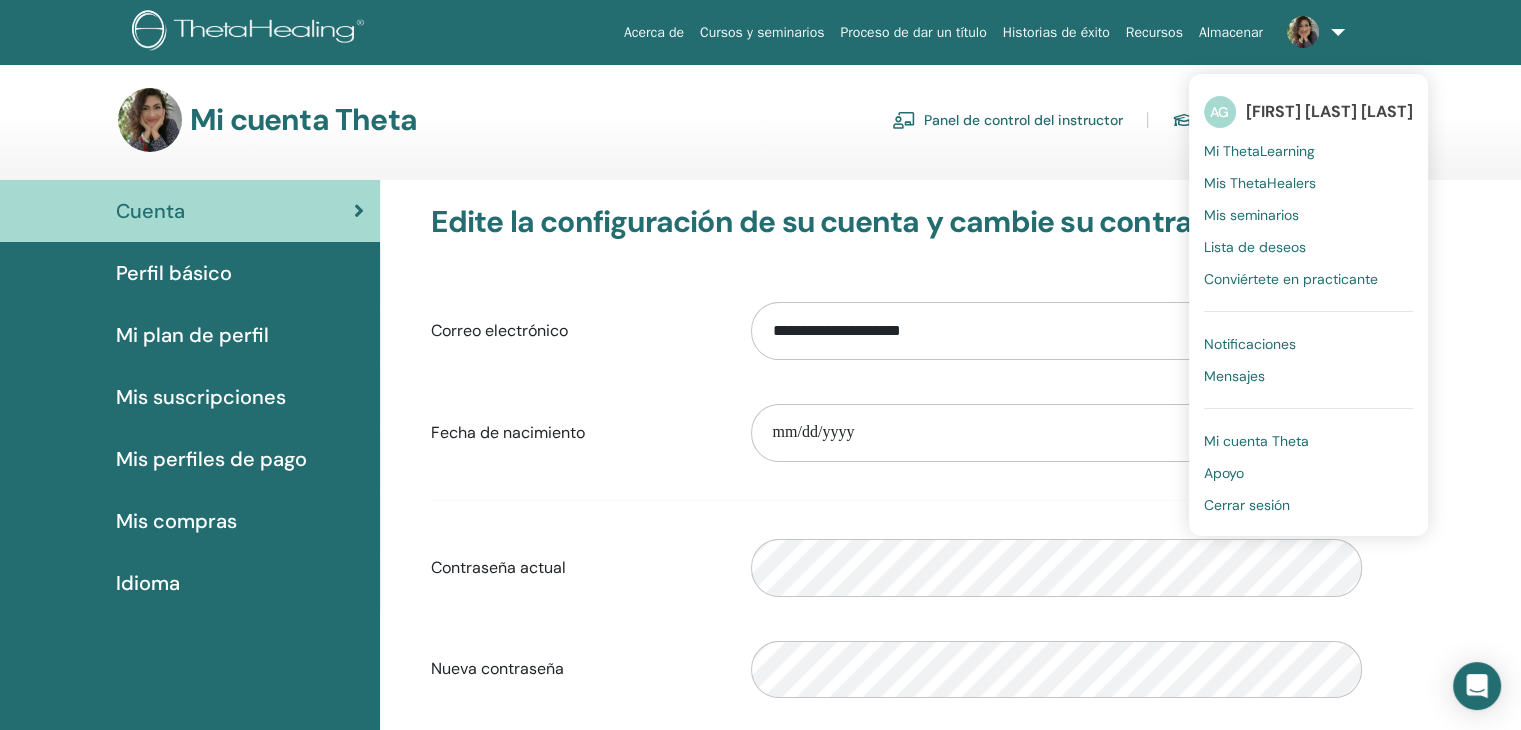 click on "Mi ThetaLearning" at bounding box center (1259, 151) 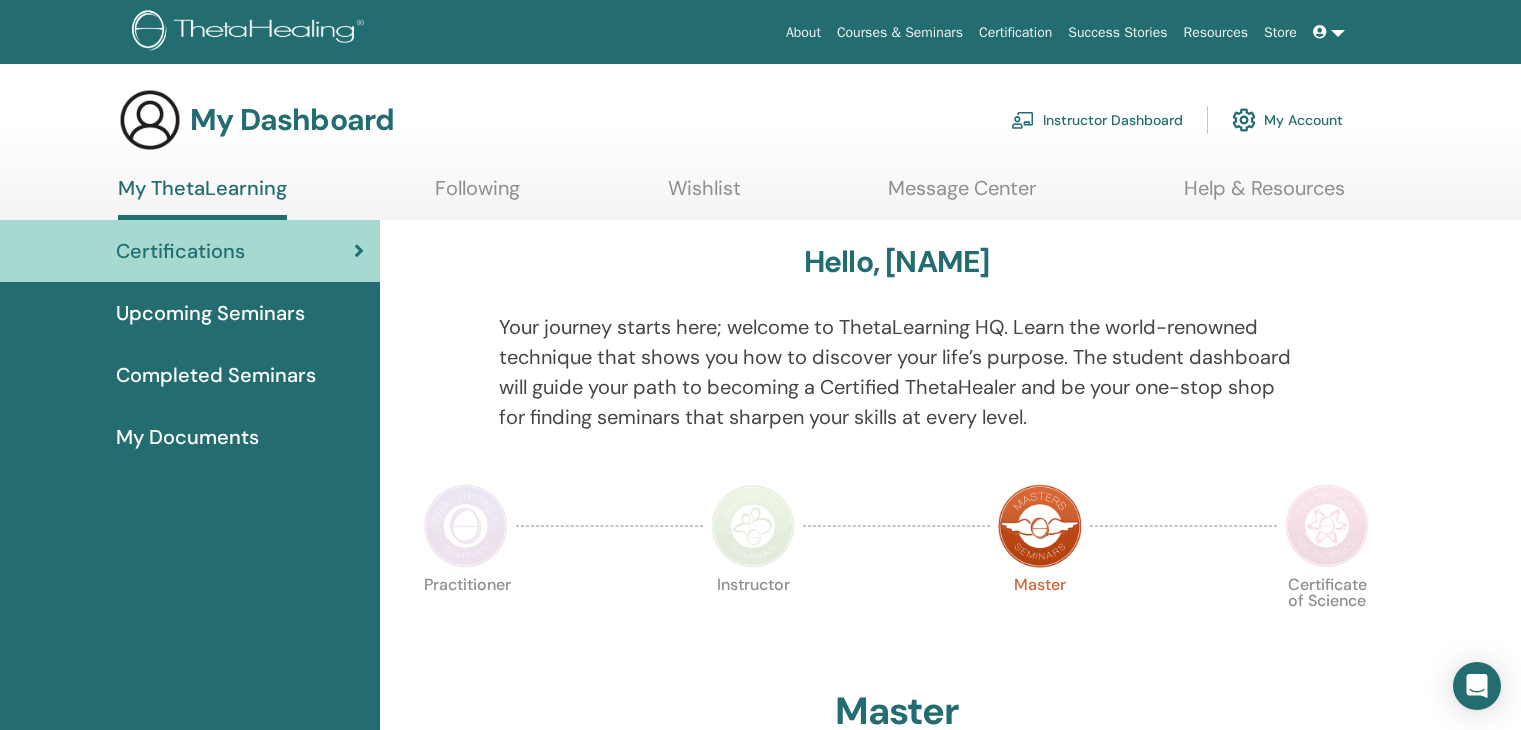 scroll, scrollTop: 0, scrollLeft: 0, axis: both 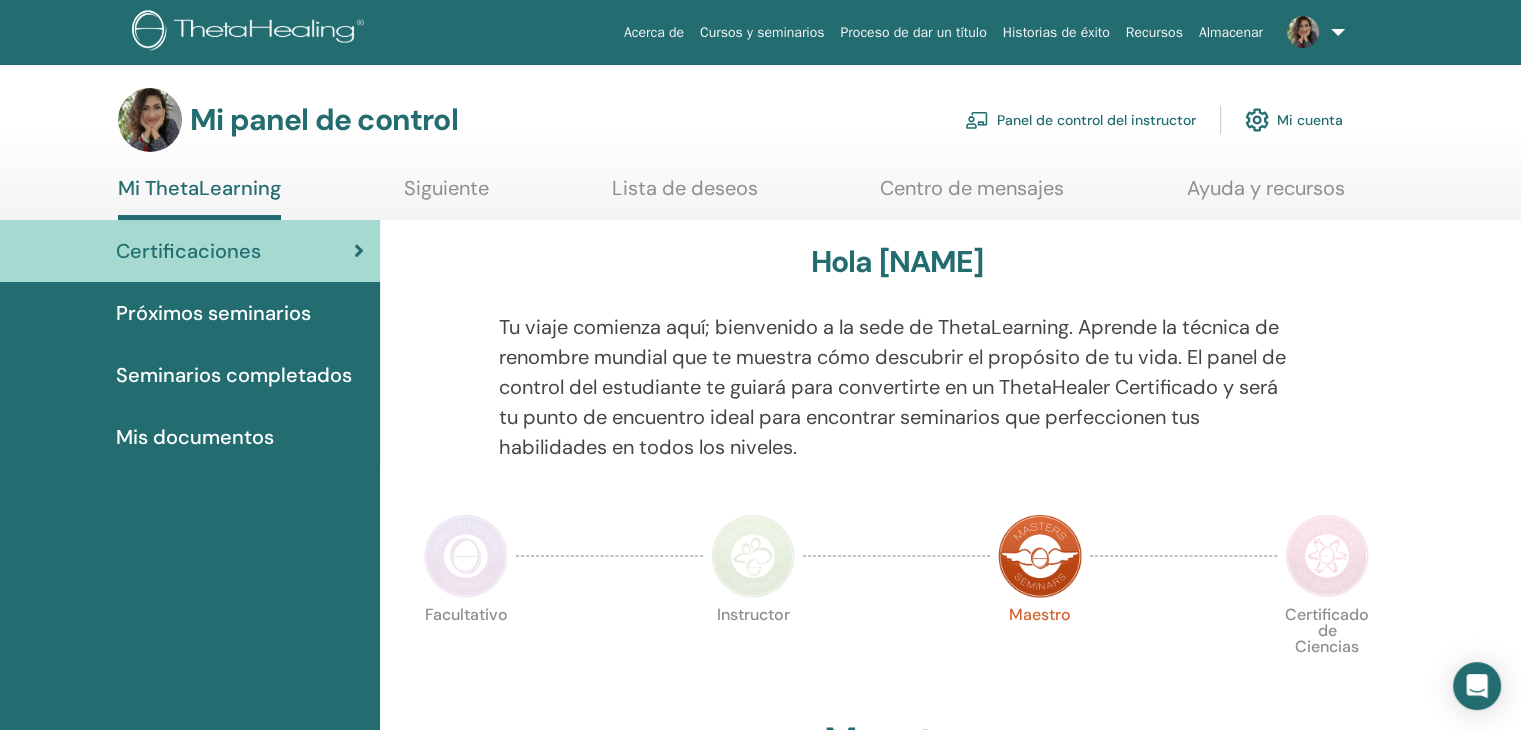click at bounding box center [1303, 32] 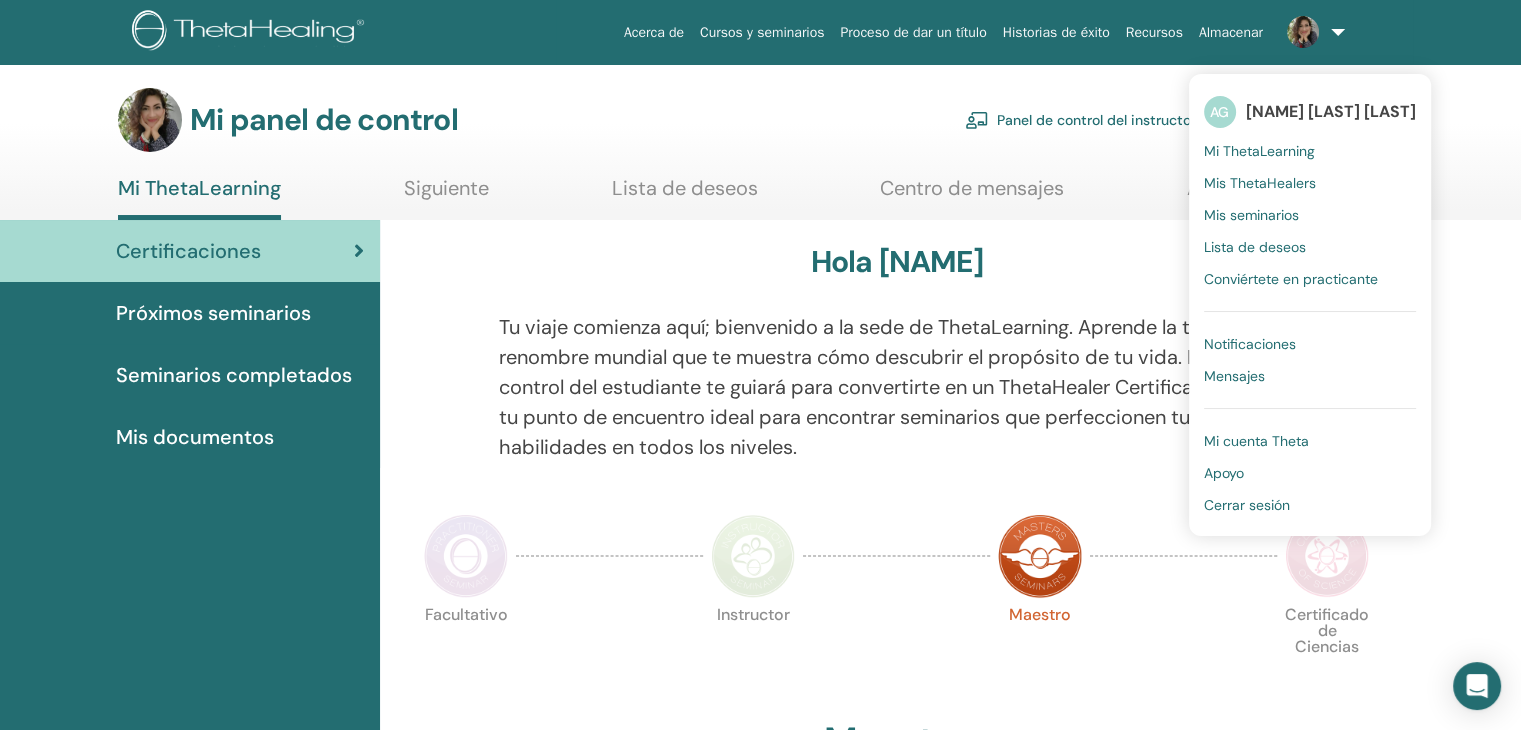 click on "Mis ThetaHealers" at bounding box center [1260, 183] 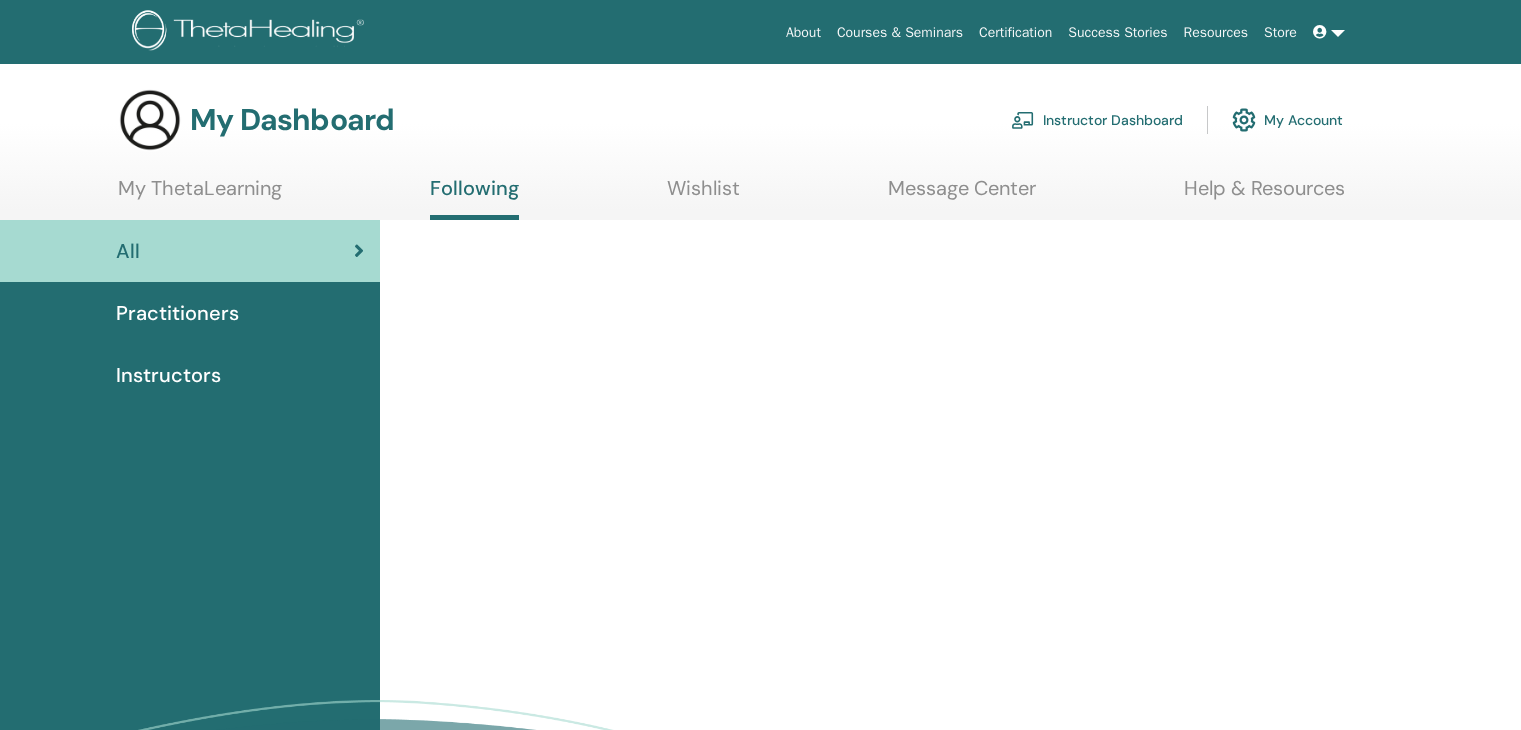 scroll, scrollTop: 0, scrollLeft: 0, axis: both 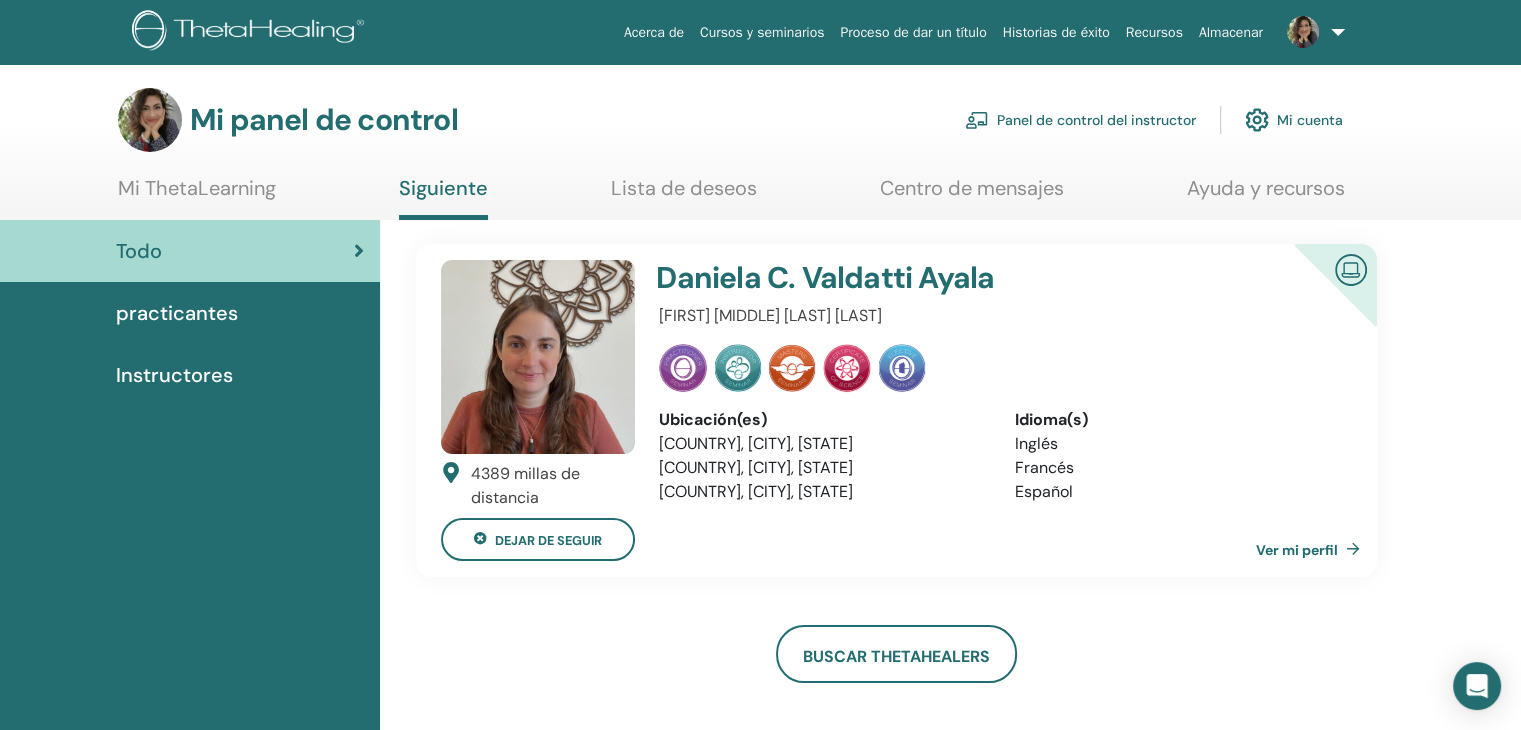 click on "Mi cuenta" at bounding box center (1310, 121) 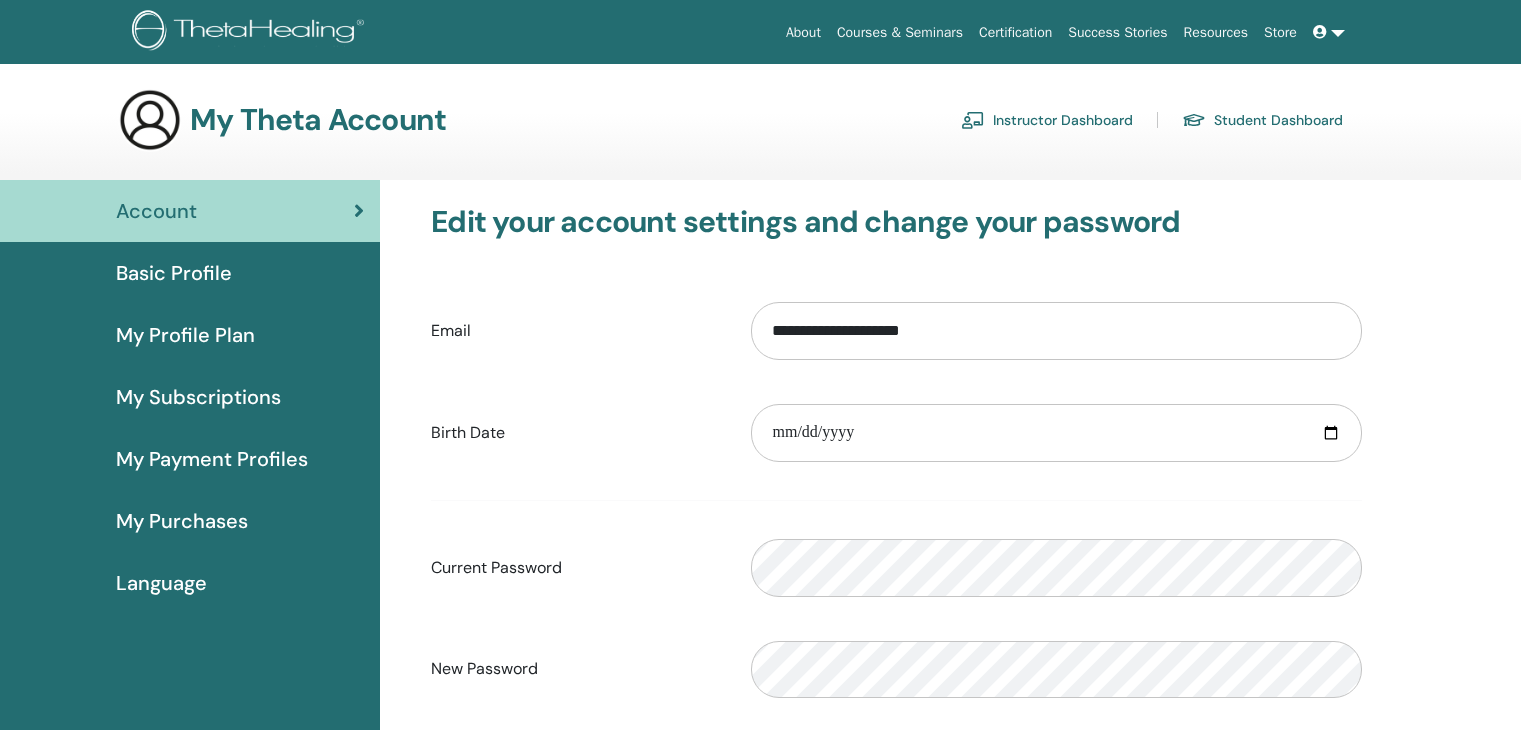scroll, scrollTop: 0, scrollLeft: 0, axis: both 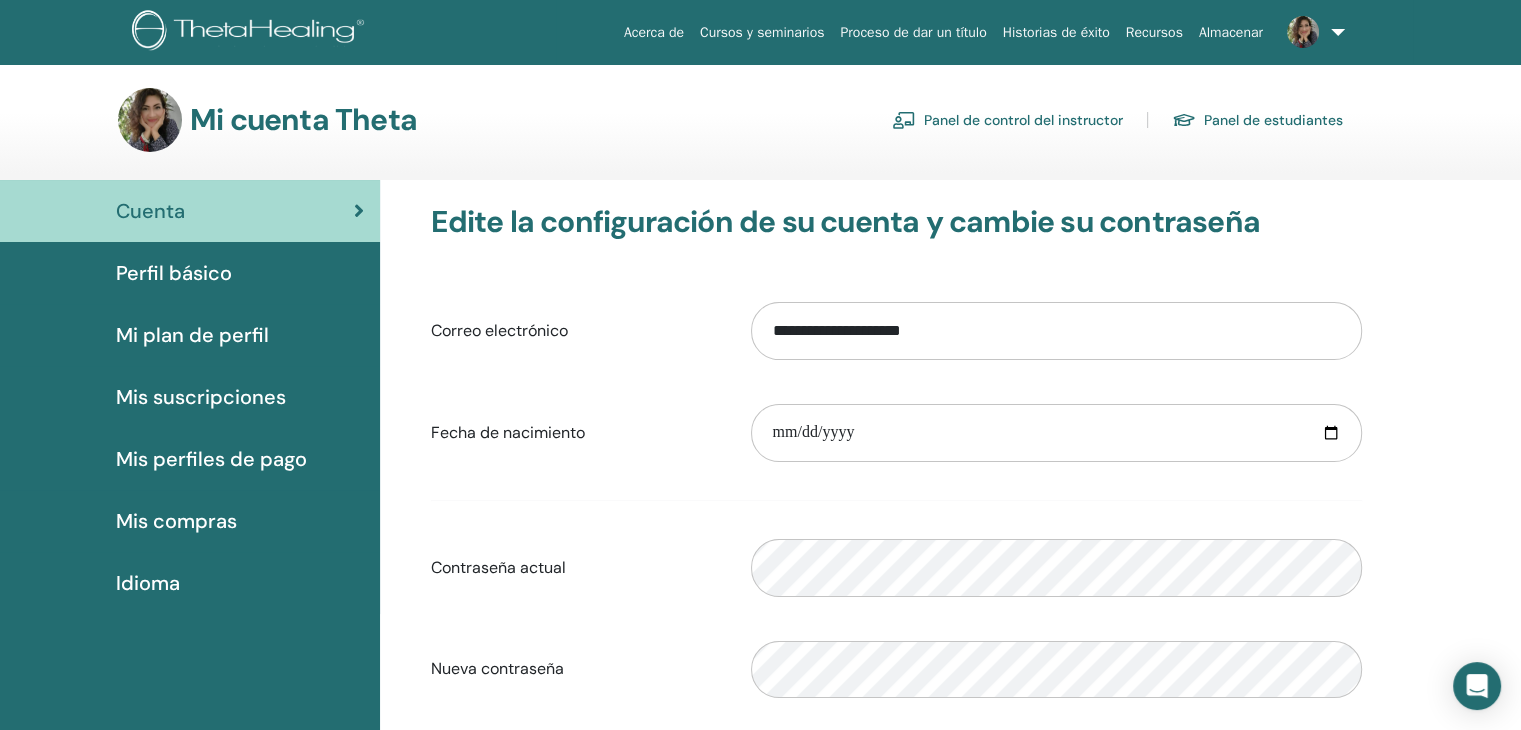 click on "Perfil básico" at bounding box center [174, 273] 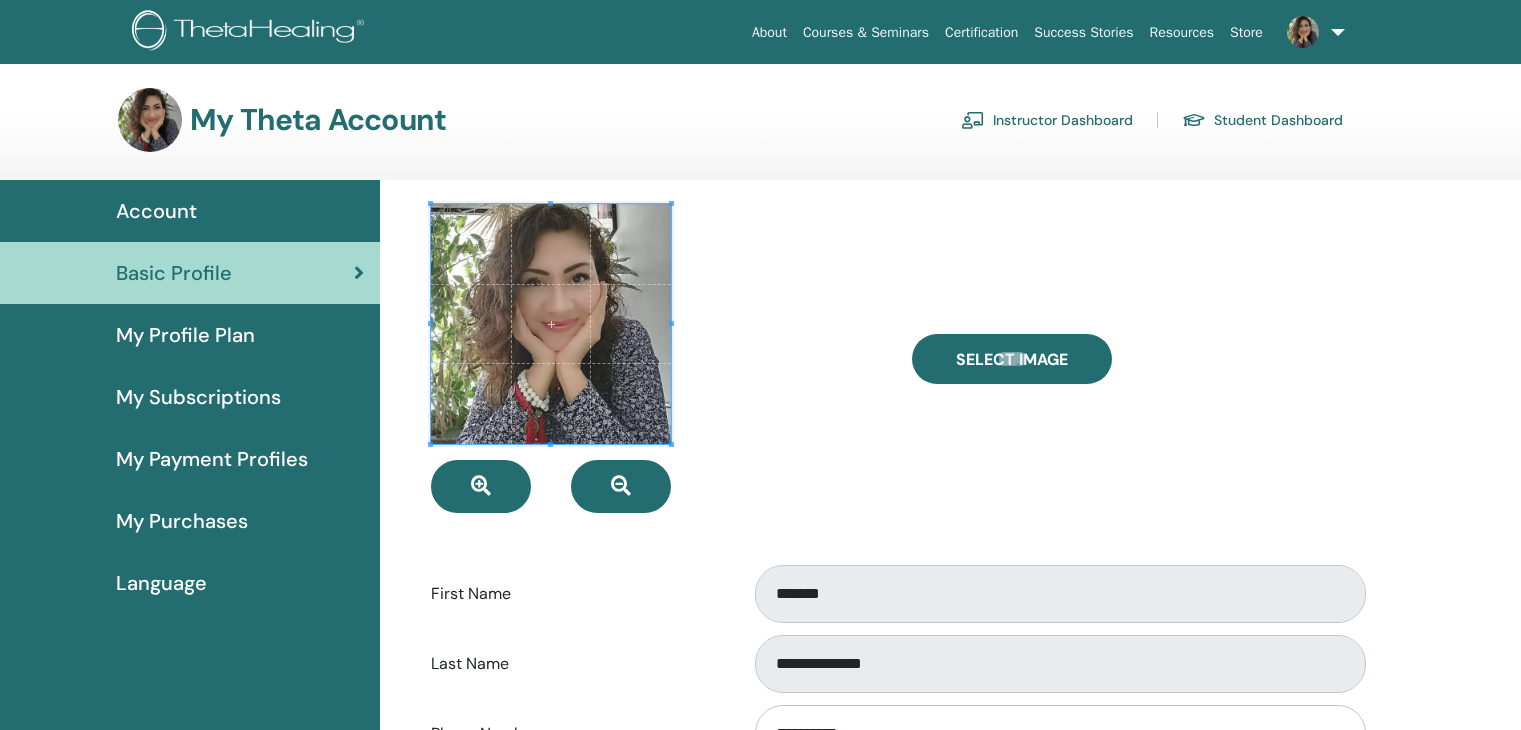 scroll, scrollTop: 0, scrollLeft: 0, axis: both 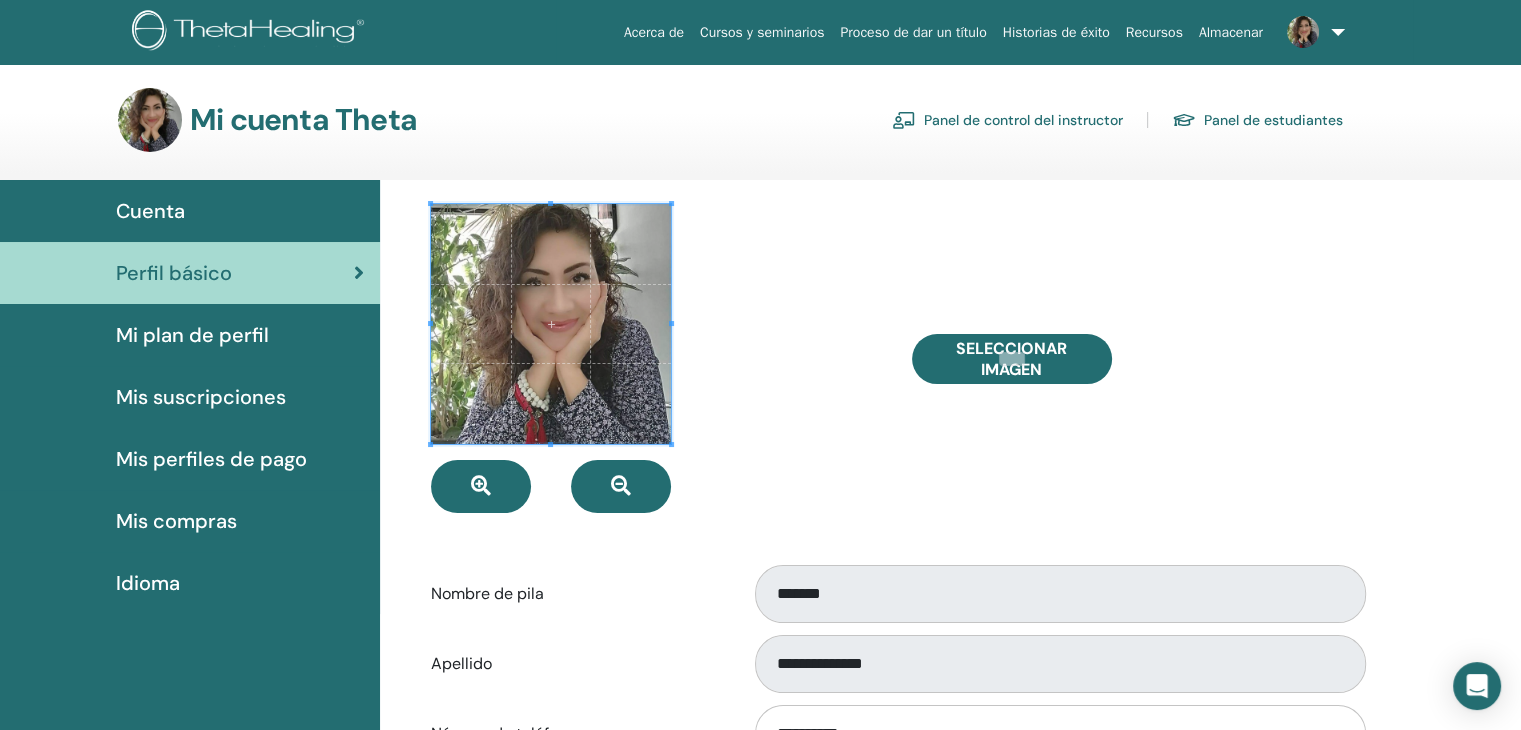 click on "Mi plan de perfil" at bounding box center [192, 335] 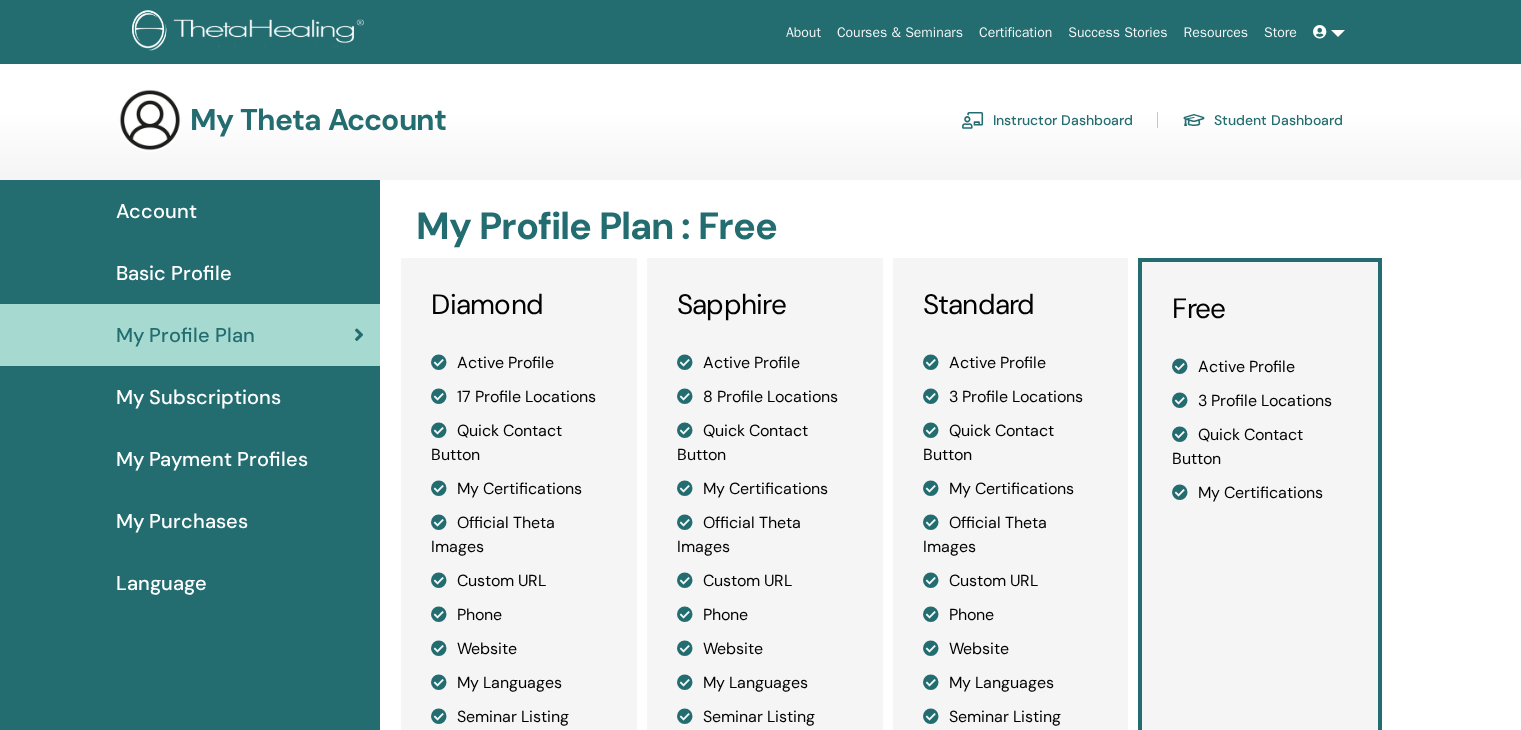 scroll, scrollTop: 0, scrollLeft: 0, axis: both 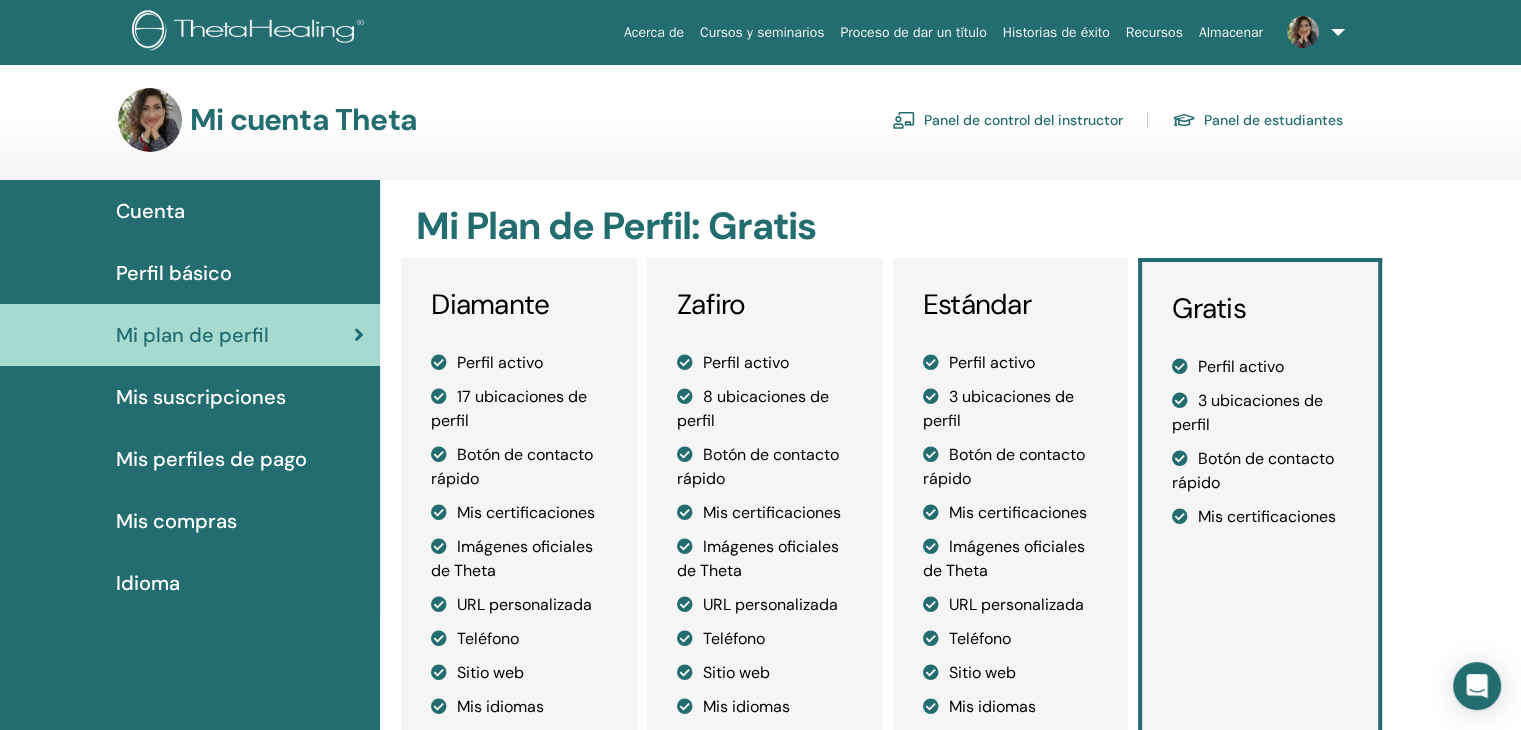 click on "Mis suscripciones" at bounding box center [201, 397] 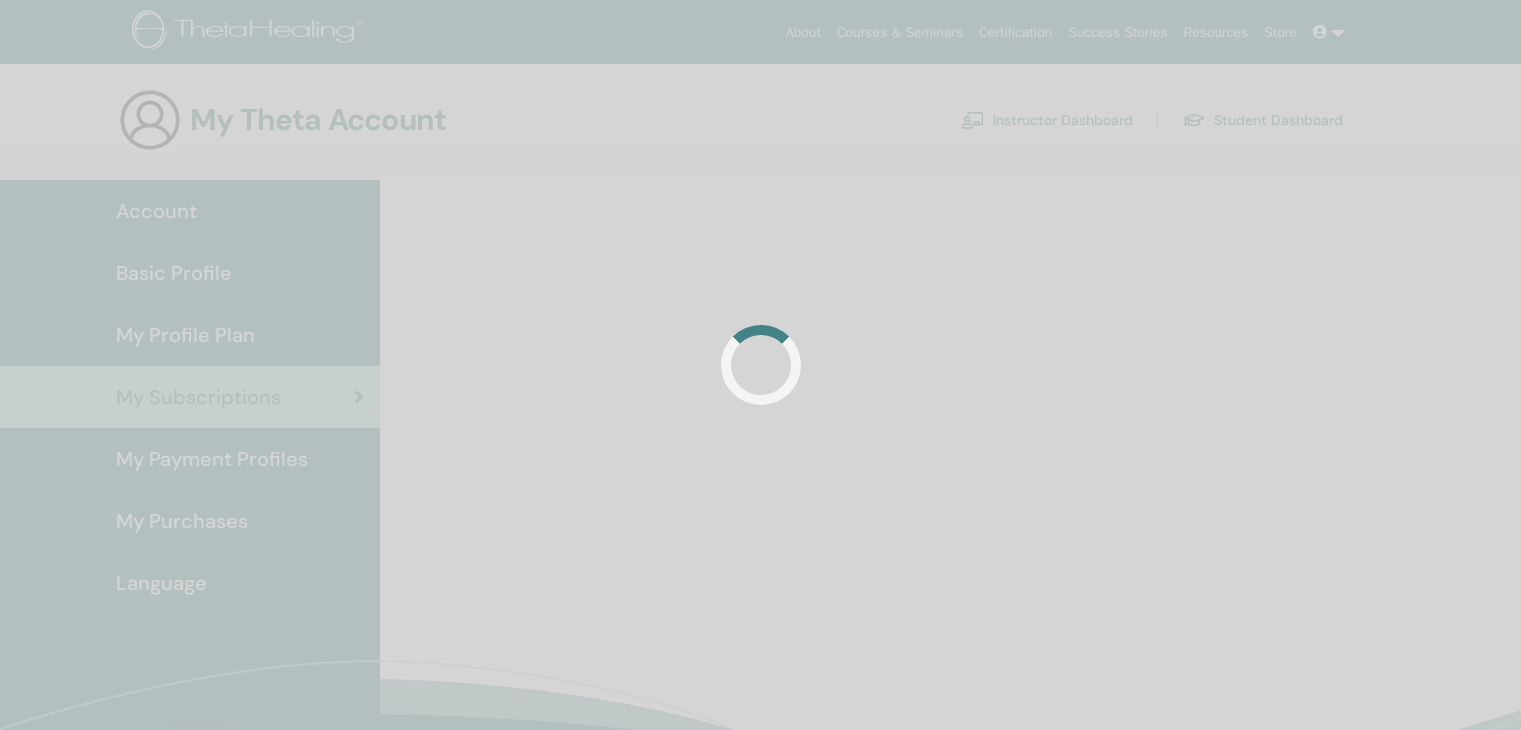 scroll, scrollTop: 0, scrollLeft: 0, axis: both 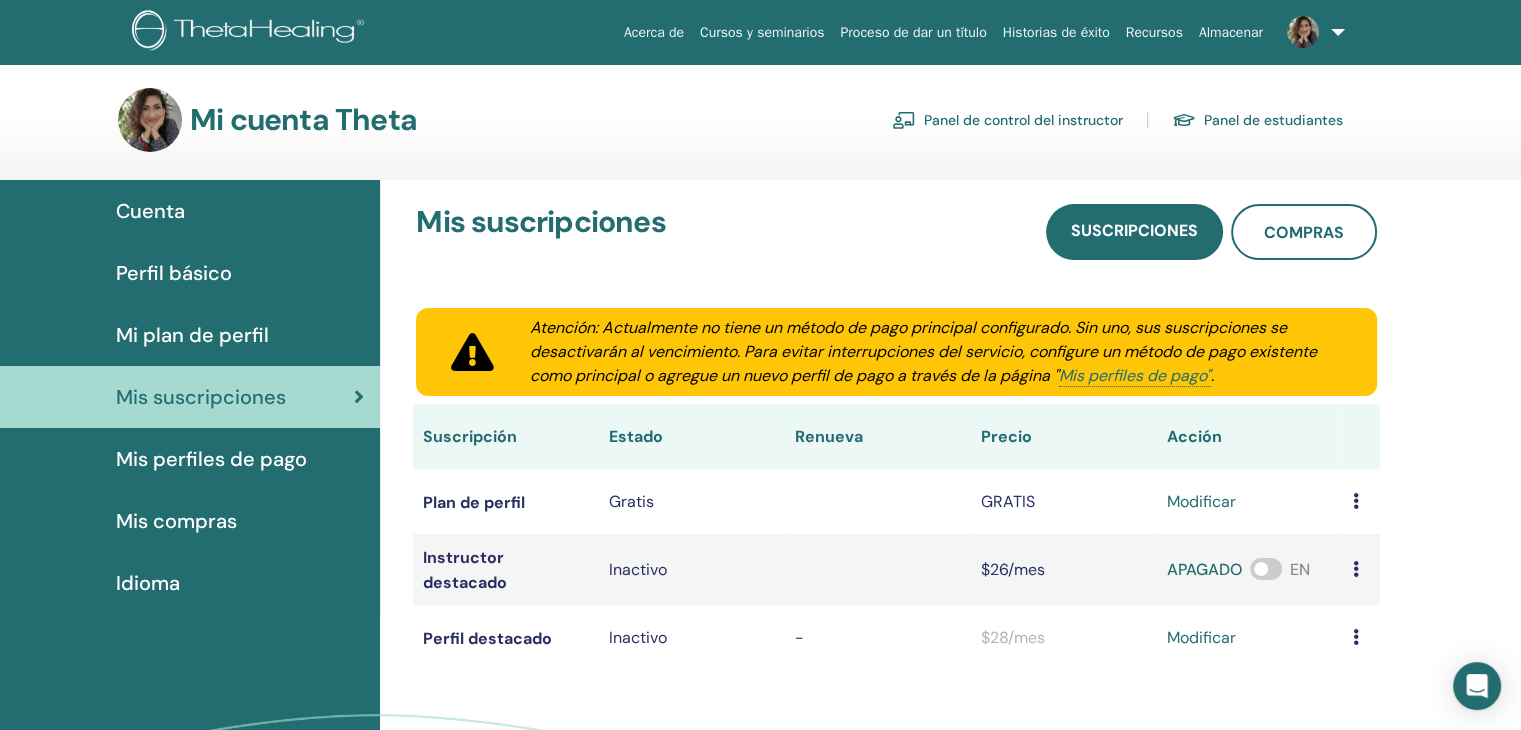 click on "Mis perfiles de pago" at bounding box center [211, 459] 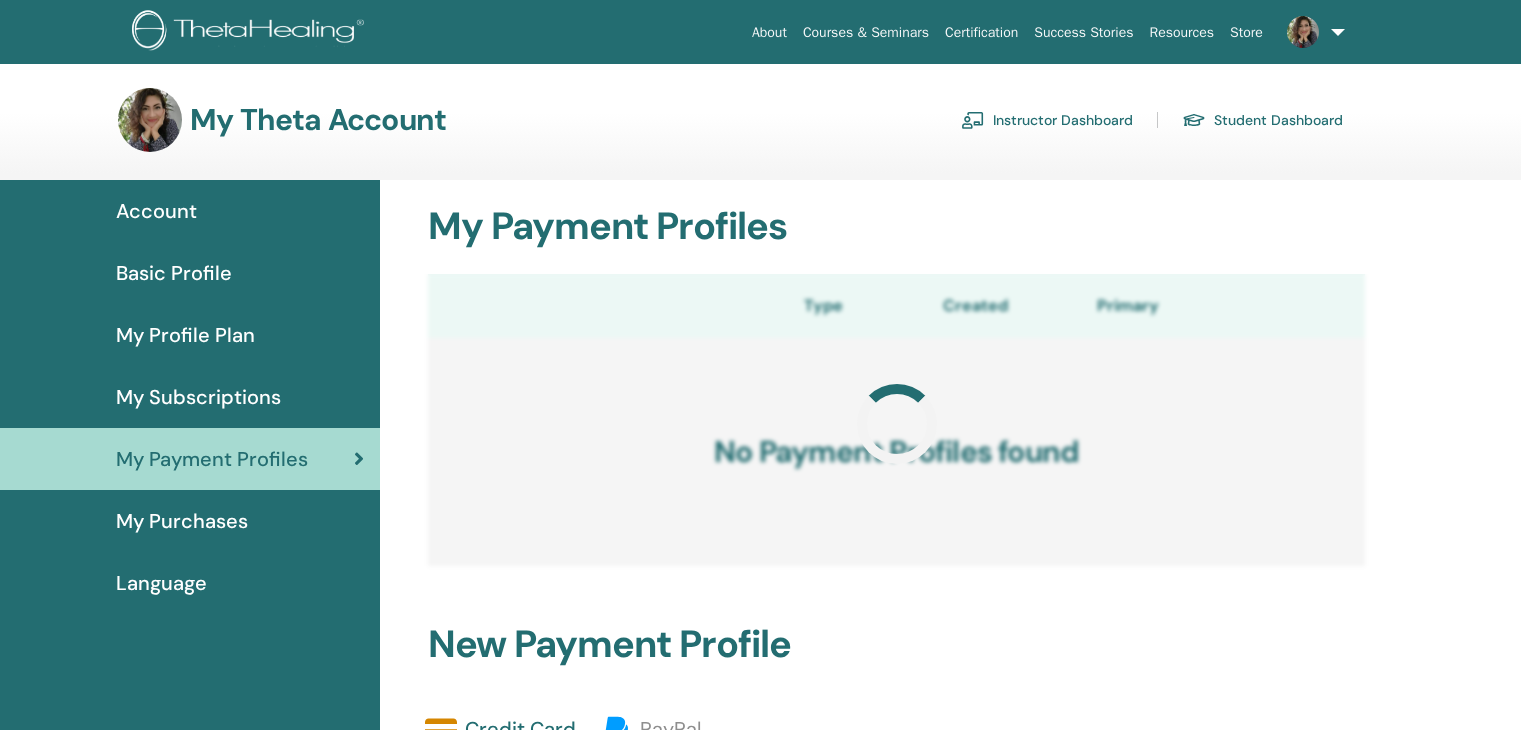 scroll, scrollTop: 0, scrollLeft: 0, axis: both 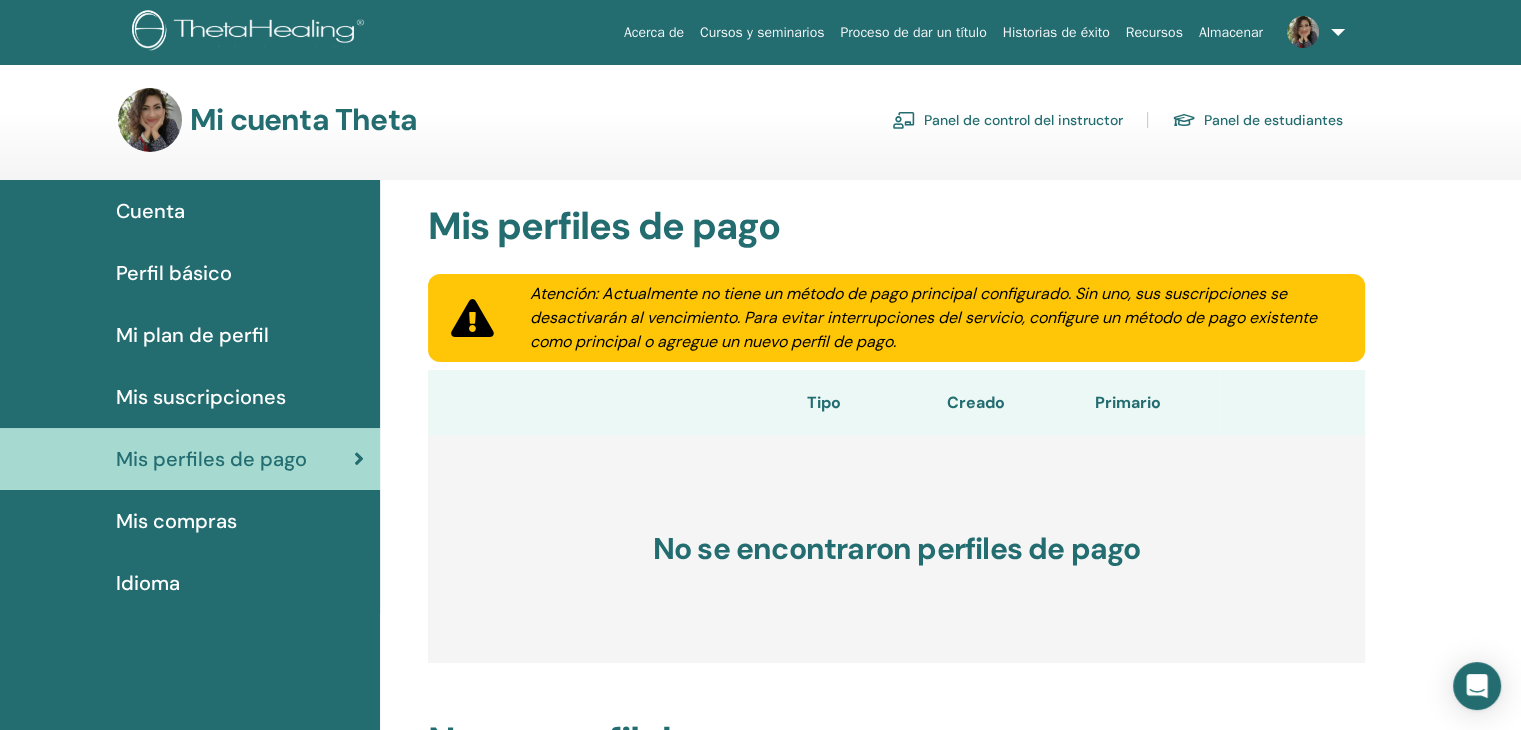 click on "Mis compras" at bounding box center (176, 521) 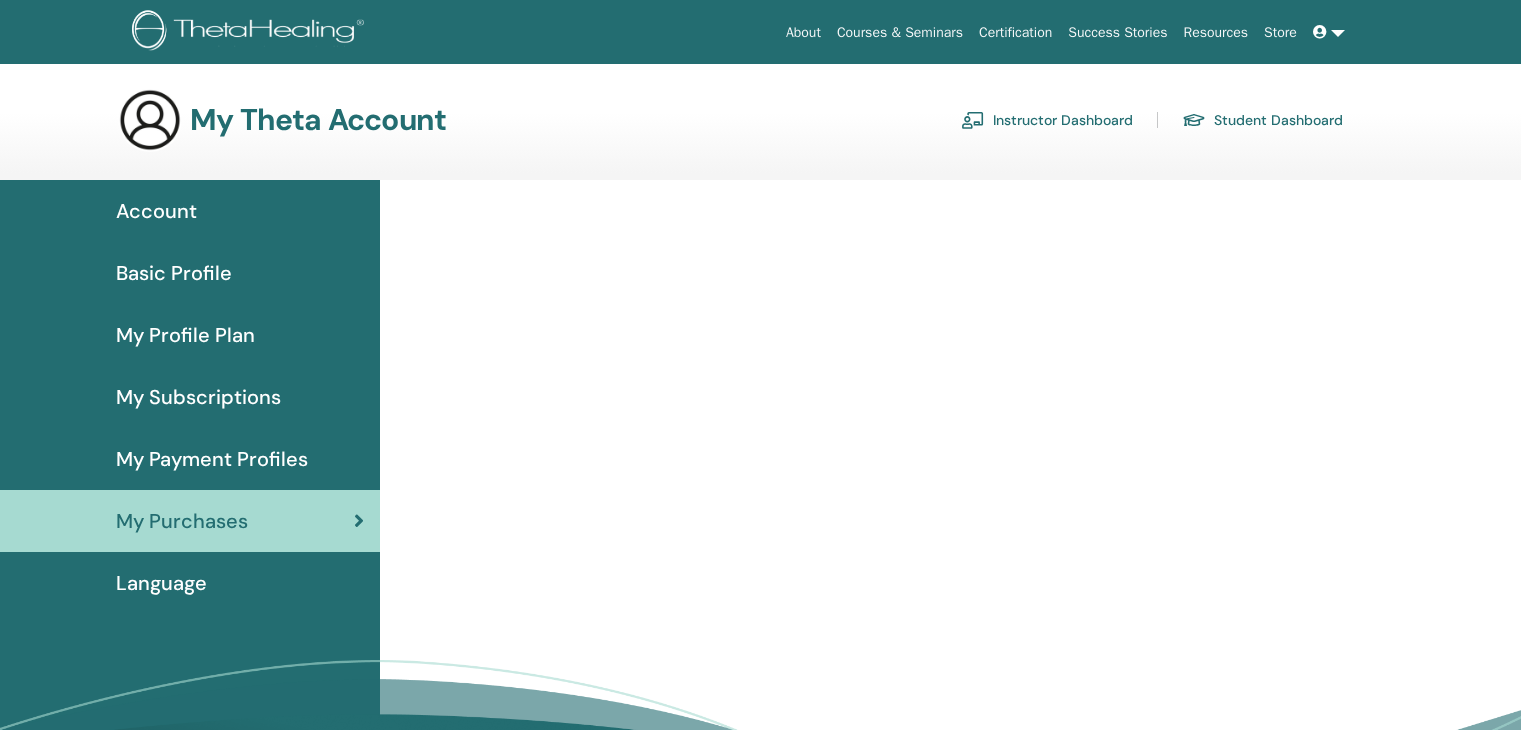 scroll, scrollTop: 0, scrollLeft: 0, axis: both 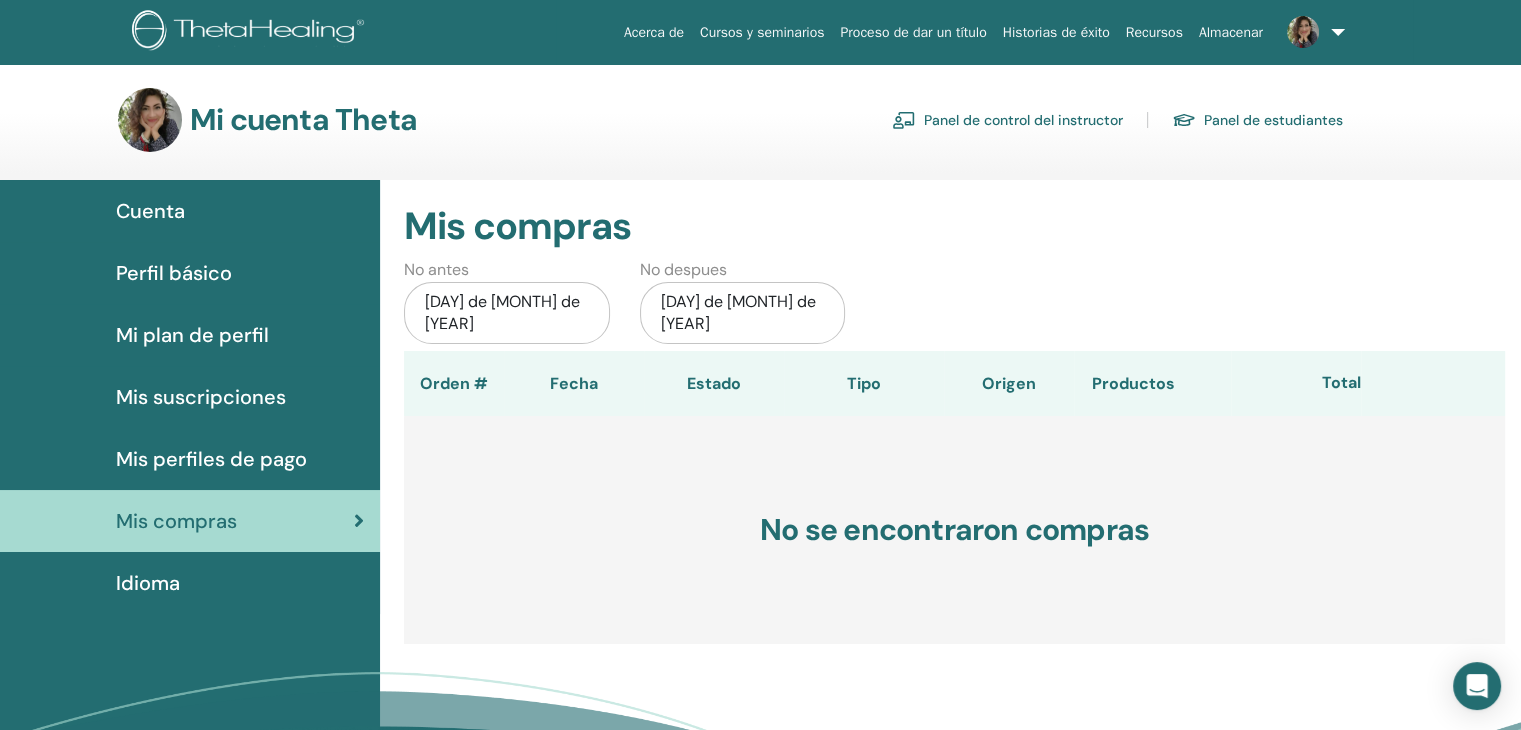 click on "Panel de control del instructor" at bounding box center (1023, 121) 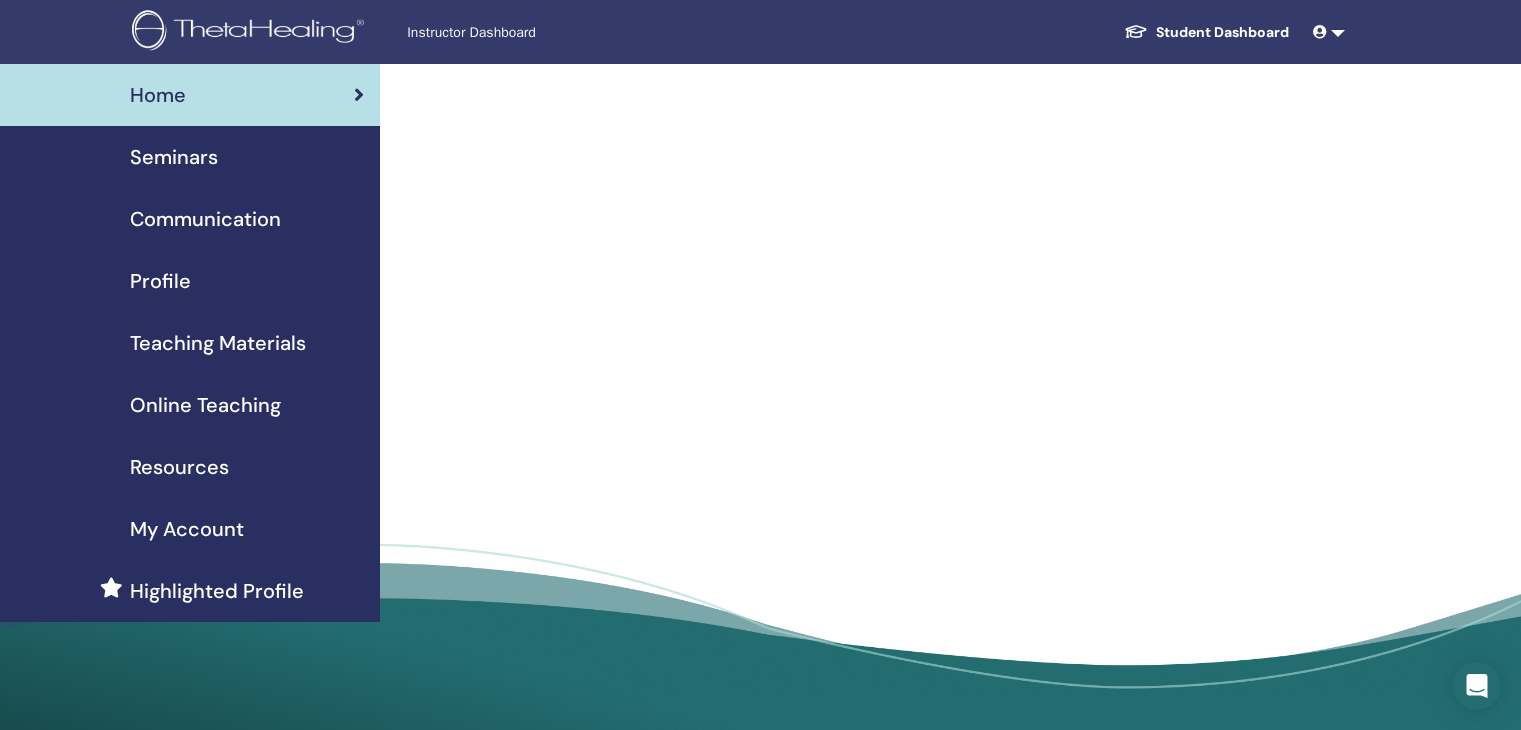 scroll, scrollTop: 0, scrollLeft: 0, axis: both 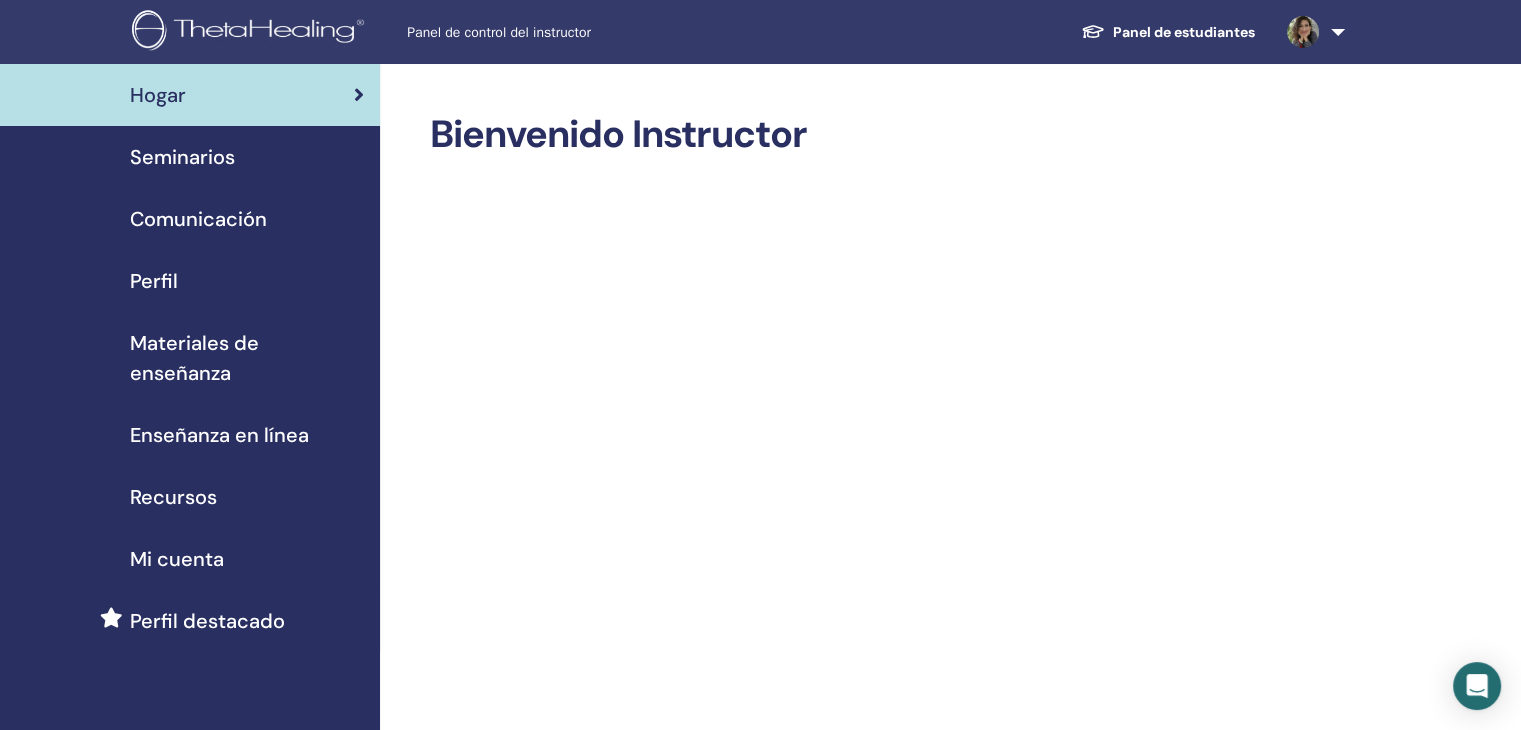 click on "Seminarios" at bounding box center (182, 157) 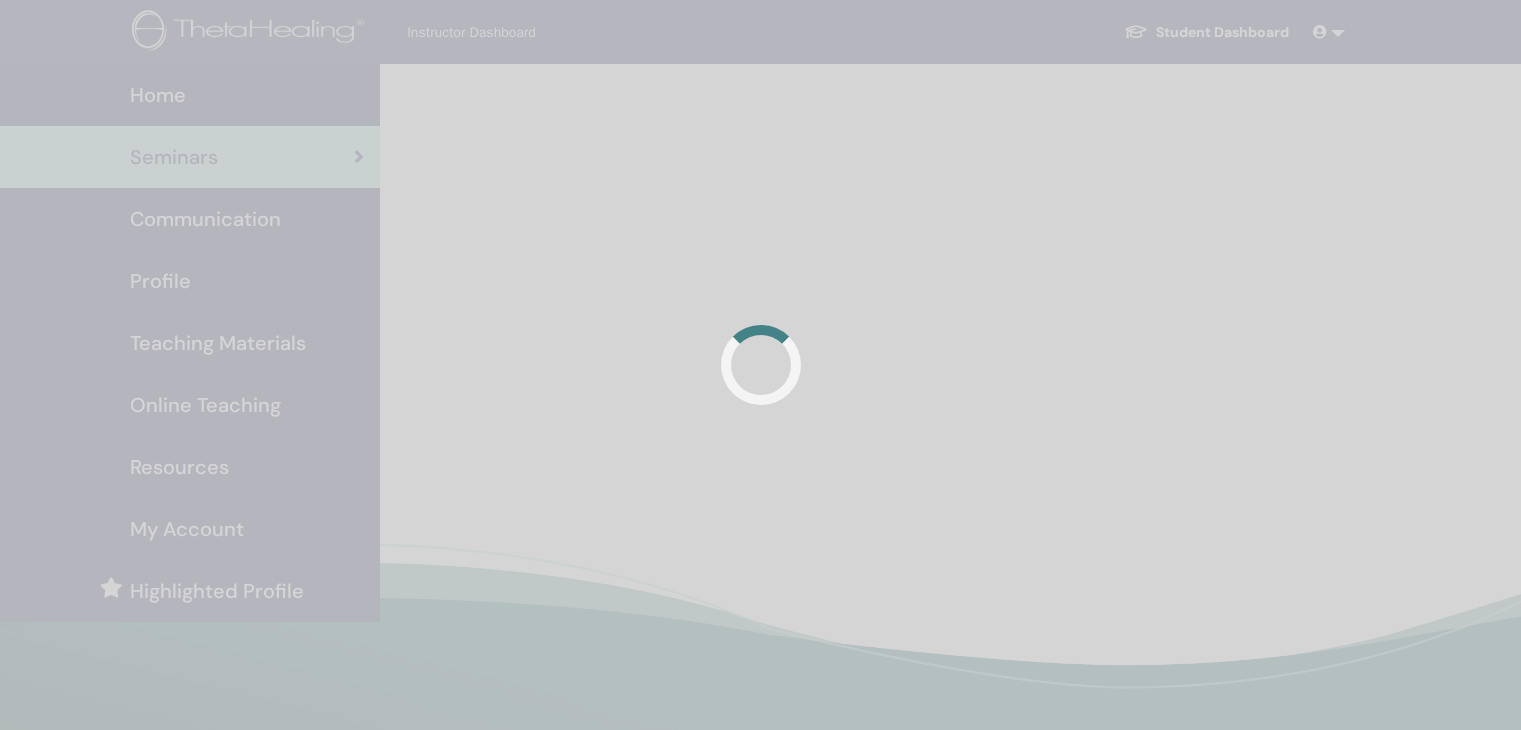 scroll, scrollTop: 0, scrollLeft: 0, axis: both 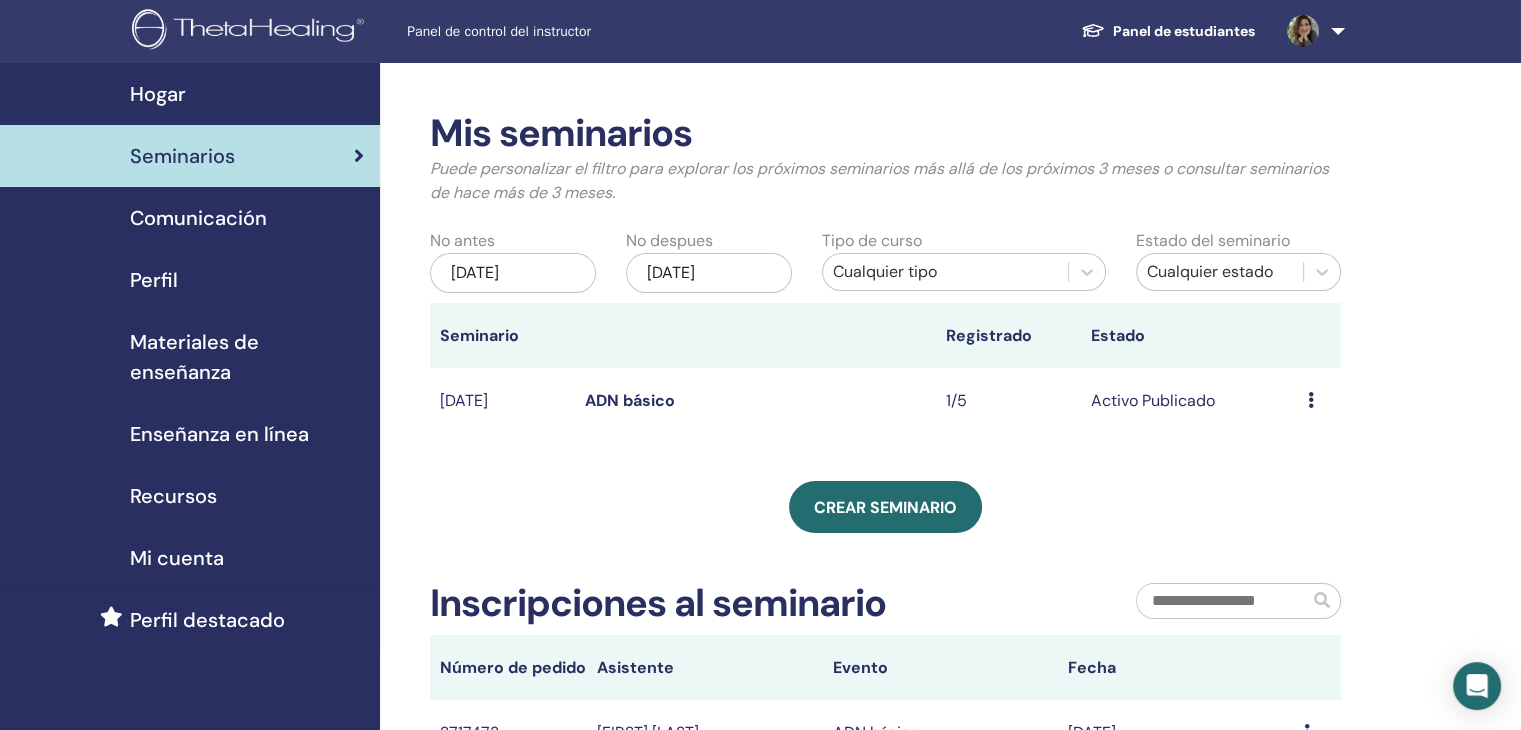 click at bounding box center [1311, 400] 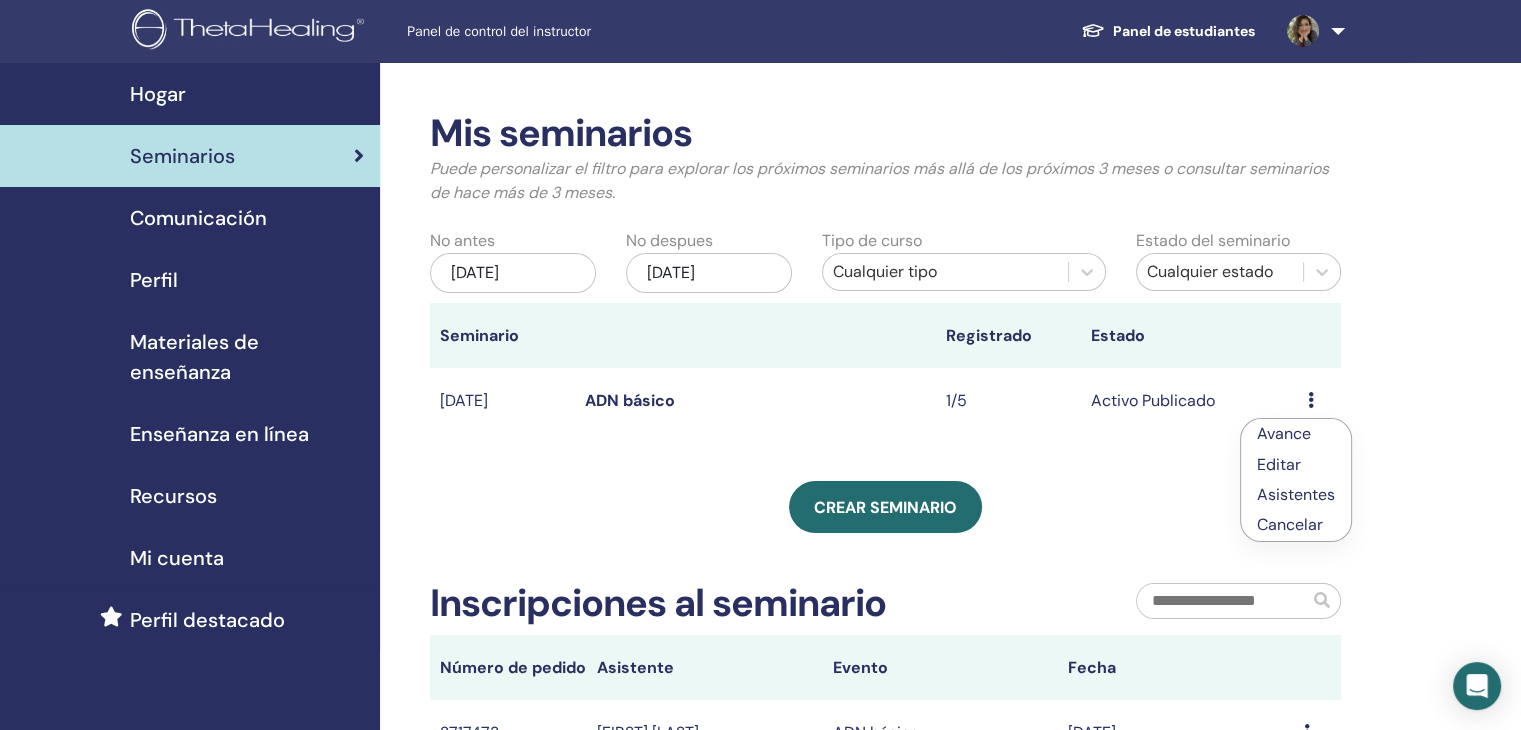 click on "Mis seminarios Puede personalizar el filtro para explorar los próximos seminarios más allá de los próximos 3 meses o consultar seminarios de hace más de 3 meses. No antes 4 de mayo de 2025 No despues 4 de noviembre de 2025 Tipo de curso Cualquier tipo Estado del seminario Cualquier estado Seminario Registrado Estado 29 de agosto de 2025 ADN básico 1/5 Activo Publicado Avance Editar Asistentes Cancelar Crear seminario Inscripciones al seminario Número de pedido Asistente Evento Fecha 2717473 Rosario Molina Ibarra ADN básico 03 de agosto de 2025 Mensaje" at bounding box center (950, 554) 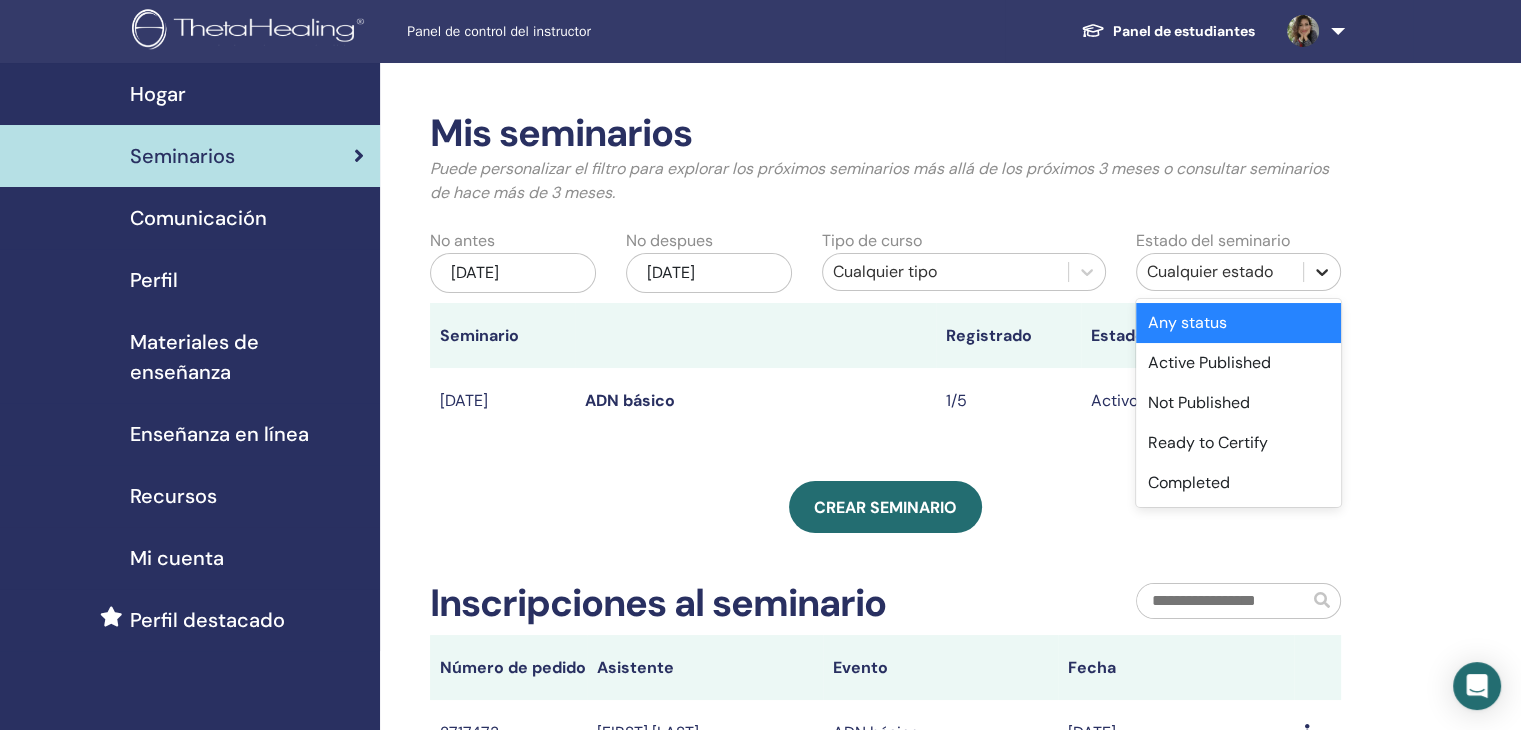 click 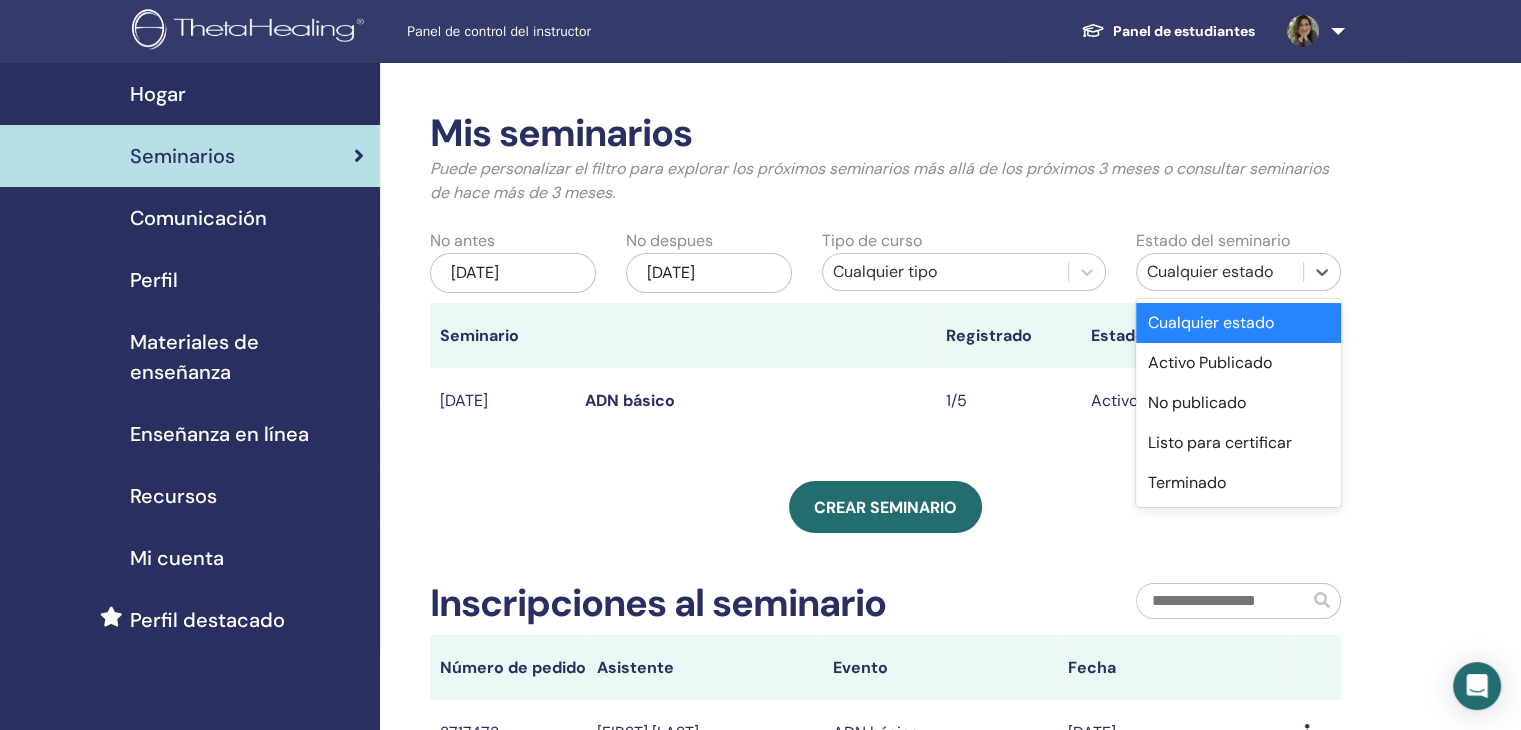 click on "Mis seminarios Puede personalizar el filtro para explorar los próximos seminarios más allá de los próximos 3 meses o consultar seminarios de hace más de 3 meses. No antes 4 de mayo de 2025 No despues 4 de noviembre de 2025 Tipo de curso Cualquier tipo Estado del seminario Opción Cualquier estado seleccionado, 1 de 5. 5 resultados disponibles. Use las teclas Arriba y Abajo para seleccionar las opciones, presione Intro para seleccionar la opción seleccionada, presione Esc para salir del menú y presione Tab para seleccionar la opción y salir del menú. Cualquier estado Cualquier estado Activo Publicado No publicado Listo para certificar Terminado Seminario Registrado Estado 29 de agosto de 2025 ADN básico 1/5 Activo Publicado Avance Editar Asistentes Cancelar Crear seminario Inscripciones al seminario Número de pedido Asistente Evento Fecha 2717473 Rosario Molina Ibarra ADN básico 03 de agosto de 2025 Mensaje" at bounding box center [950, 554] 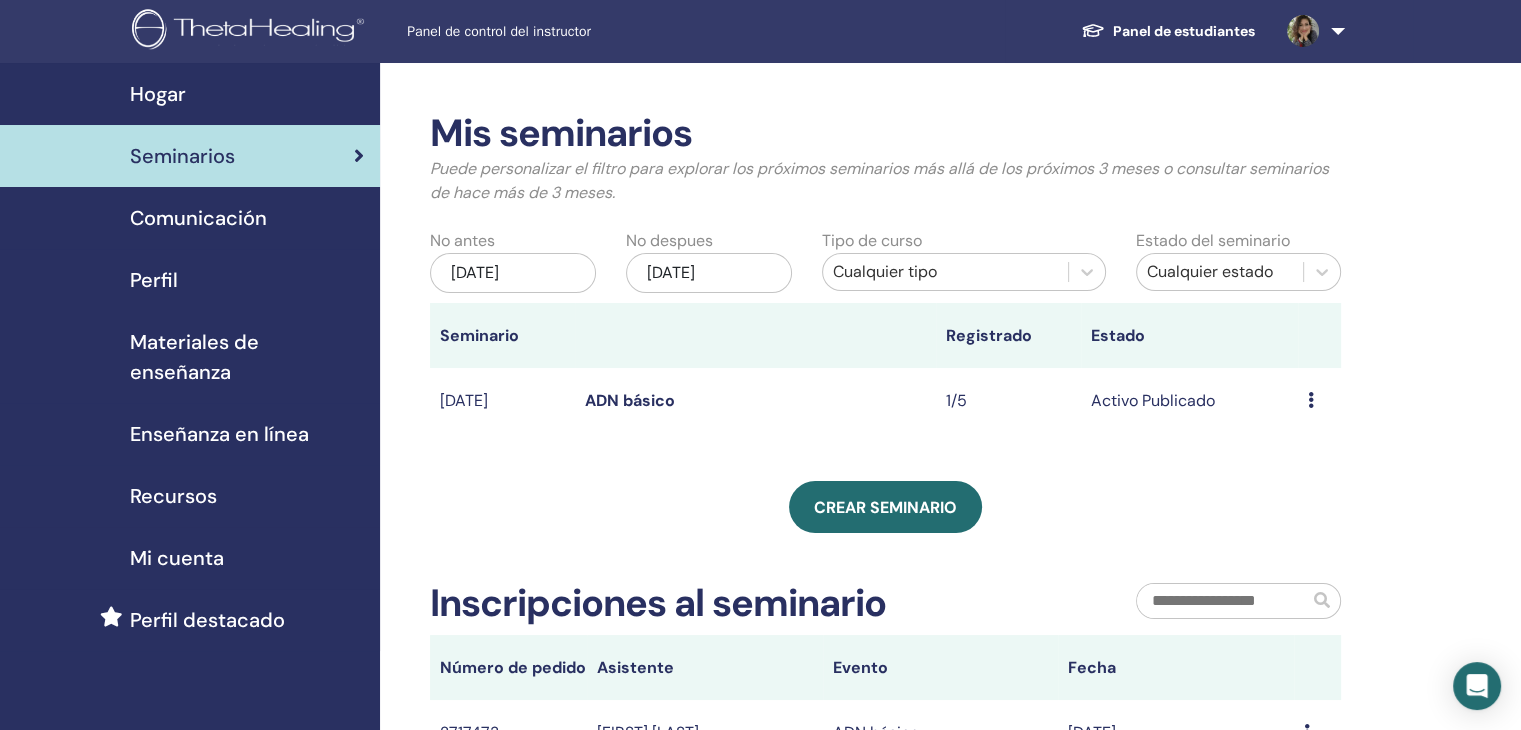 click on "ADN básico" at bounding box center [630, 400] 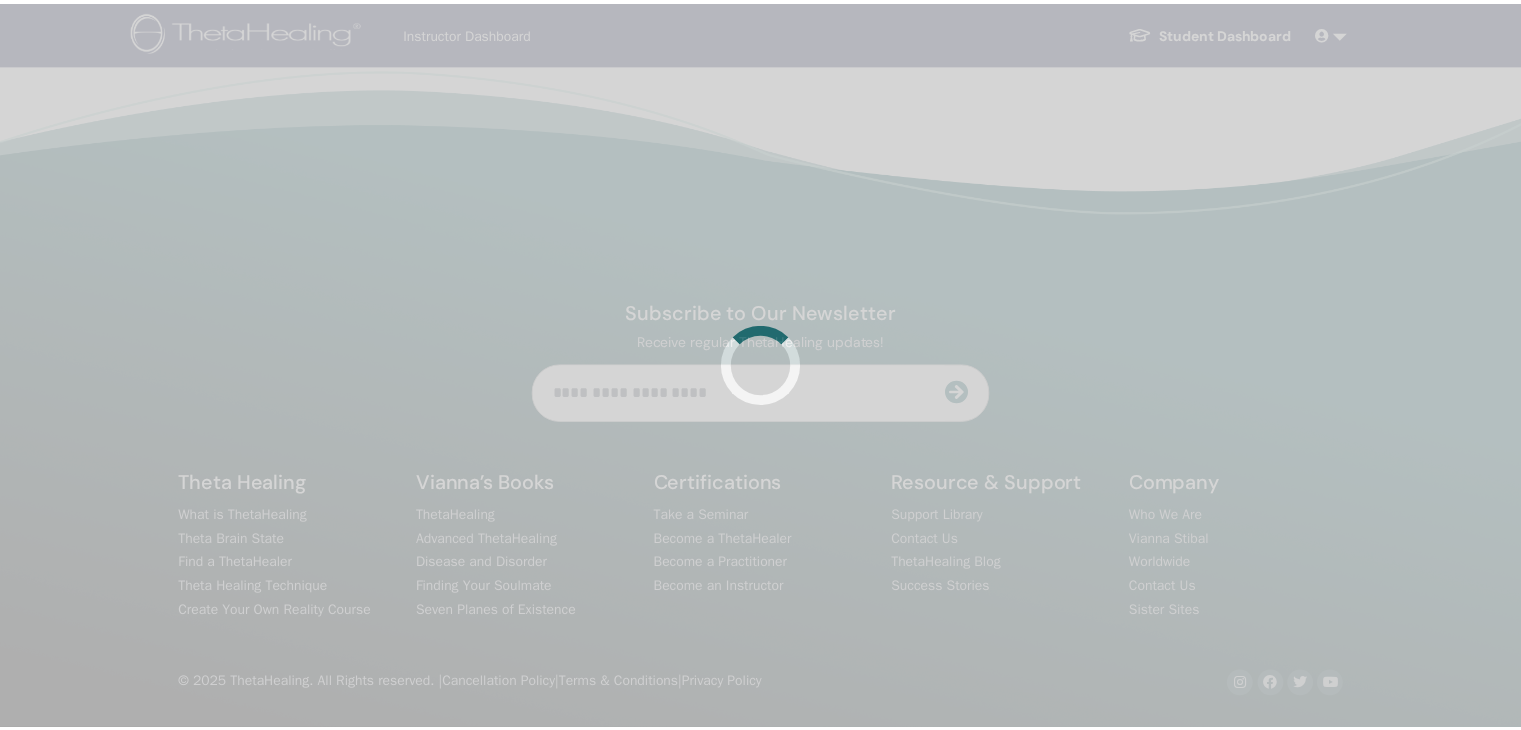 scroll, scrollTop: 0, scrollLeft: 0, axis: both 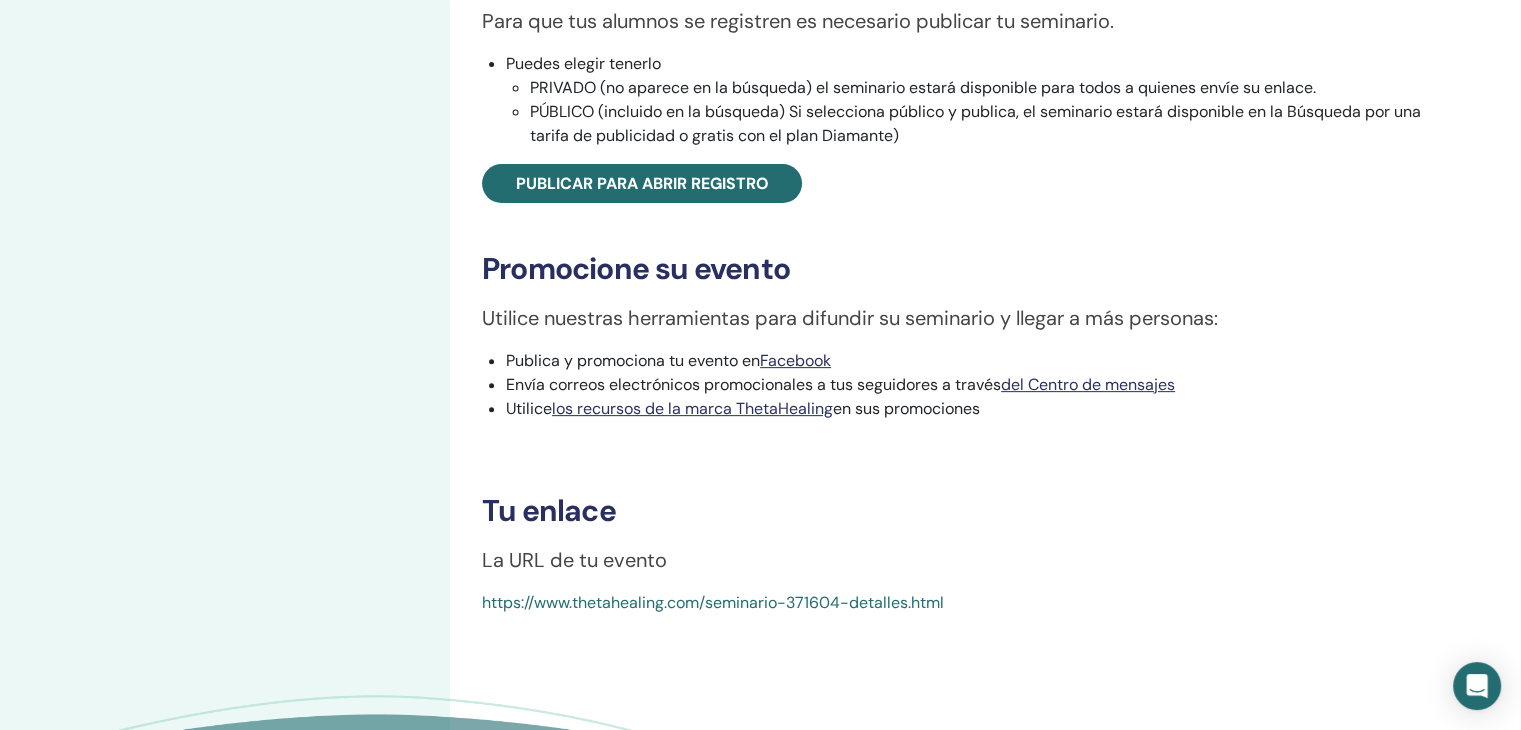 click on "https://www.thetahealing.com/seminario-371604-detalles.html" at bounding box center [713, 602] 